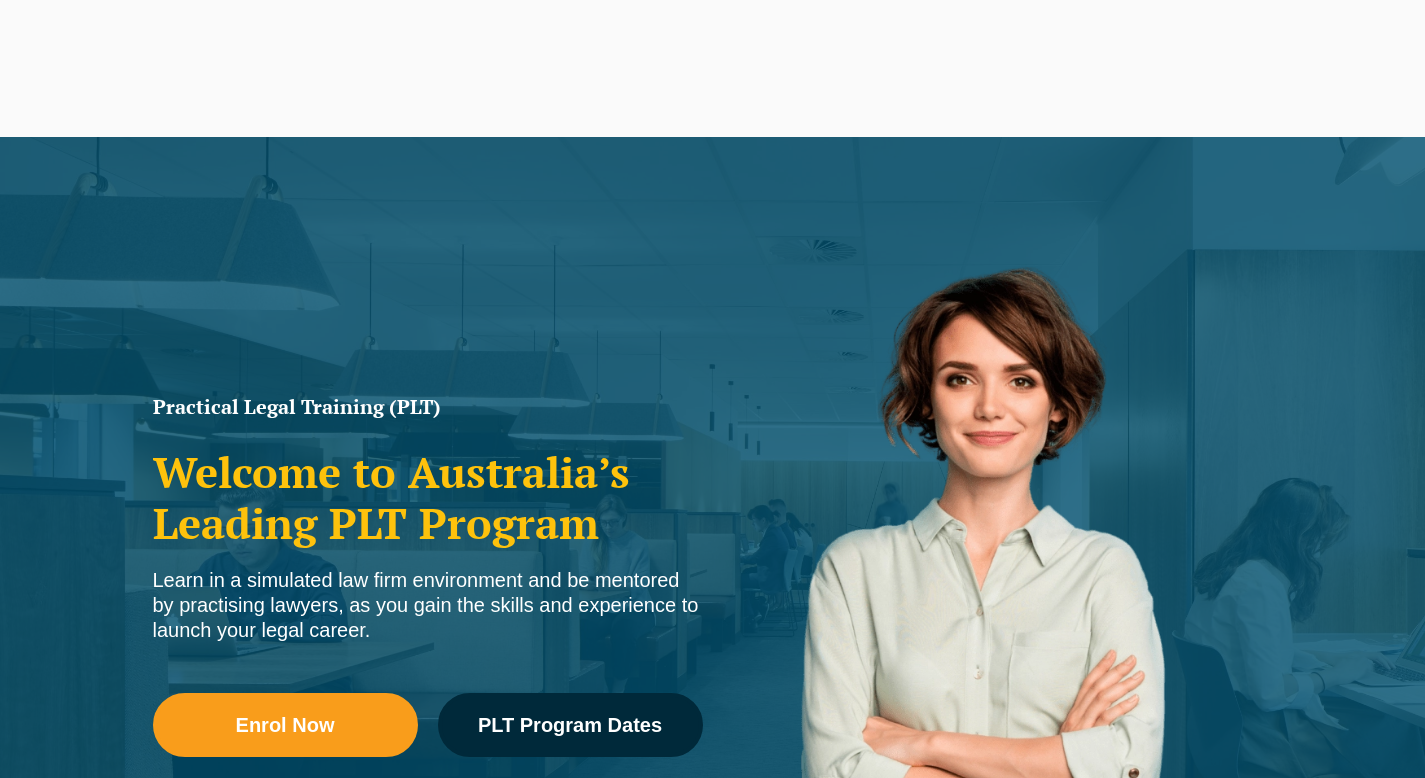 scroll, scrollTop: 132, scrollLeft: 0, axis: vertical 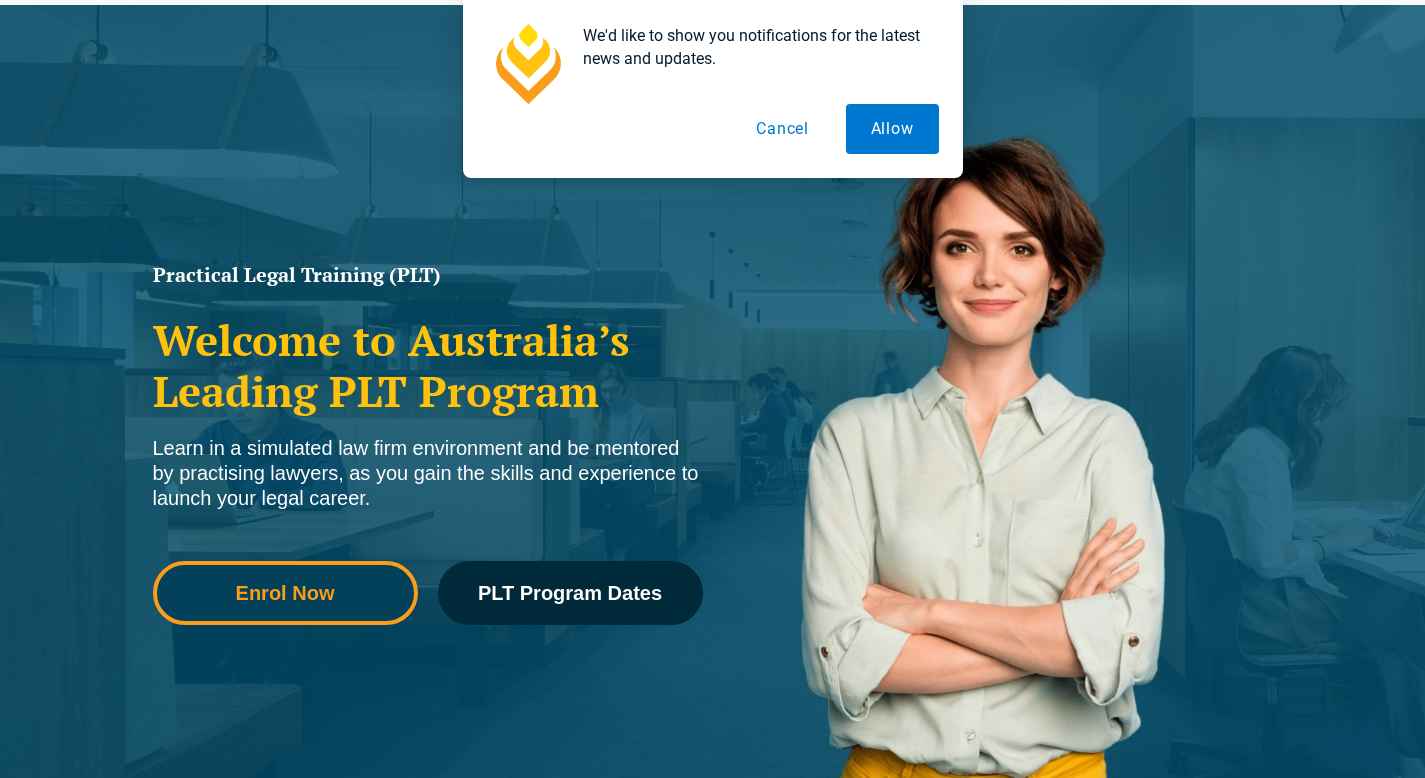 click on "Enrol Now" at bounding box center (285, 593) 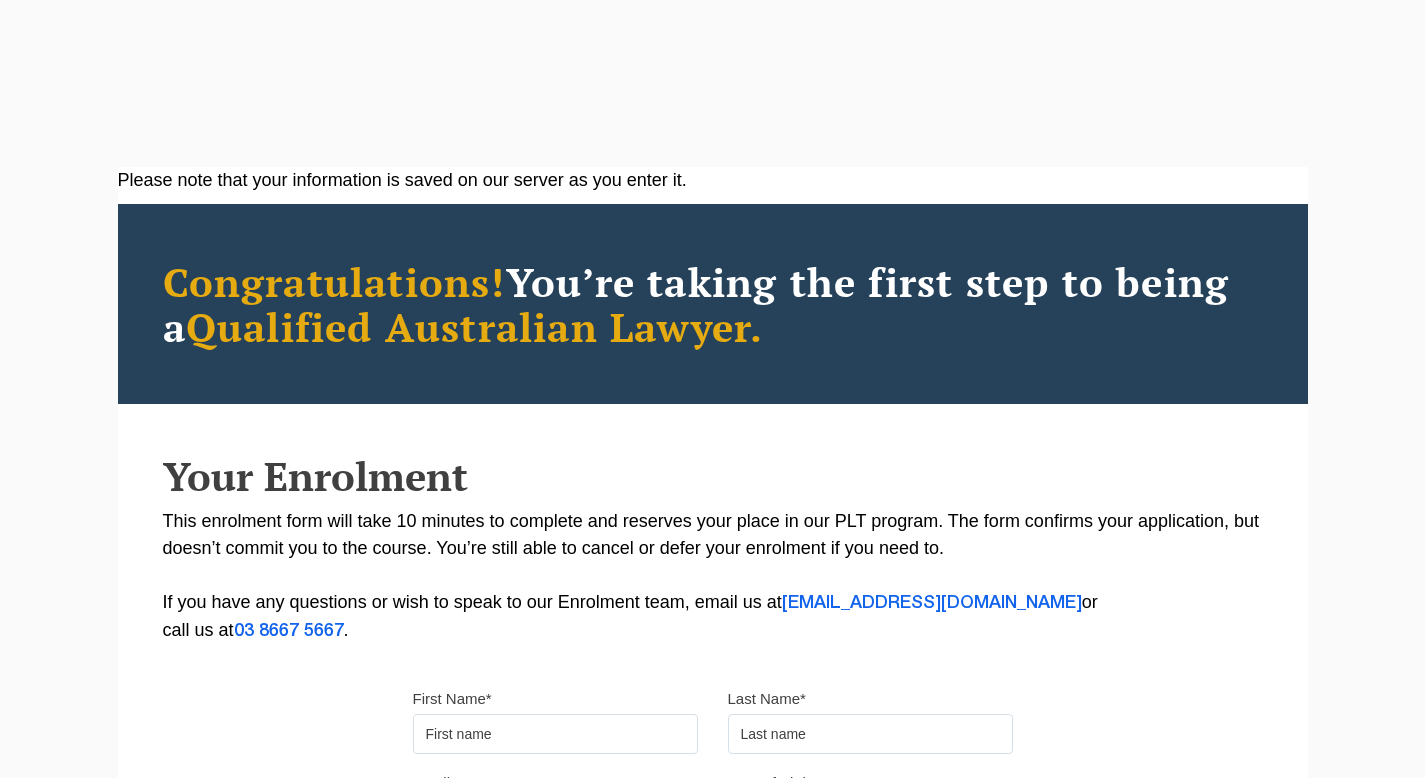 scroll, scrollTop: 0, scrollLeft: 0, axis: both 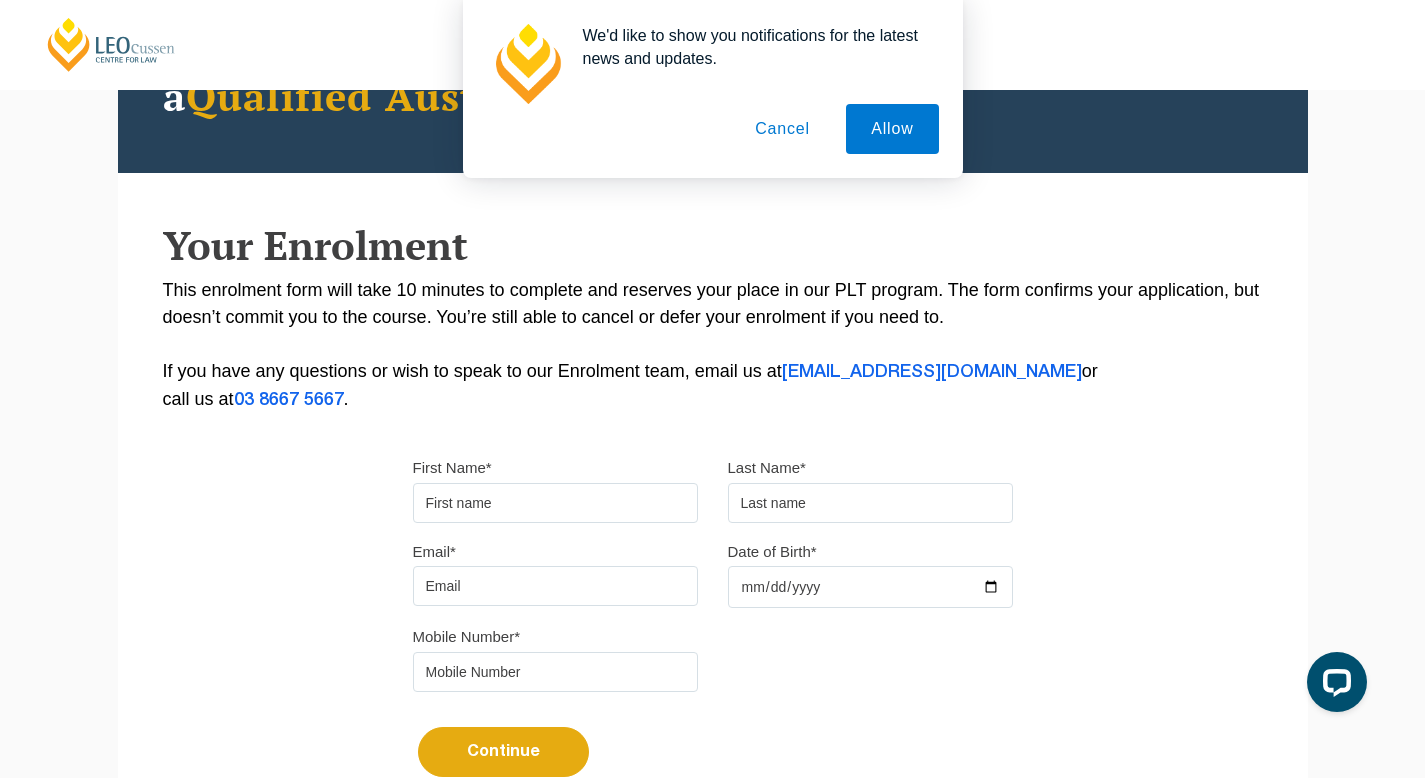 click on "First Name*" at bounding box center (555, 503) 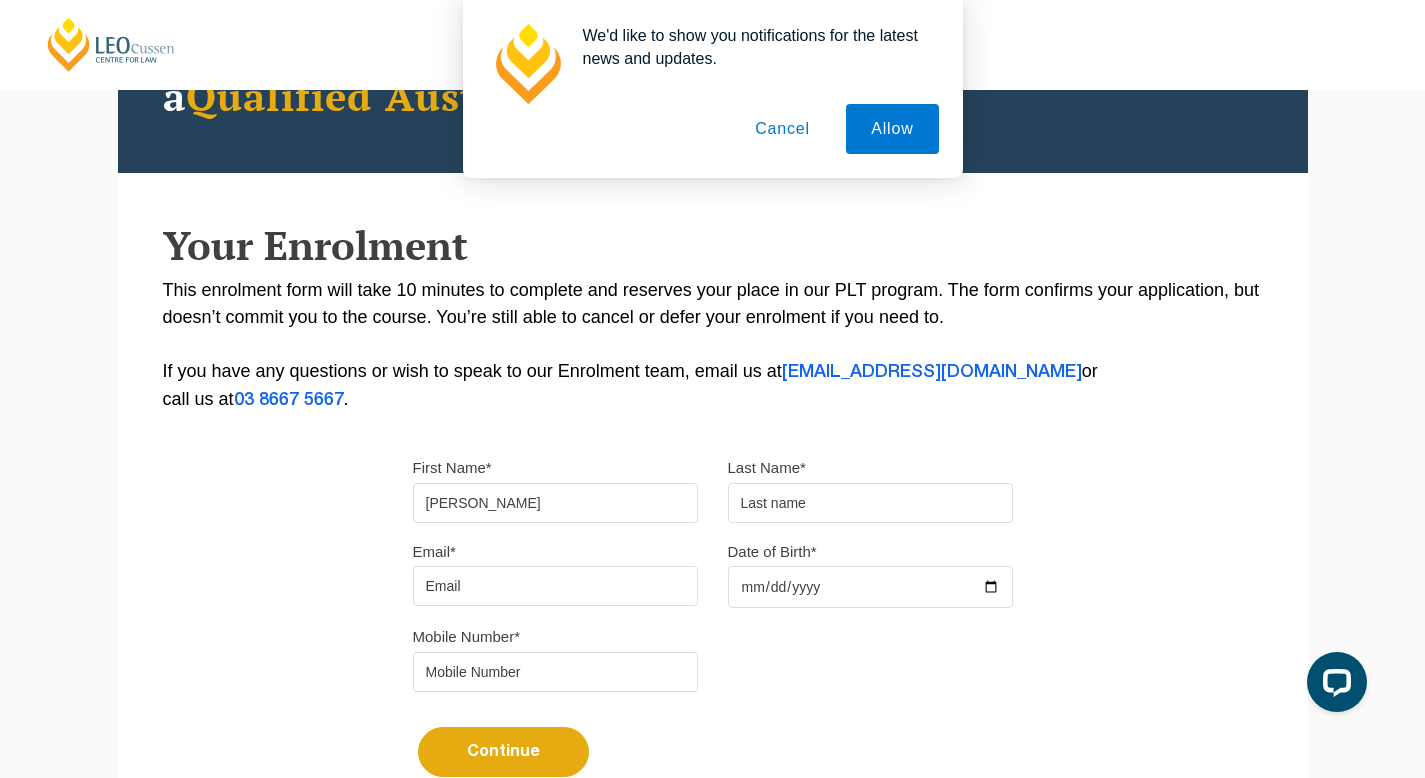 type on "tay" 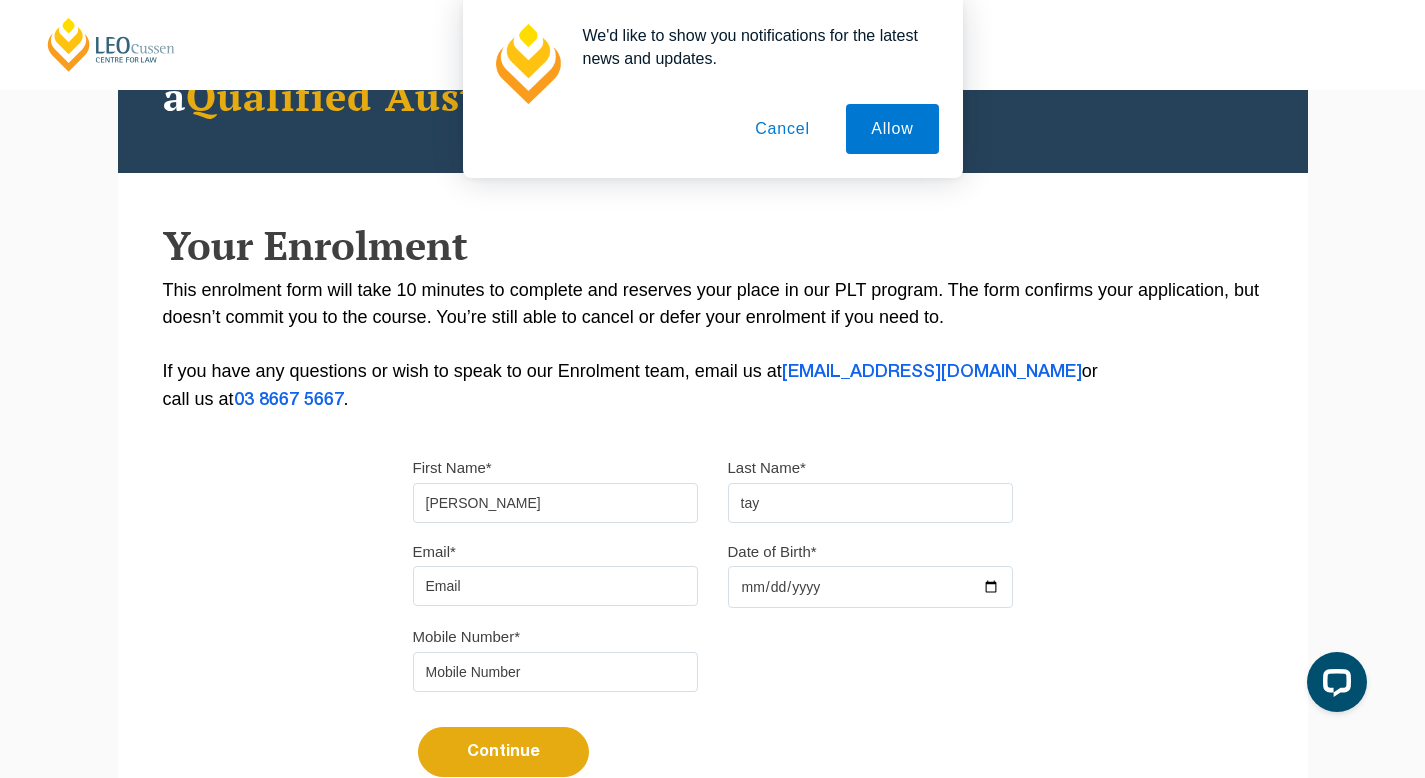 type on "tayashley2@gmail.com" 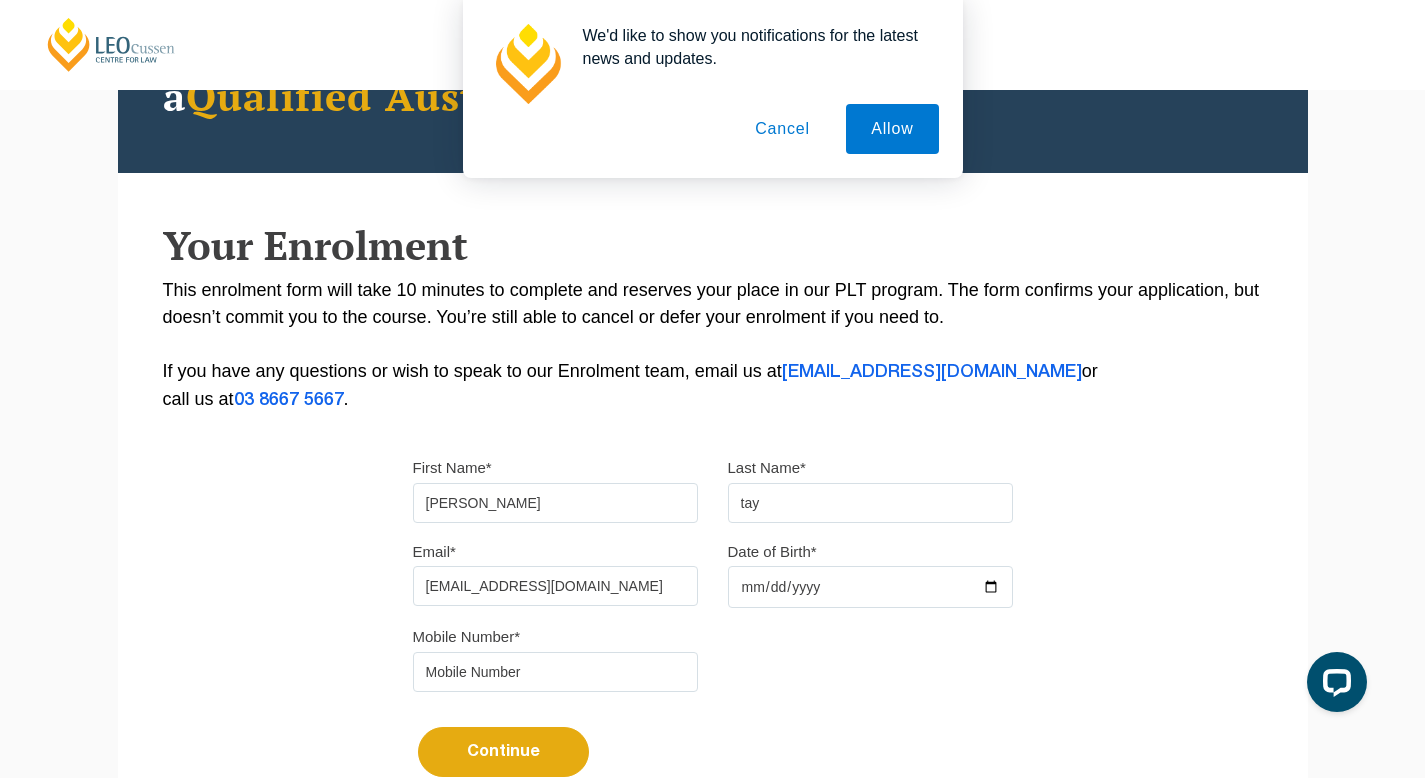 type on "0422292058" 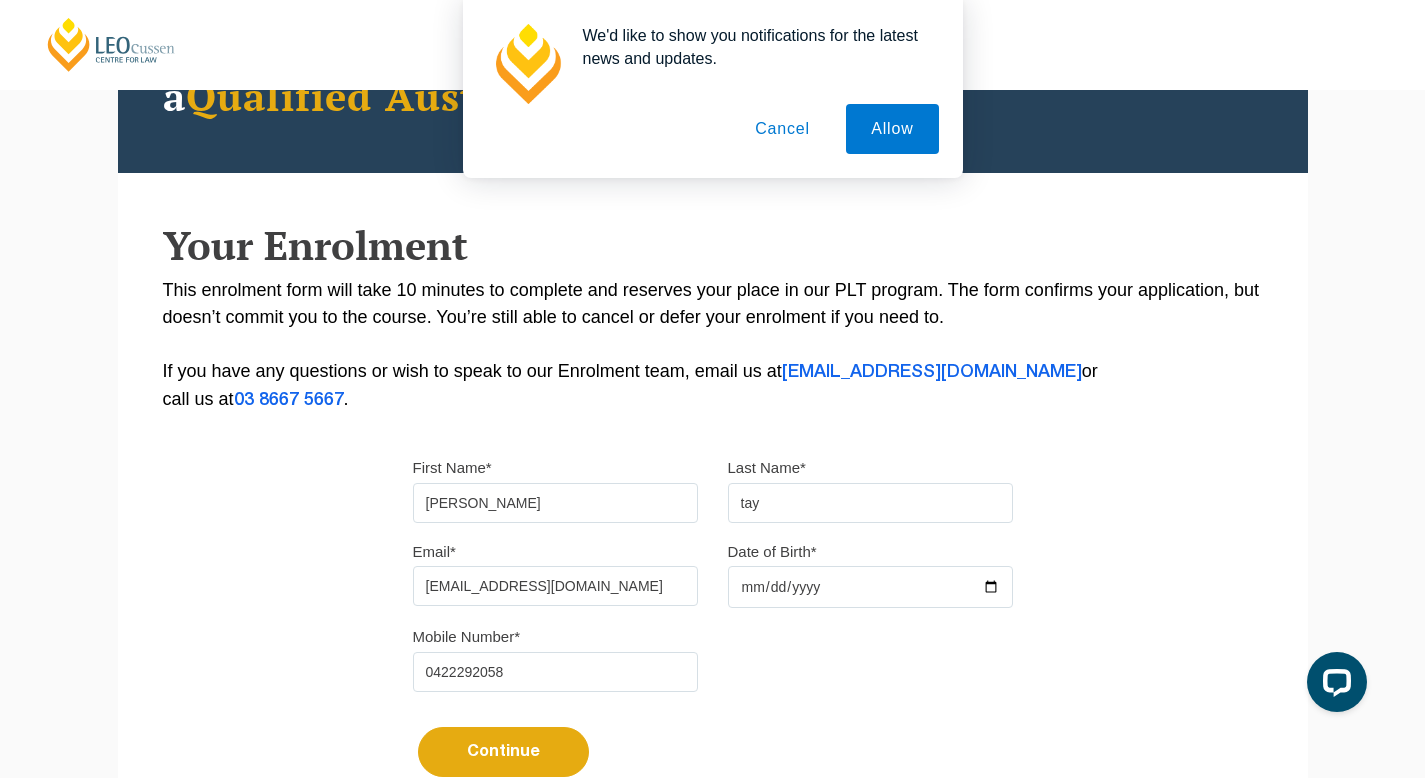 click on "Date of Birth*" at bounding box center [870, 587] 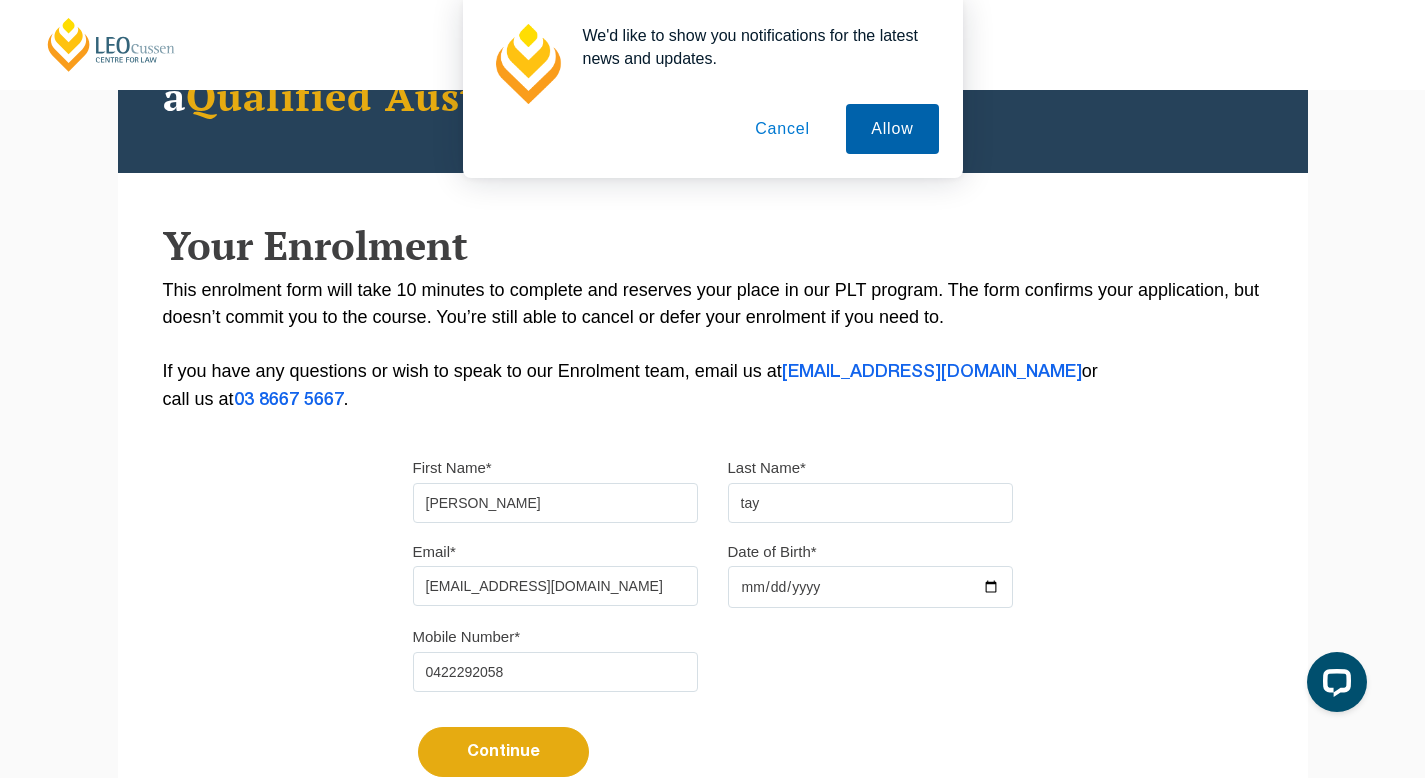 click on "Allow" at bounding box center (892, 129) 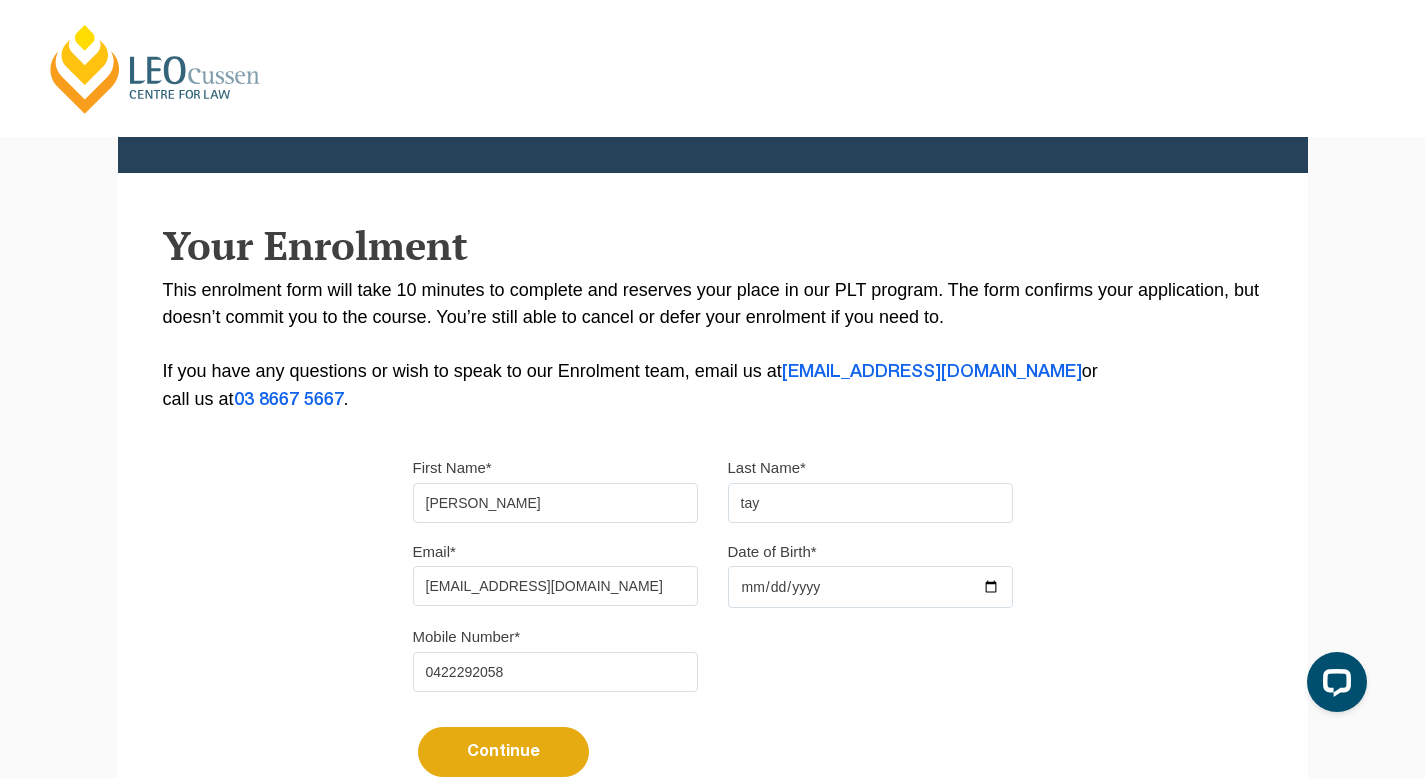 click on "Date of Birth*" at bounding box center [870, 587] 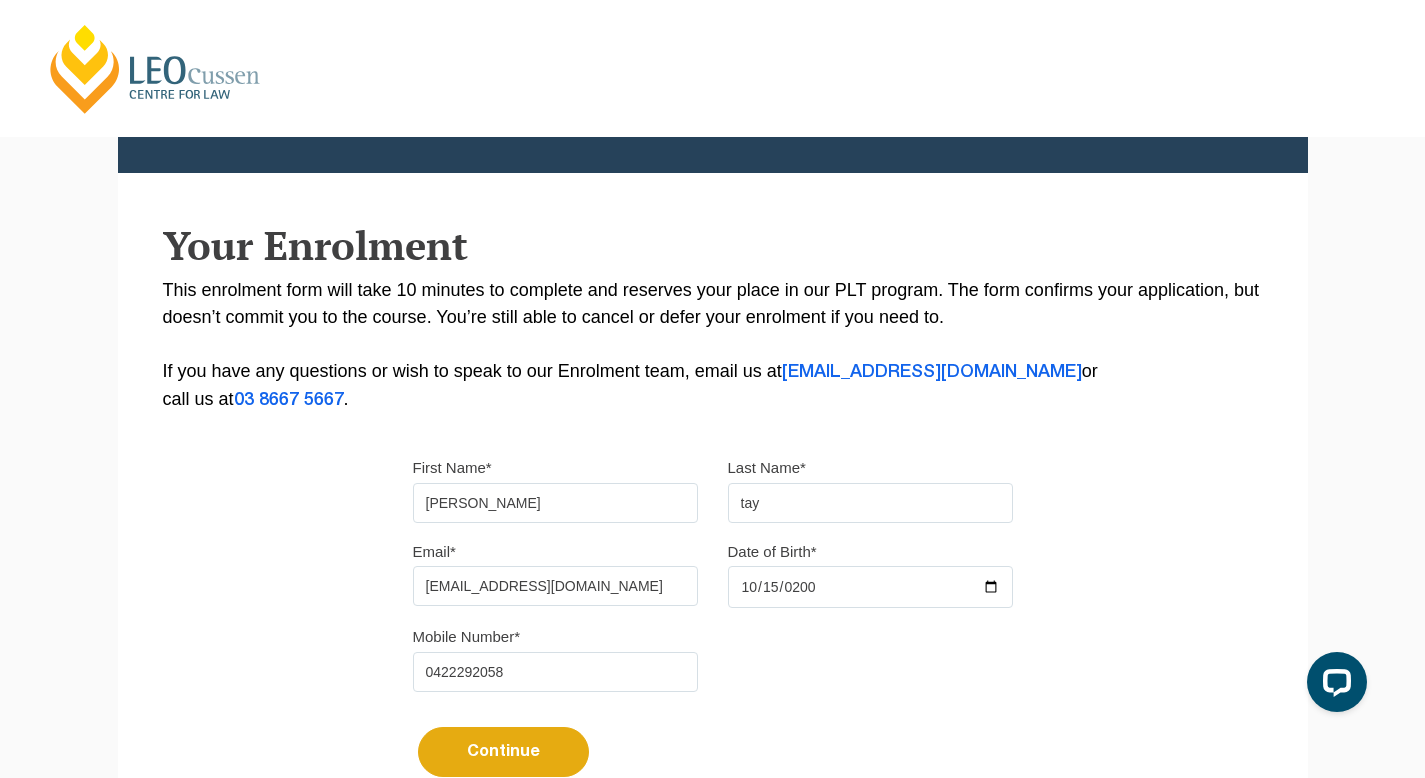 type on "2000-10-15" 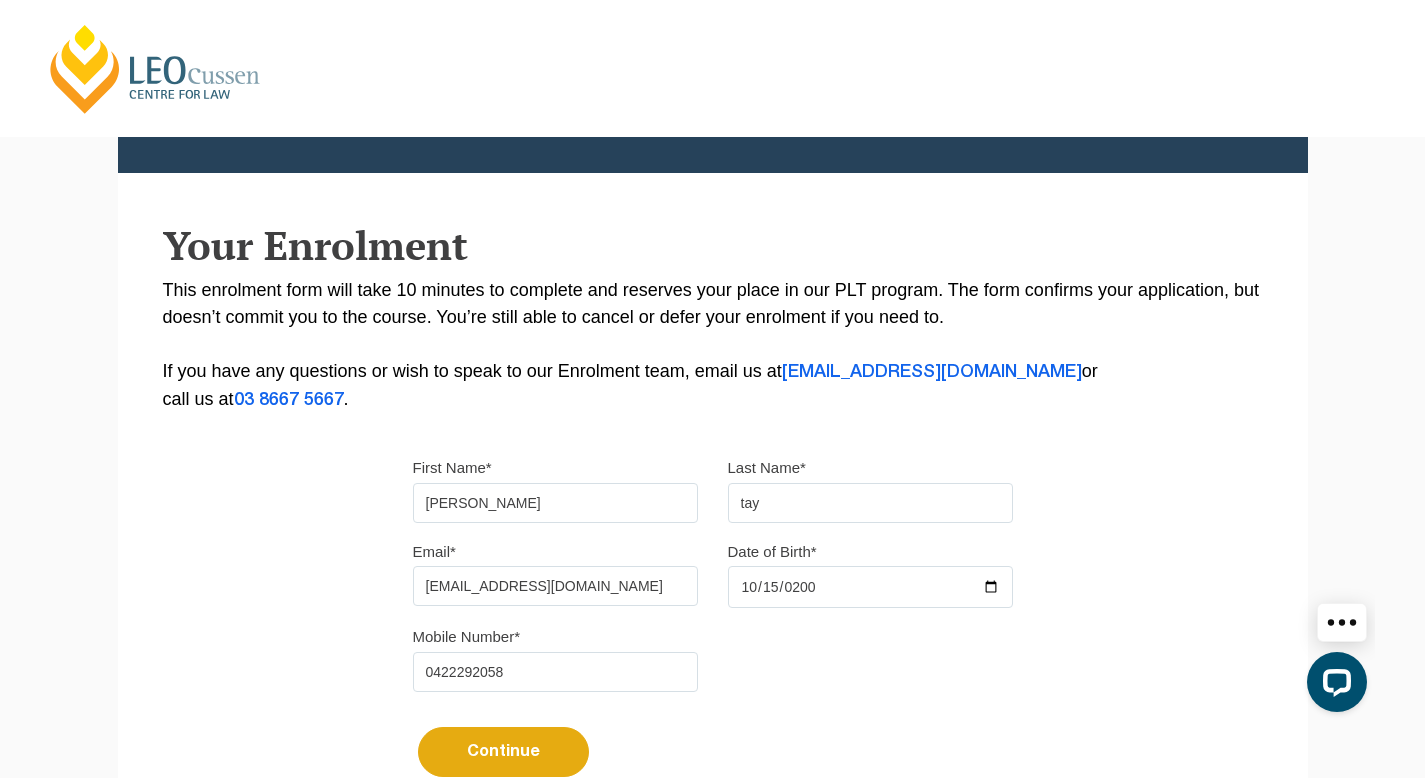 type on "2002-10-15" 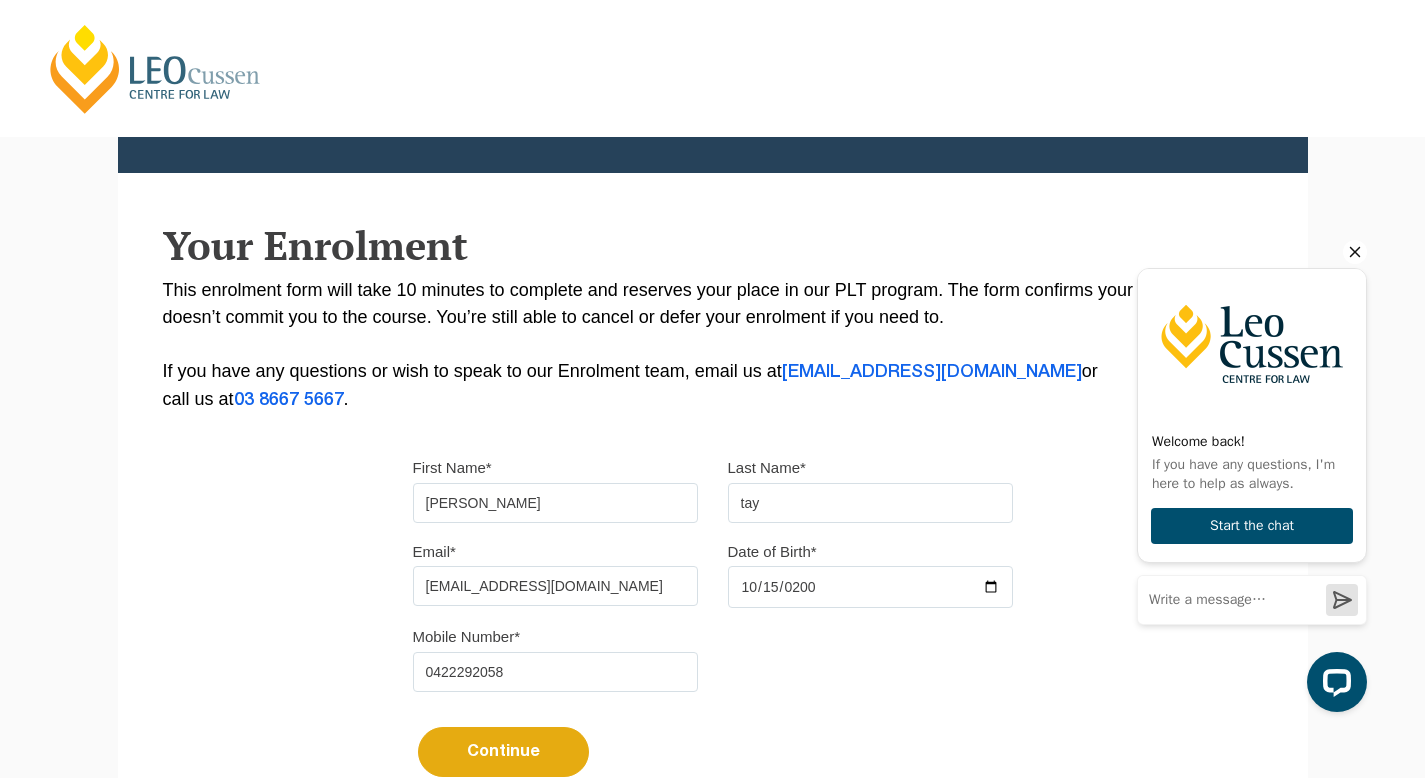 click 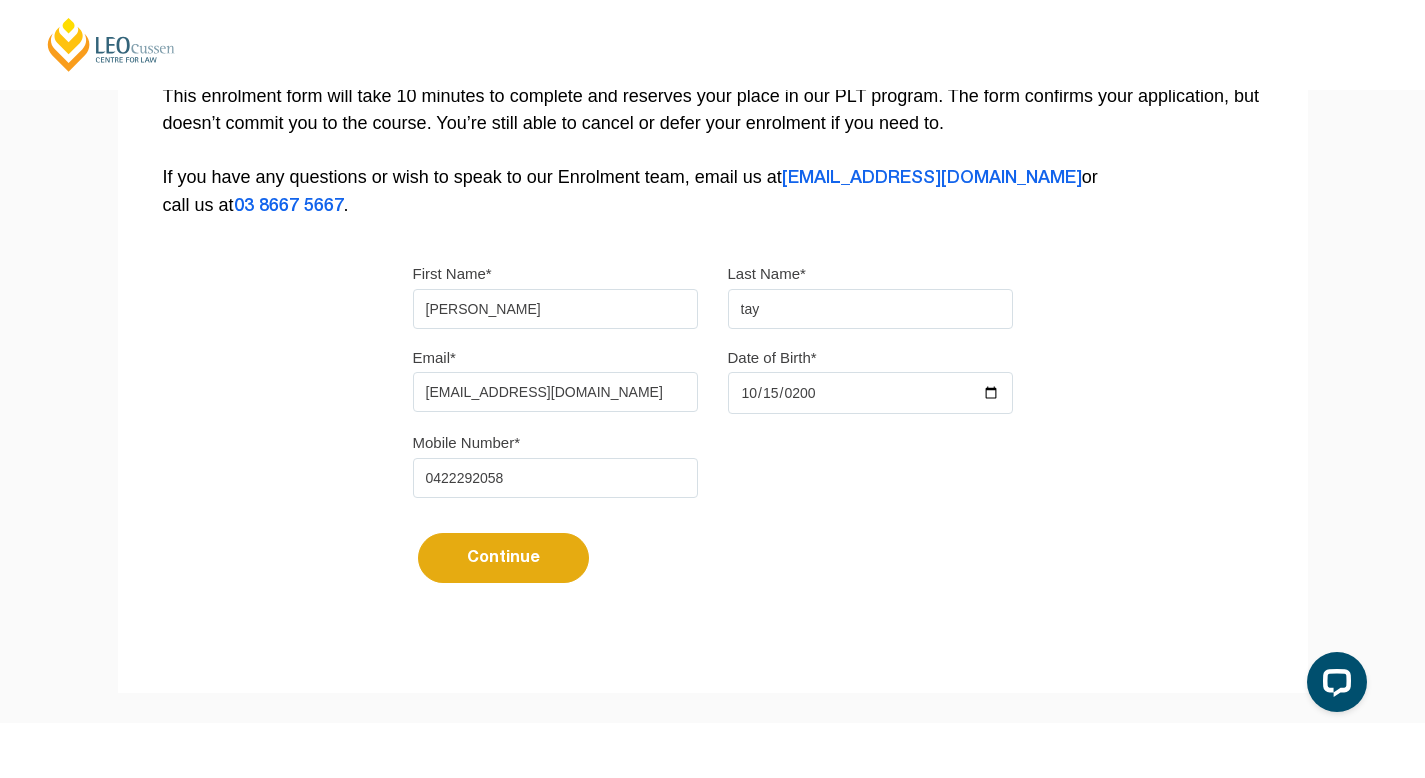 scroll, scrollTop: 447, scrollLeft: 0, axis: vertical 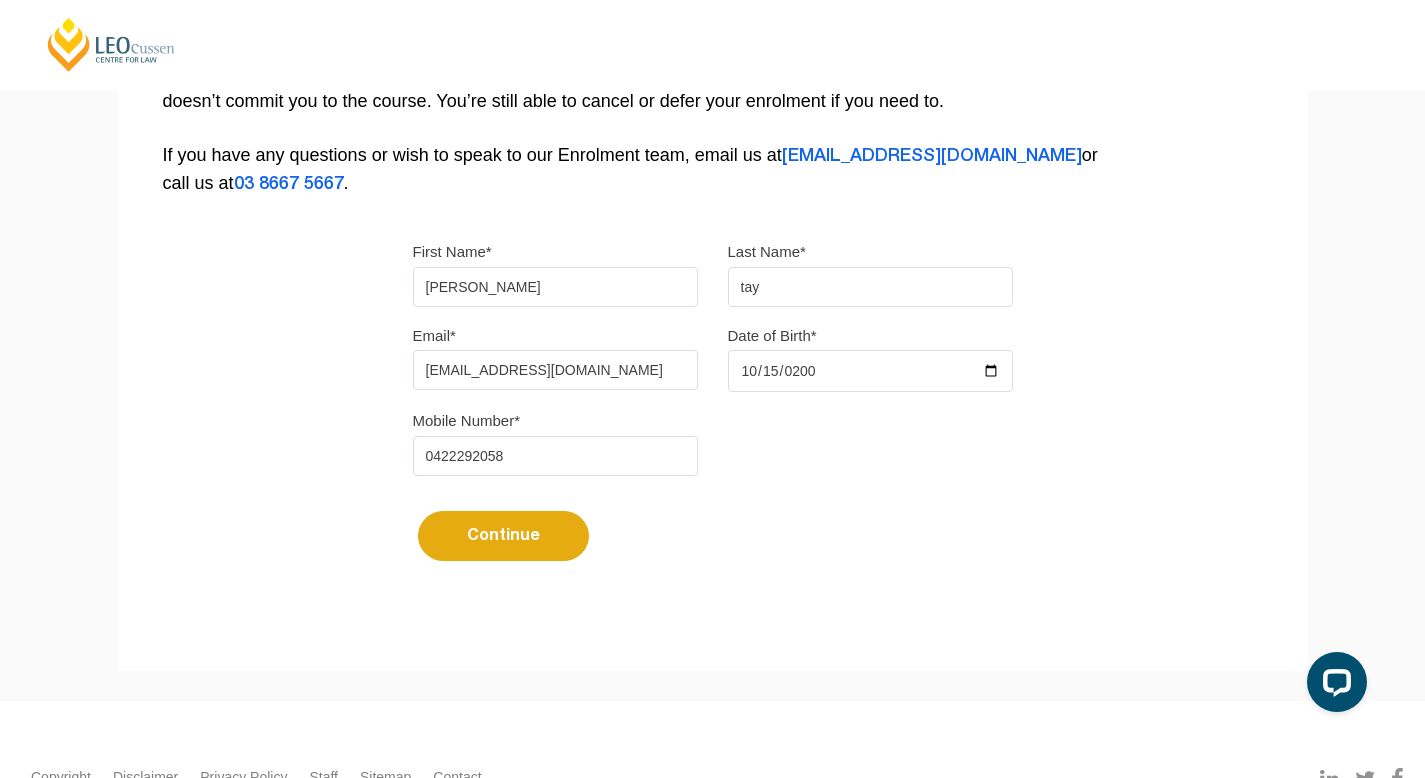 click on "Continue" at bounding box center [503, 536] 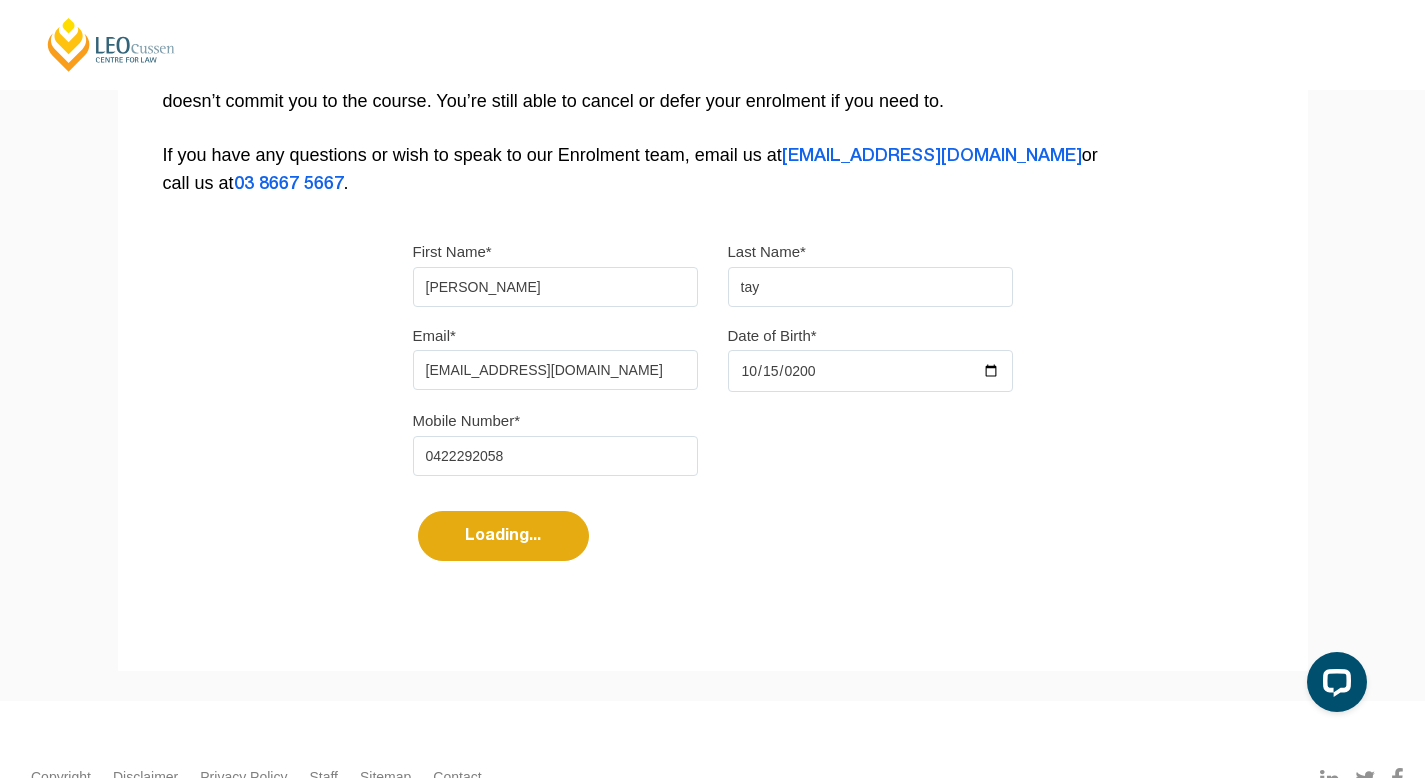select 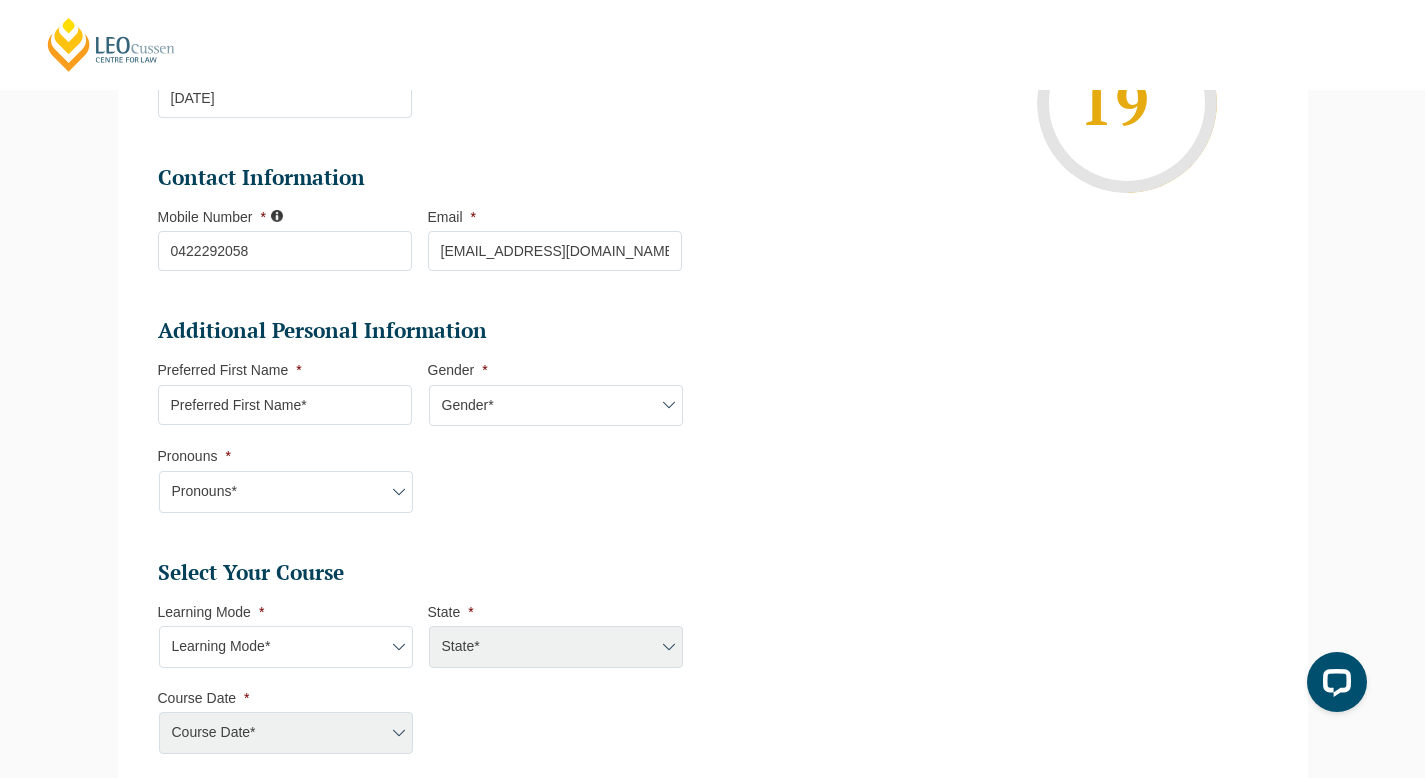 scroll, scrollTop: 447, scrollLeft: 0, axis: vertical 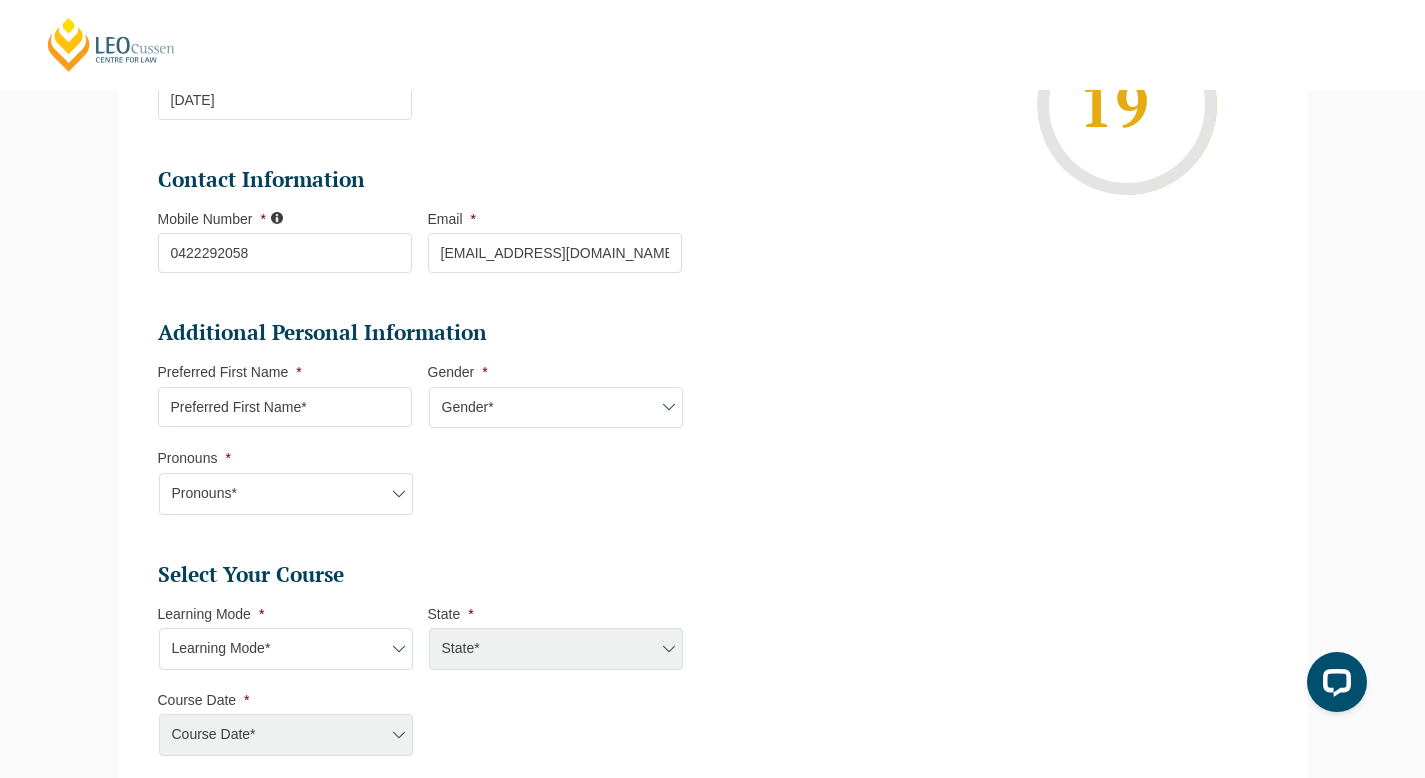 click on "Pronouns* She/Her/Hers He/Him/His They/Them/Theirs Other Prefer not to disclose" at bounding box center [286, 494] 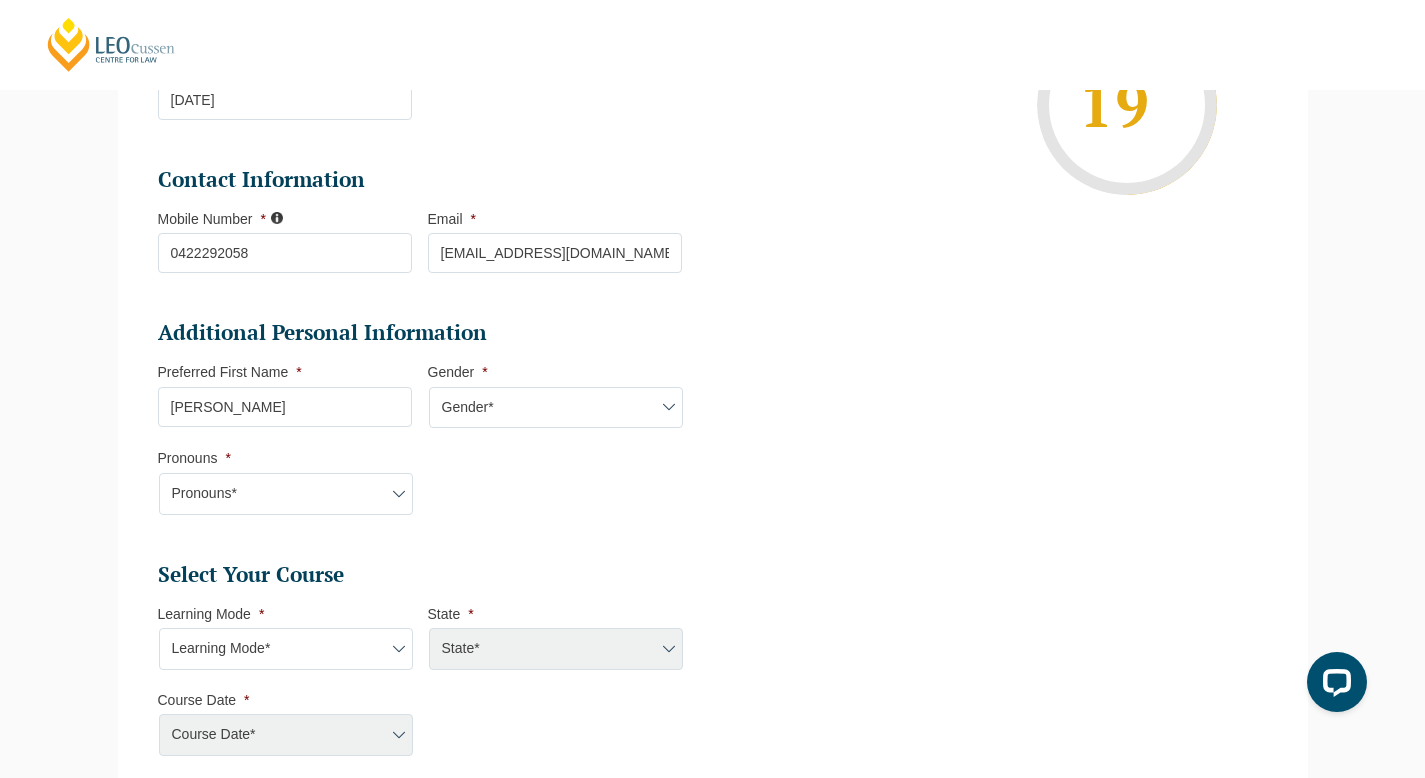 select on "VIC" 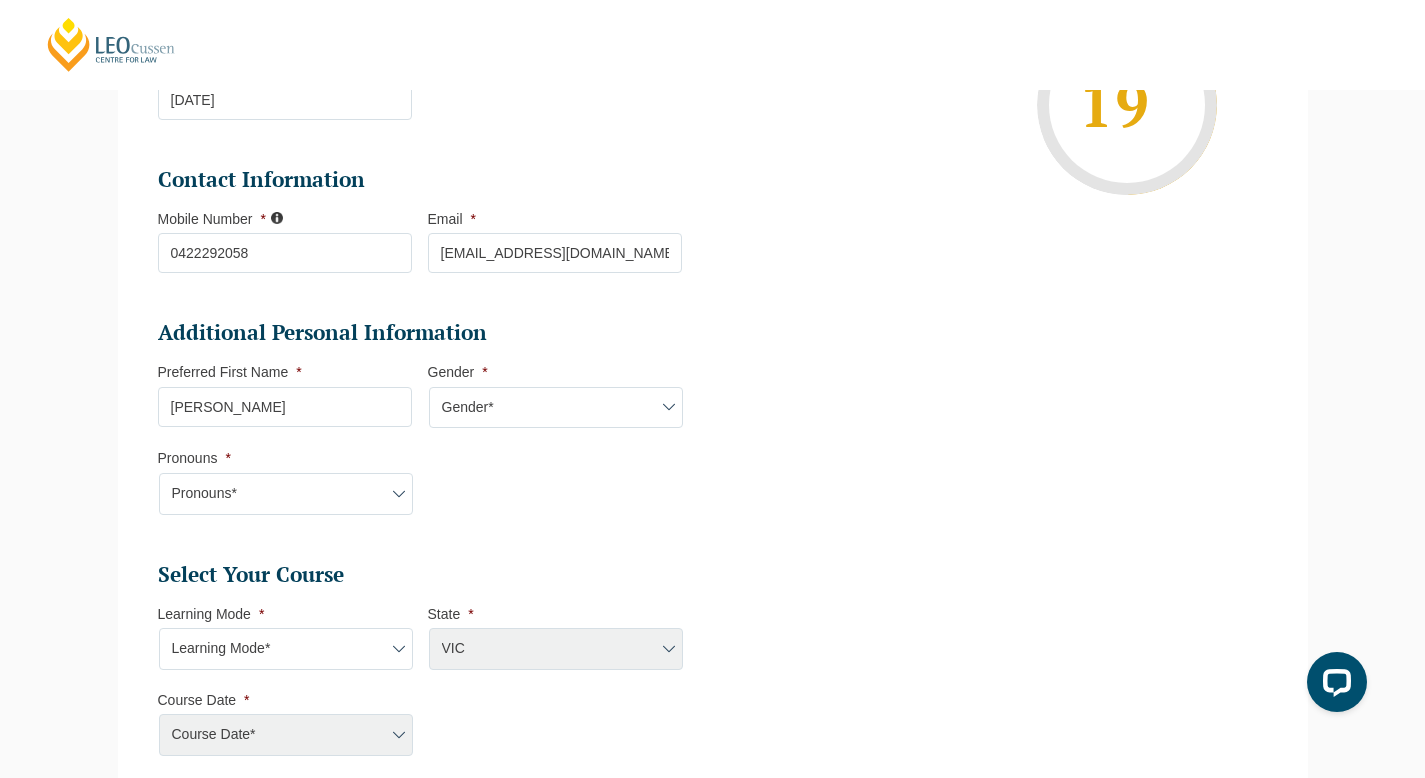 select 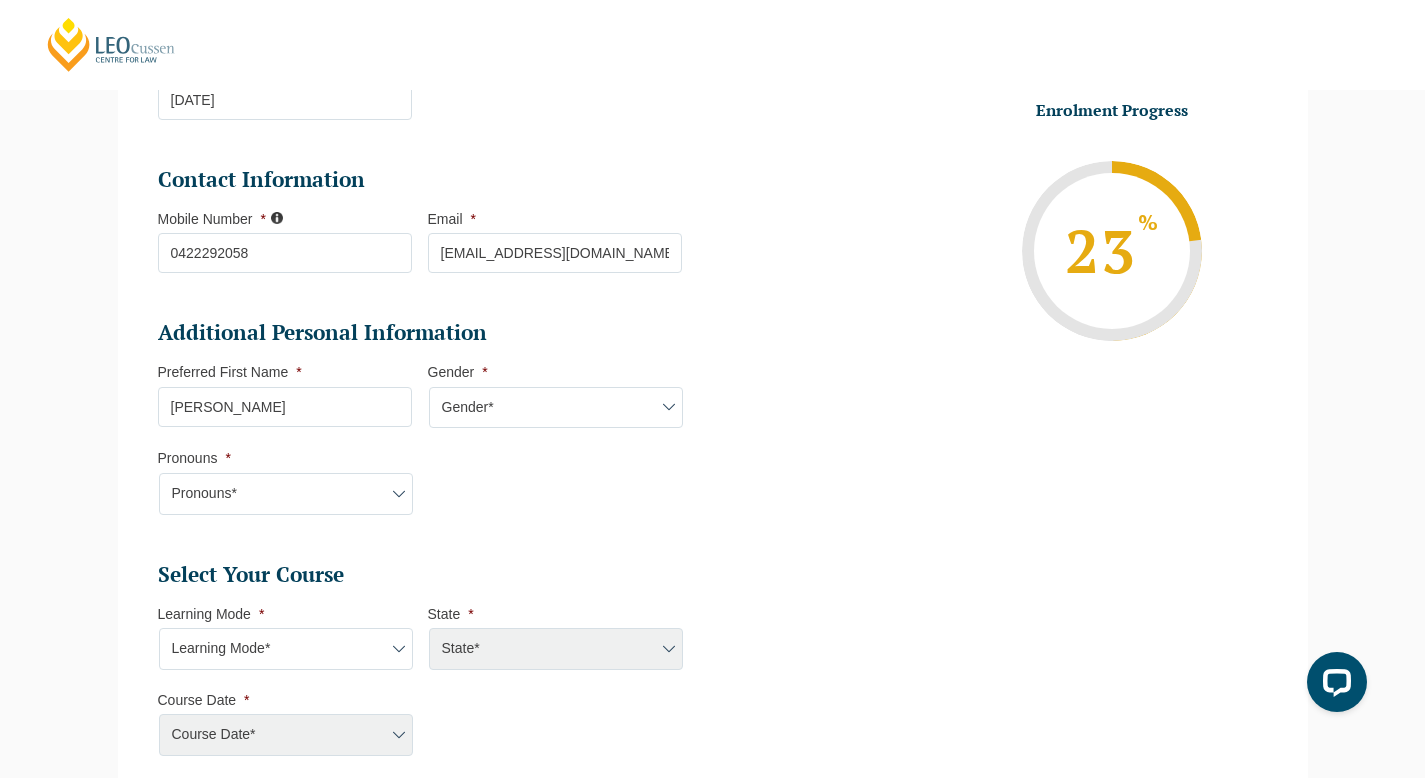 click on "Additional Personal Information Preferred First Name * ashley Gender * Gender* Male Female Nonbinary Intersex Prefer not to disclose Other Pronouns * Pronouns* She/Her/Hers He/Him/His They/Them/Theirs Other Prefer not to disclose Other pronouns" at bounding box center (428, 427) 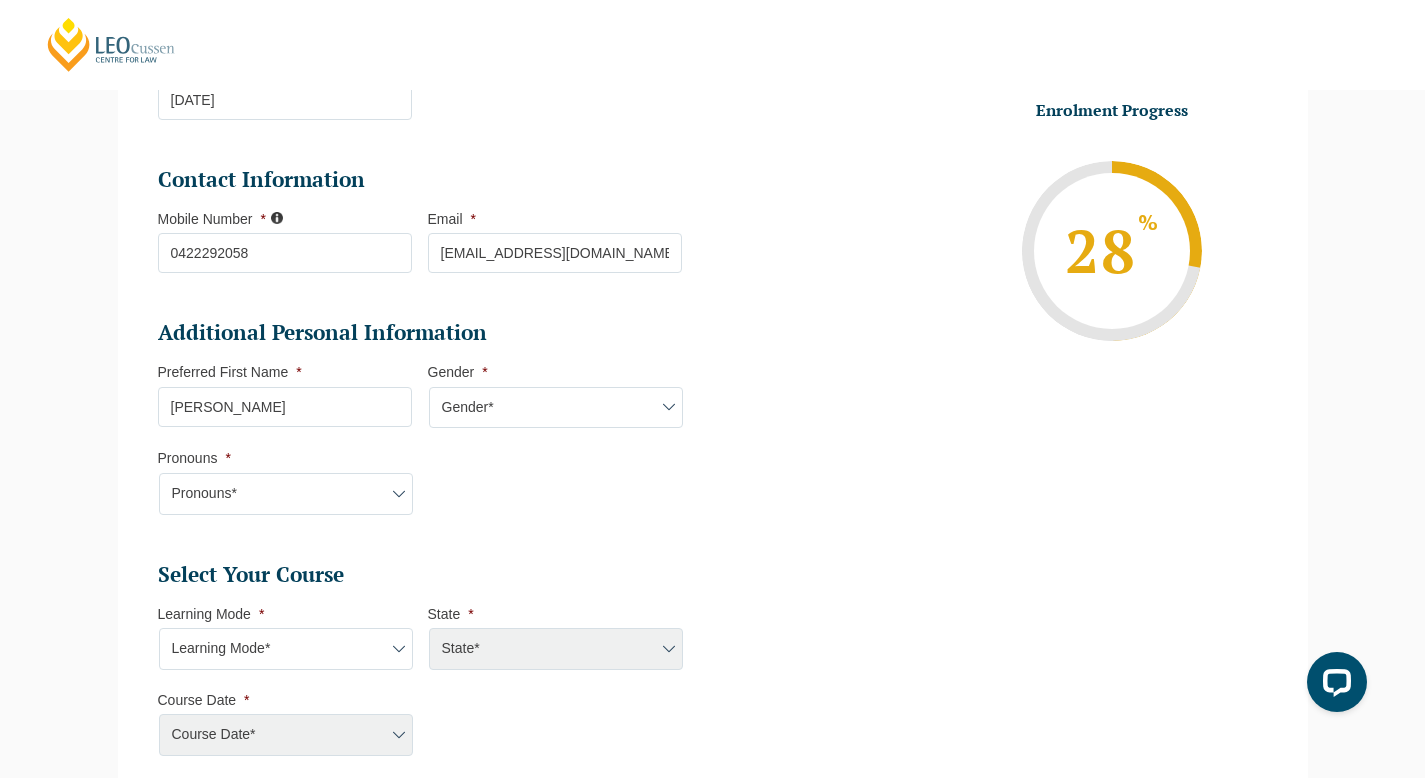 click on "Pronouns* She/Her/Hers He/Him/His They/Them/Theirs Other Prefer not to disclose" at bounding box center [286, 494] 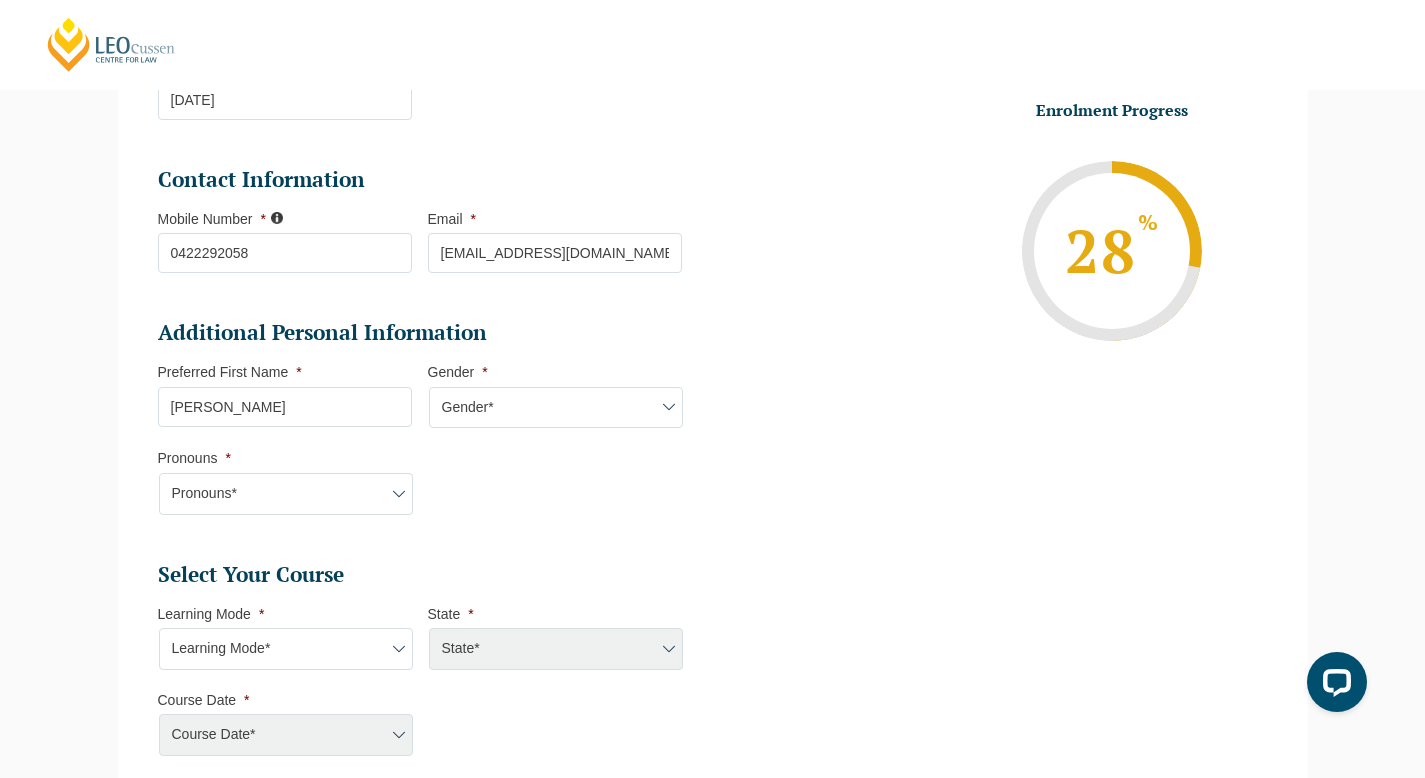 select on "She/Her/Hers" 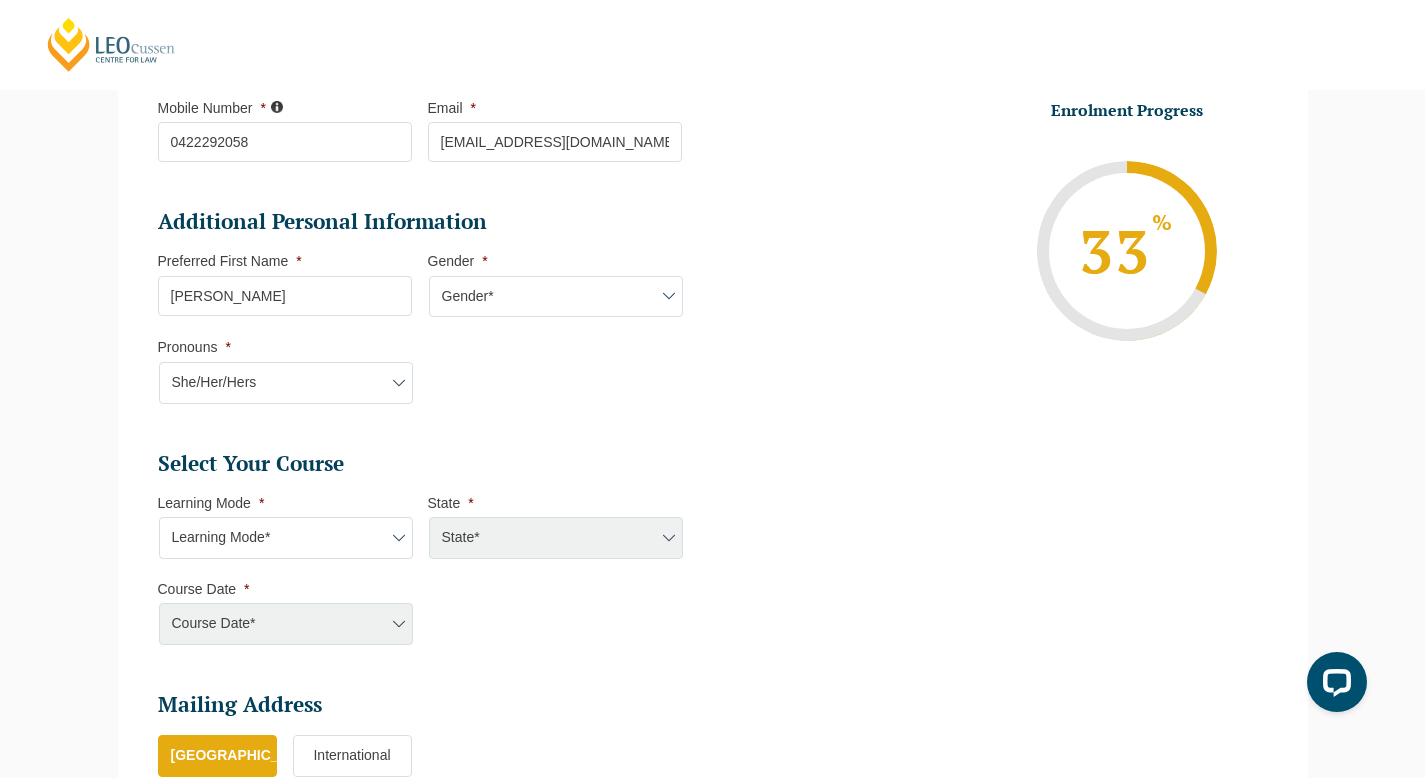 scroll, scrollTop: 556, scrollLeft: 0, axis: vertical 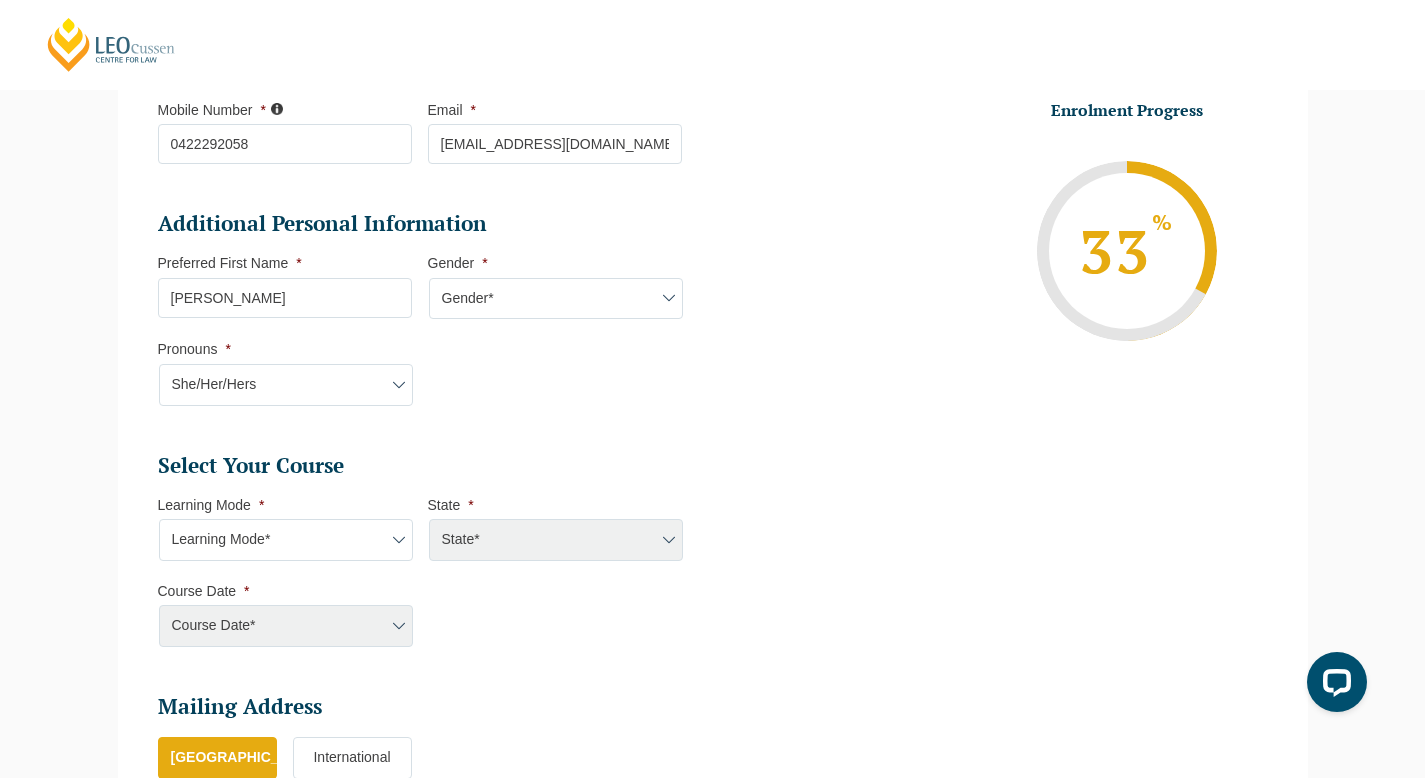 click on "Learning Mode* Online Full Time Learning Online Part Time Learning Blended Full Time Learning Blended Part Time Learning Onsite Full Time Learning" at bounding box center (286, 540) 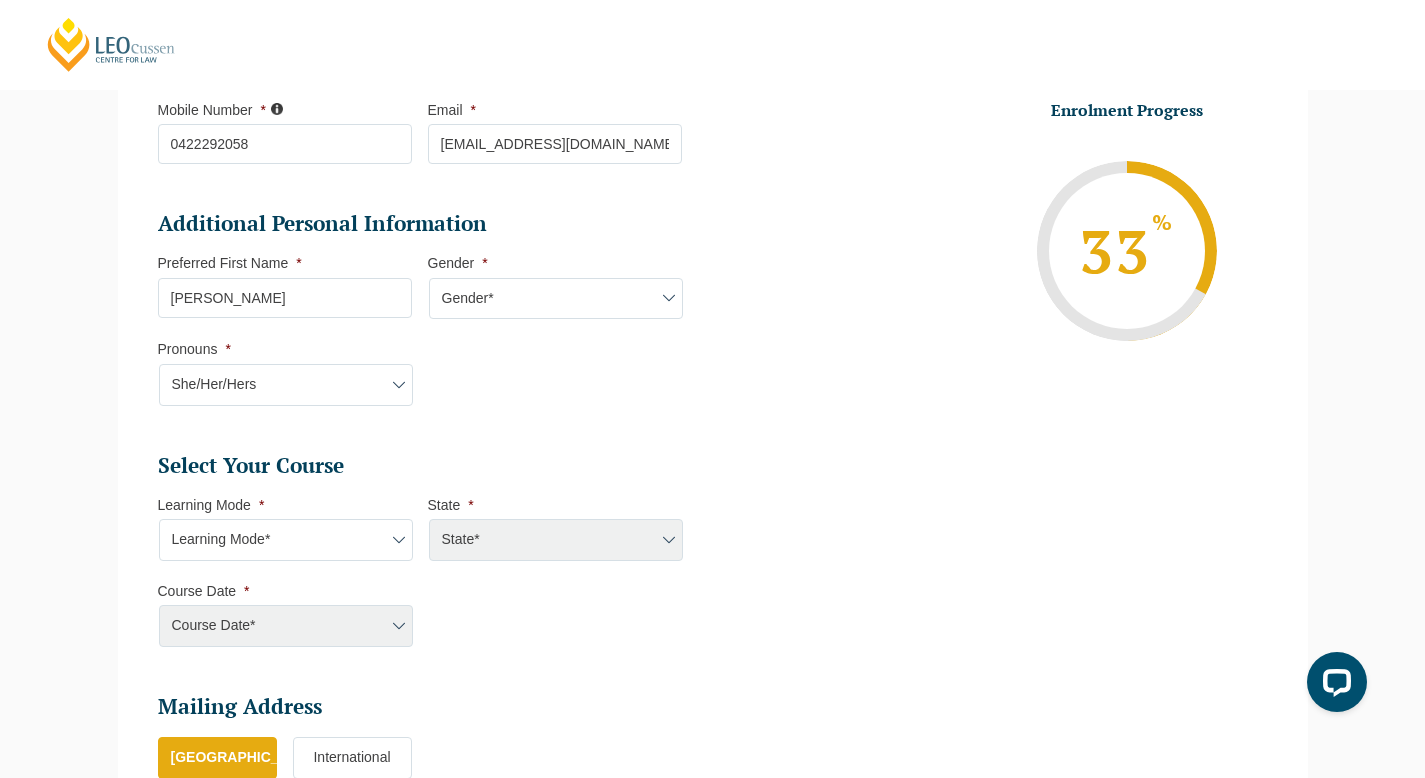 select on "Online Full Time Learning" 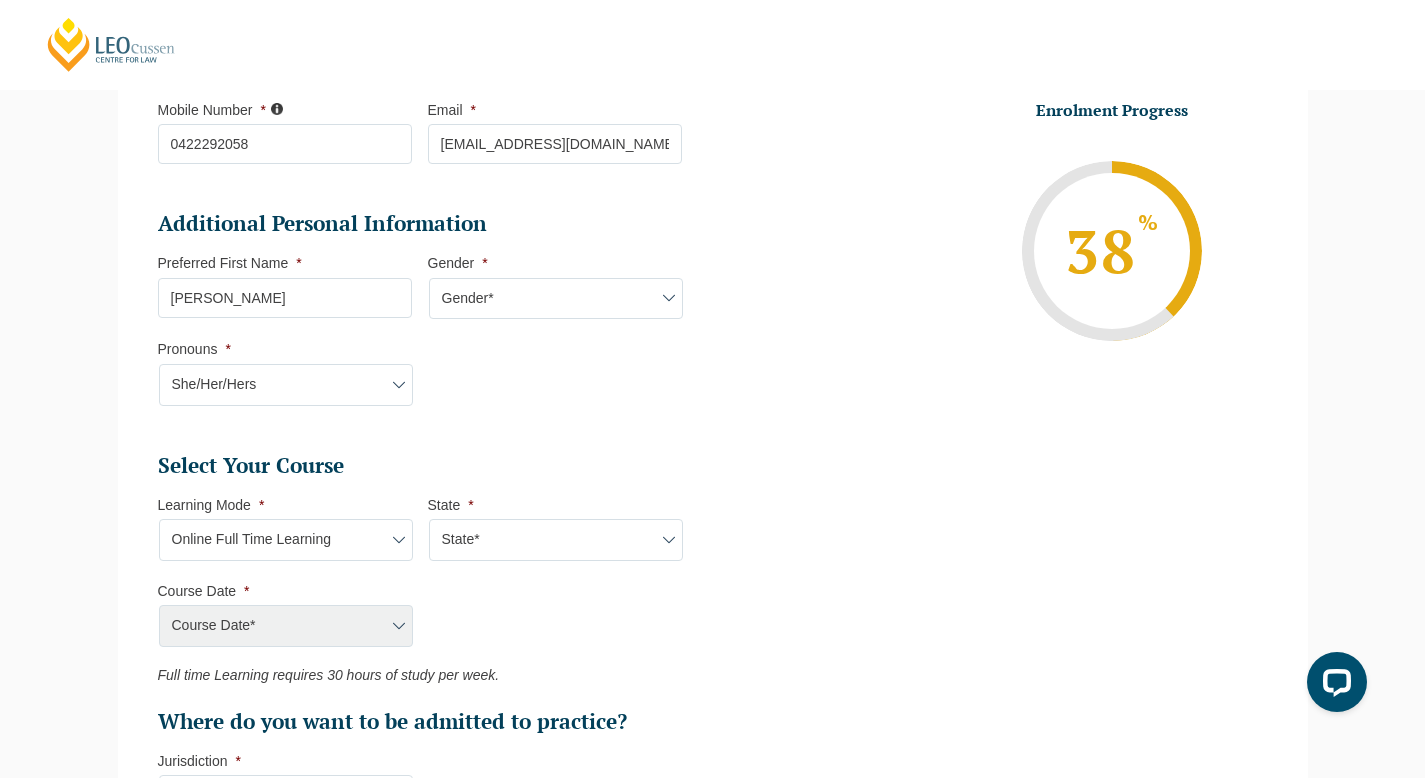 click on "State* National (ACT/NSW, VIC, QLD, SA, WA)" at bounding box center (556, 540) 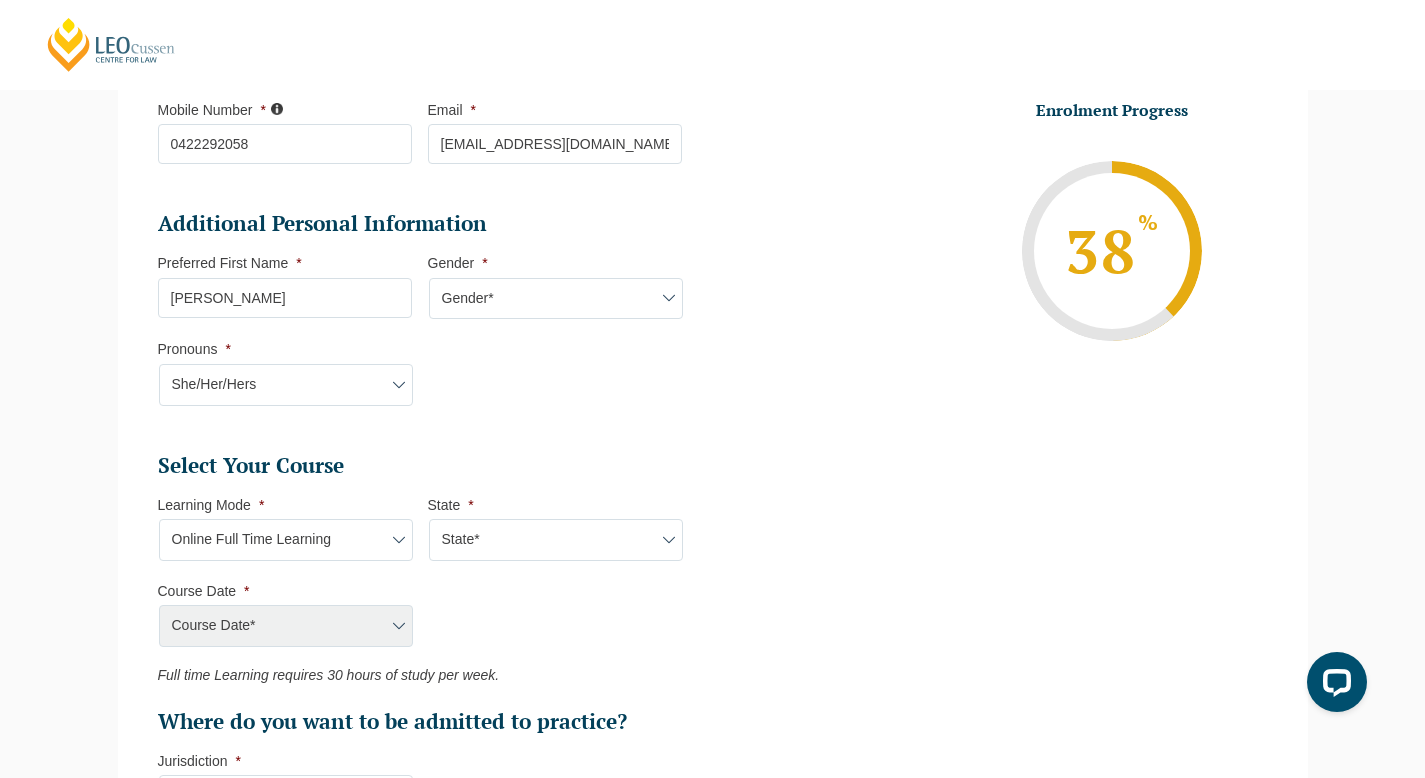 select on "National (ACT/NSW, VIC, QLD, SA, WA)" 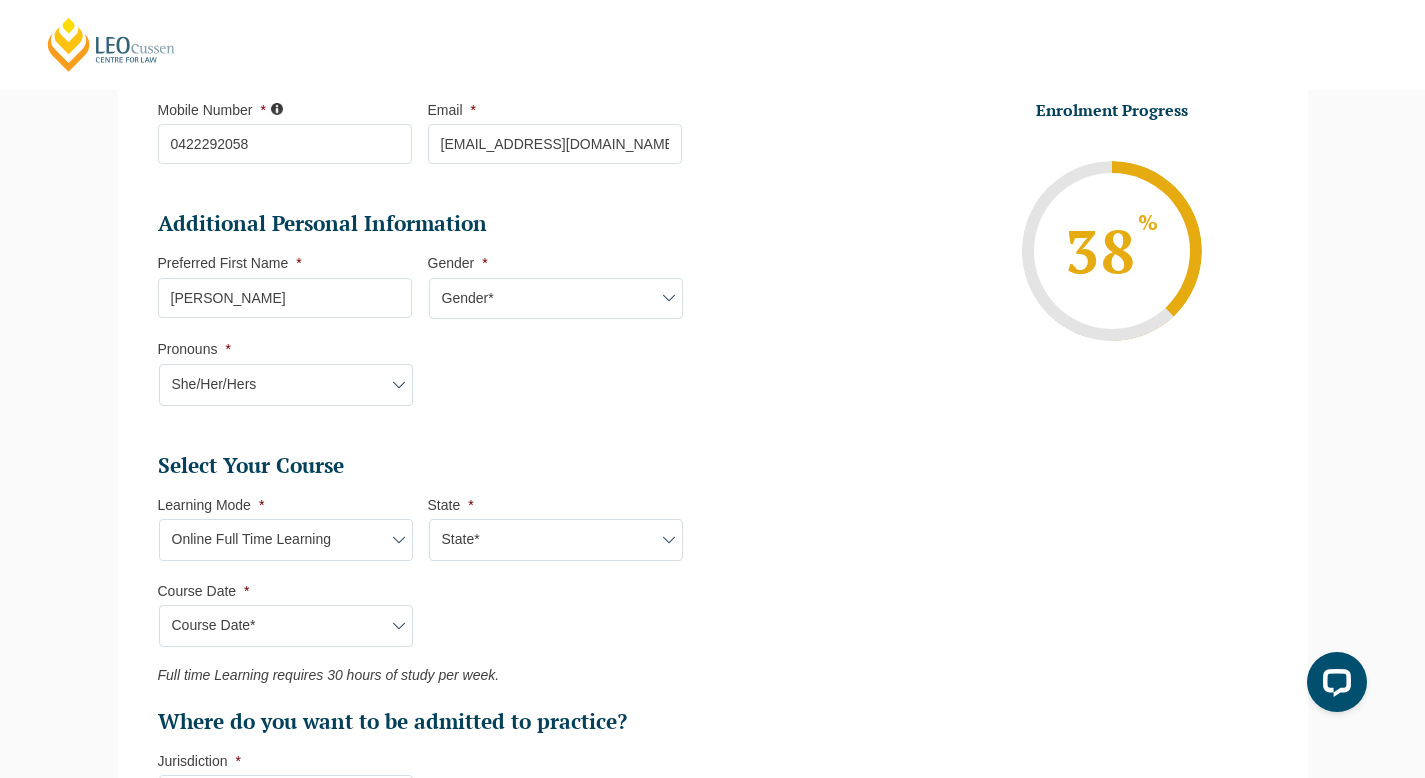 click on "Course Date* August 2025 (04-Aug-2025 to 19-Dec-2025) September 2025 (22-Sep-2025 to 20-Feb-2026) December 2025 (08-Dec-2025 to 16-May-2026)" at bounding box center (286, 626) 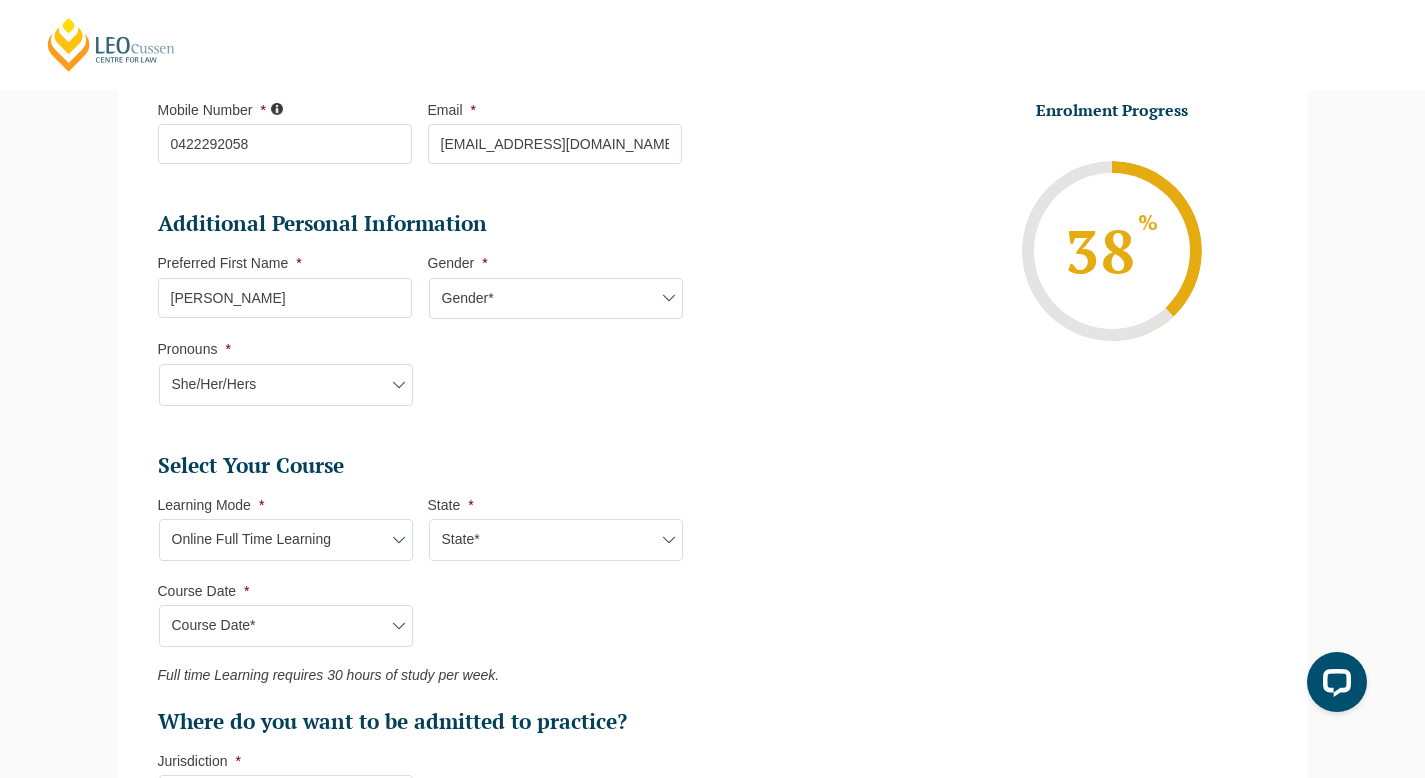 select on "August 2025 (04-Aug-2025 to 19-Dec-2025)" 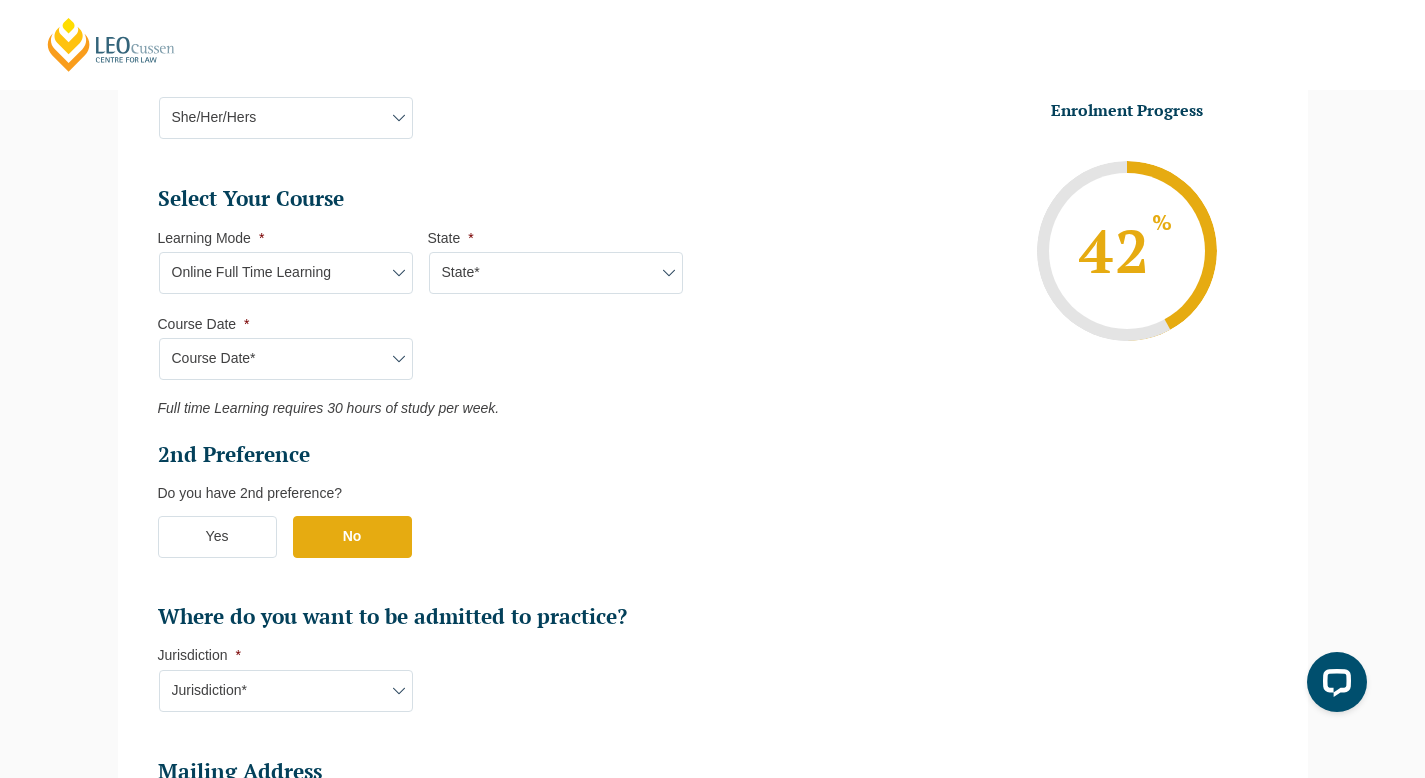 scroll, scrollTop: 822, scrollLeft: 0, axis: vertical 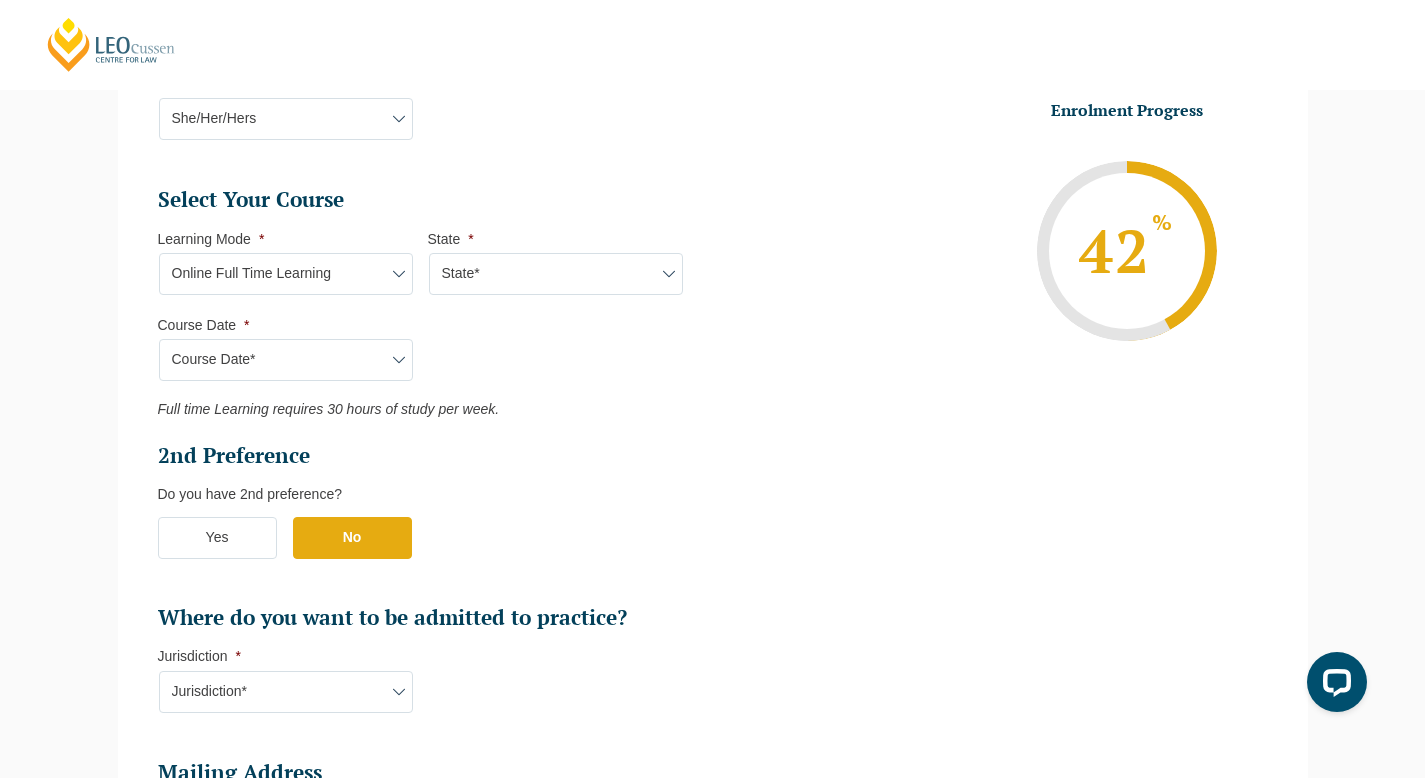 click on "Yes" at bounding box center [217, 538] 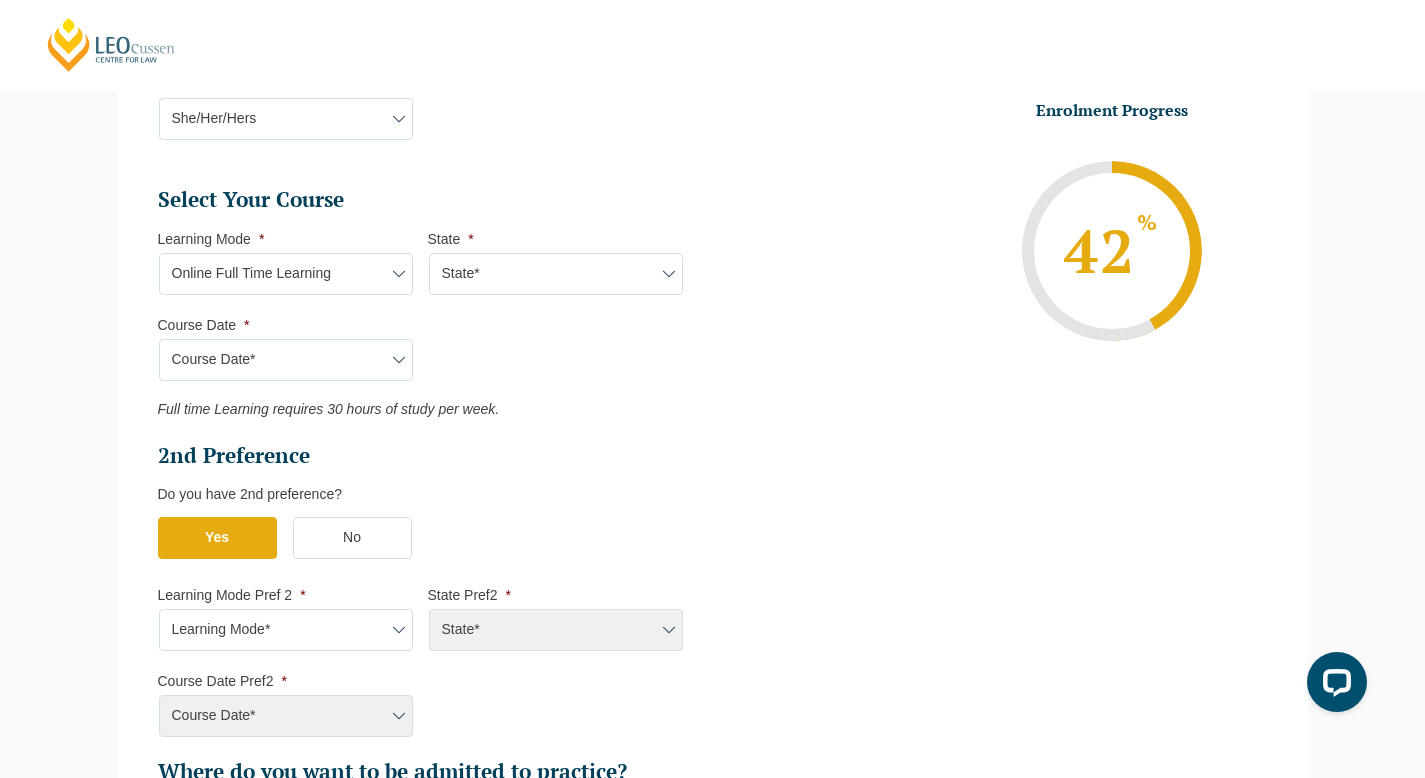 click on "Learning Mode* Online Full Time Learning Online Part Time Learning Blended Full Time Learning Blended Part Time Learning Onsite Full Time Learning" at bounding box center [286, 630] 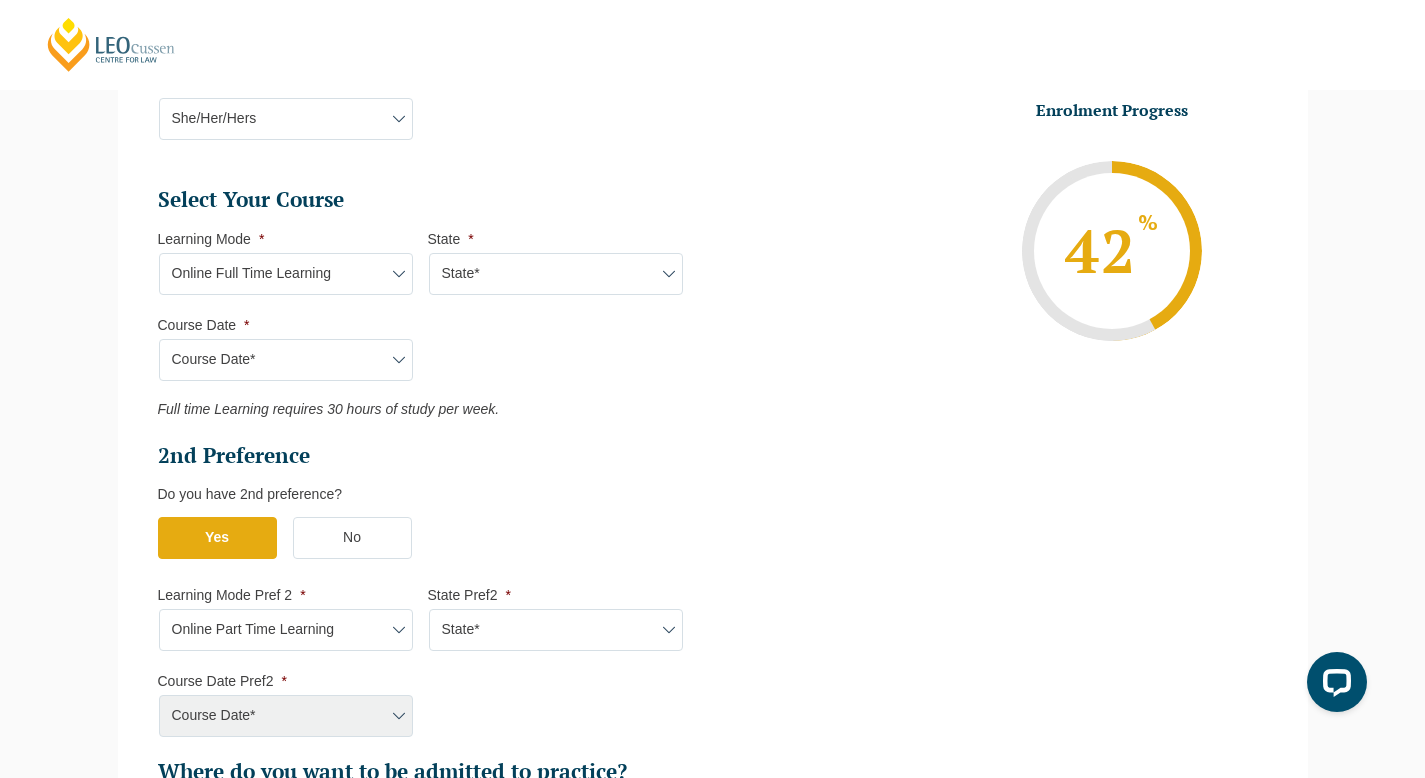 click on "Learning Mode* Online Full Time Learning Online Part Time Learning Blended Full Time Learning Blended Part Time Learning Onsite Full Time Learning" at bounding box center [286, 630] 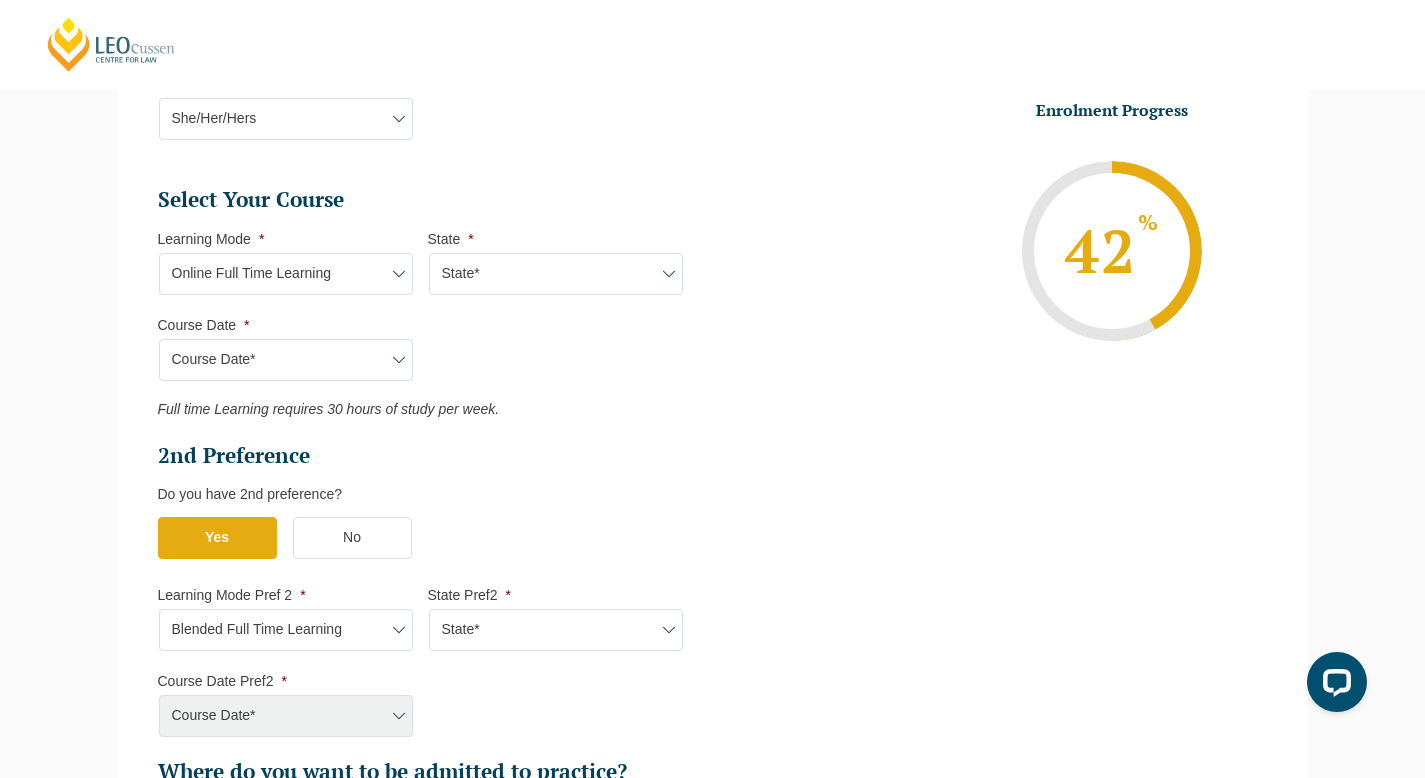 click on "State* ACT/NSW QLD SA VIC WA" at bounding box center [556, 630] 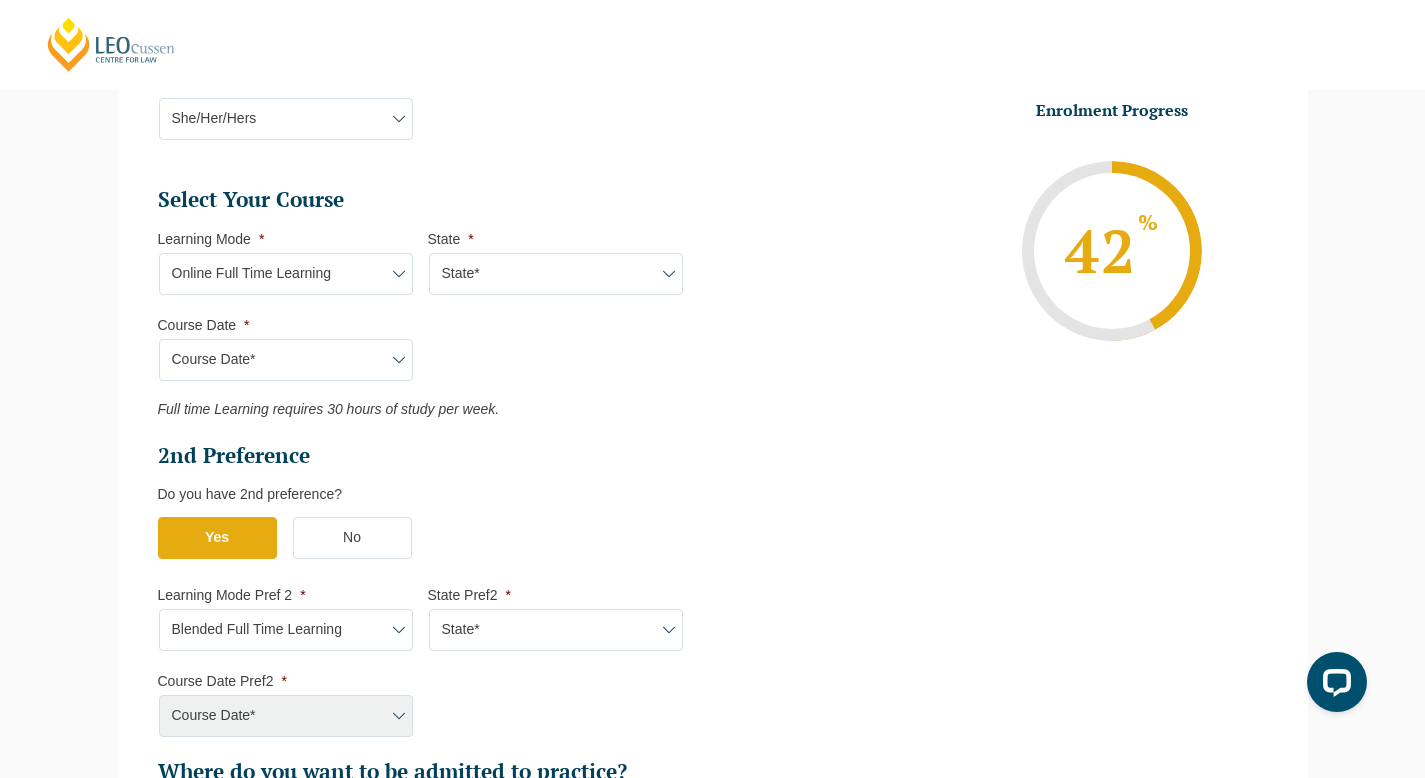 select on "VIC" 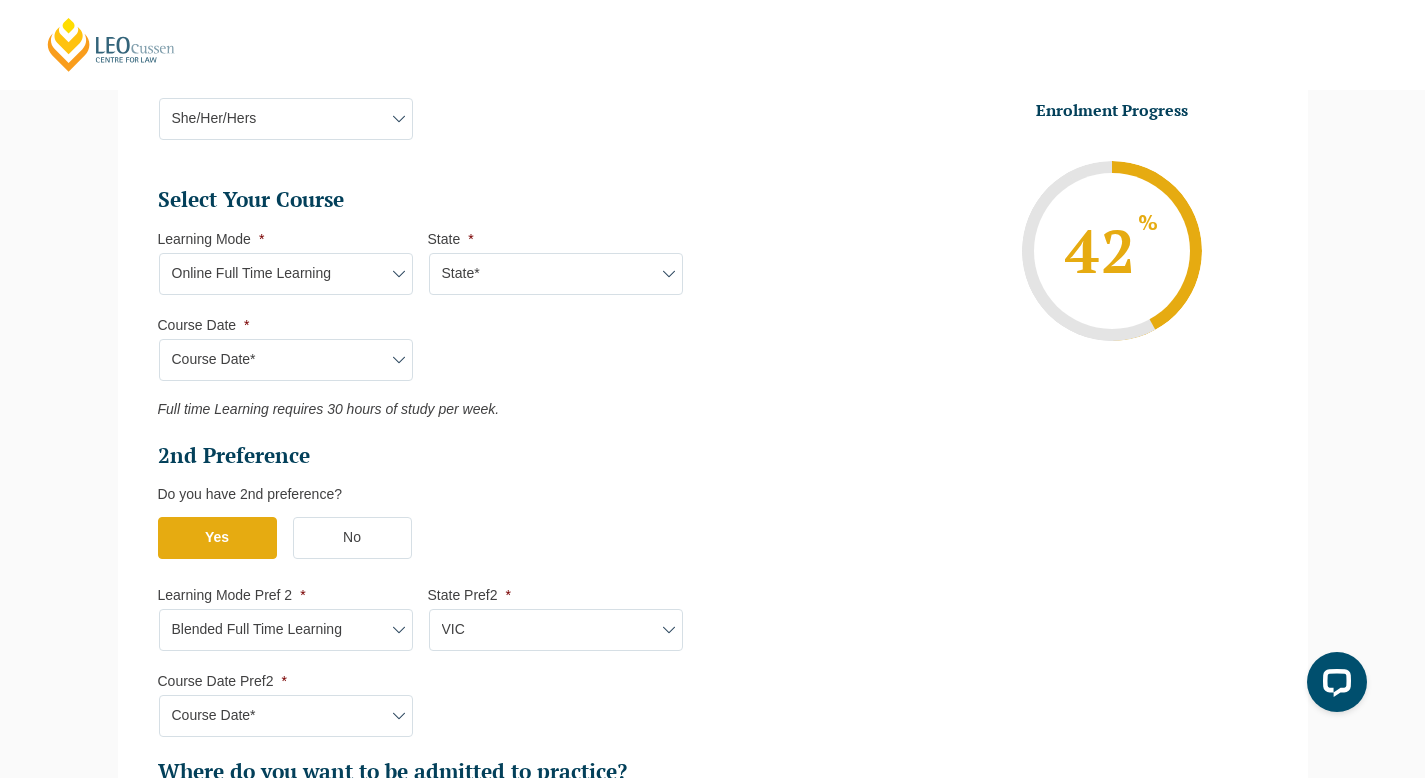 click on "Course Date* August 2025 (04-Aug-2025 to 19-Dec-2025) September 2025 (22-Sep-2025 to 20-Feb-2026) December 2025 (08-Dec-2025 to 16-May-2026)" at bounding box center [286, 716] 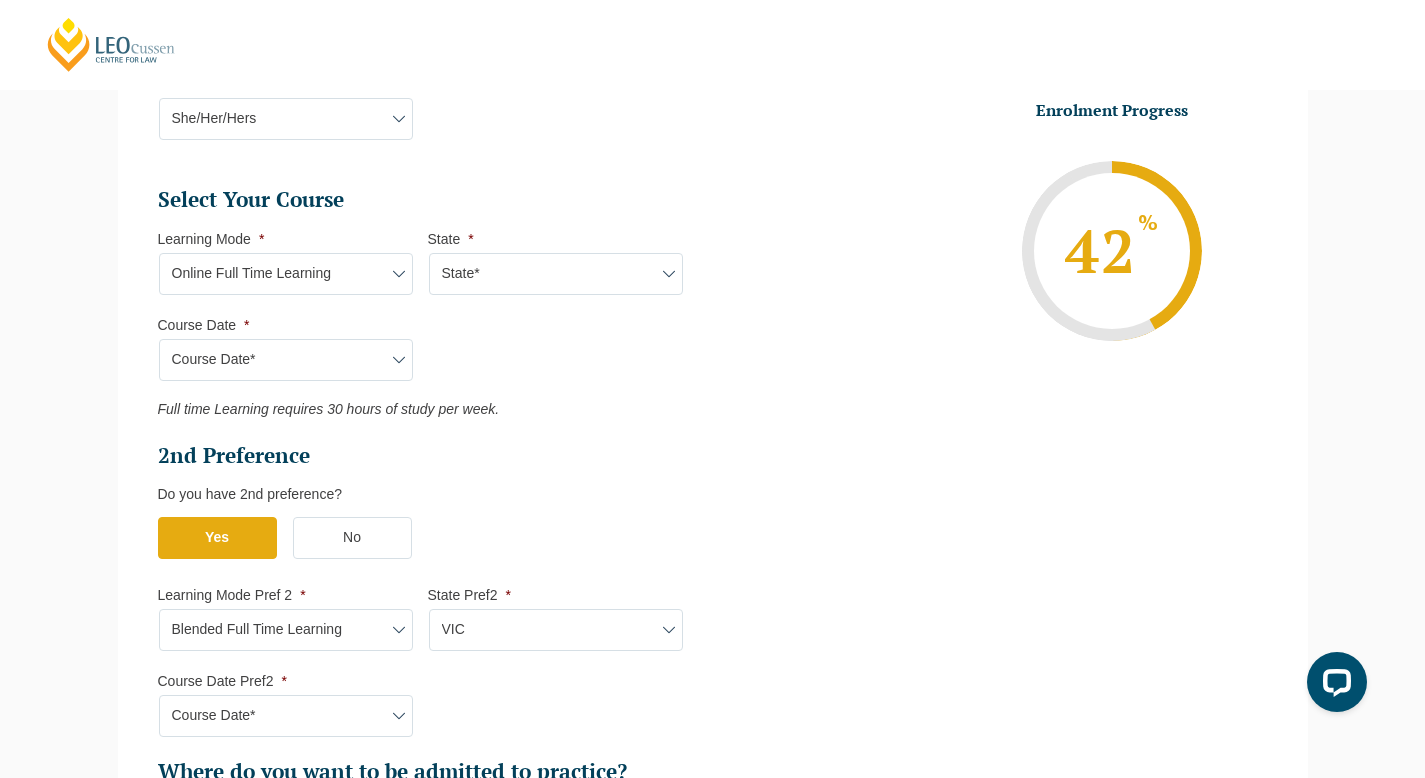 select on "August 2025 (04-Aug-2025 to 19-Dec-2025)" 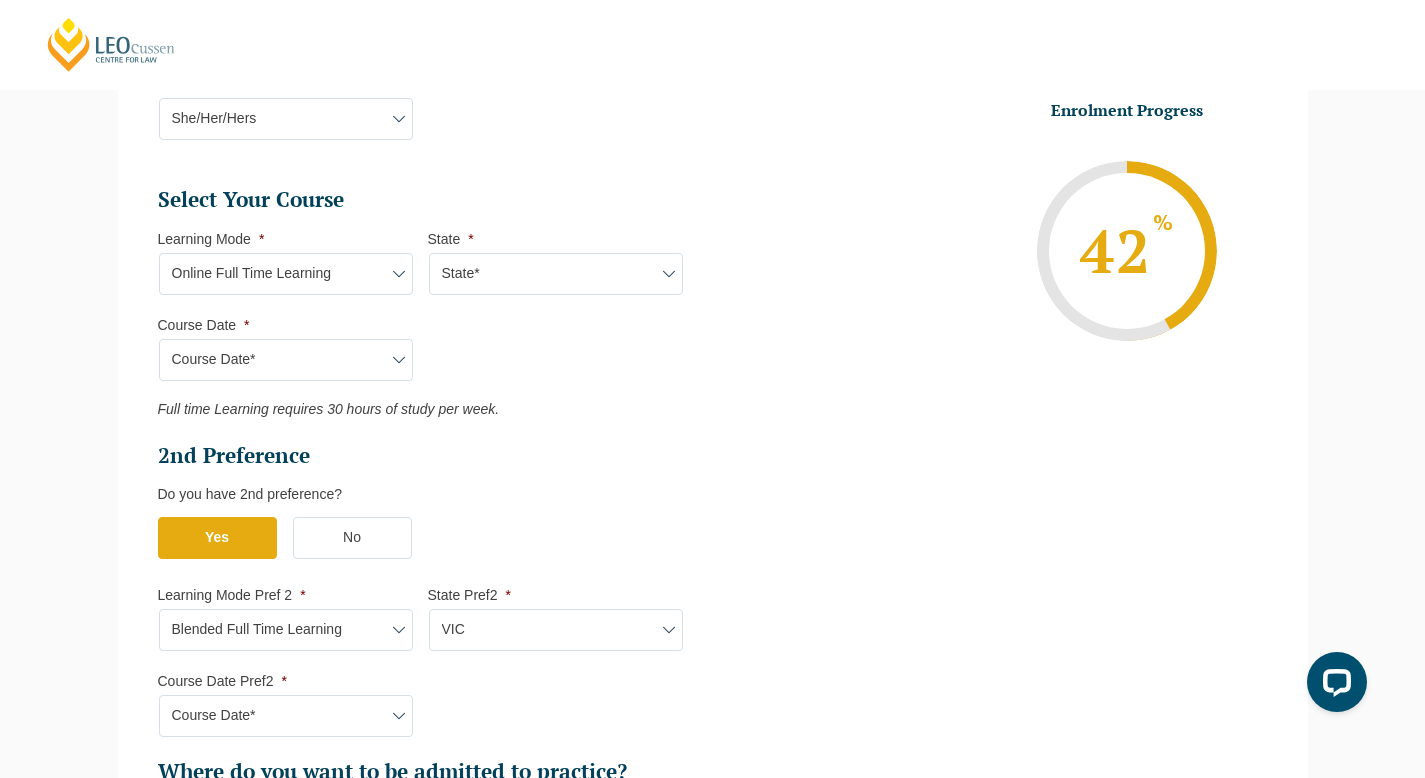 scroll, scrollTop: 1033, scrollLeft: 0, axis: vertical 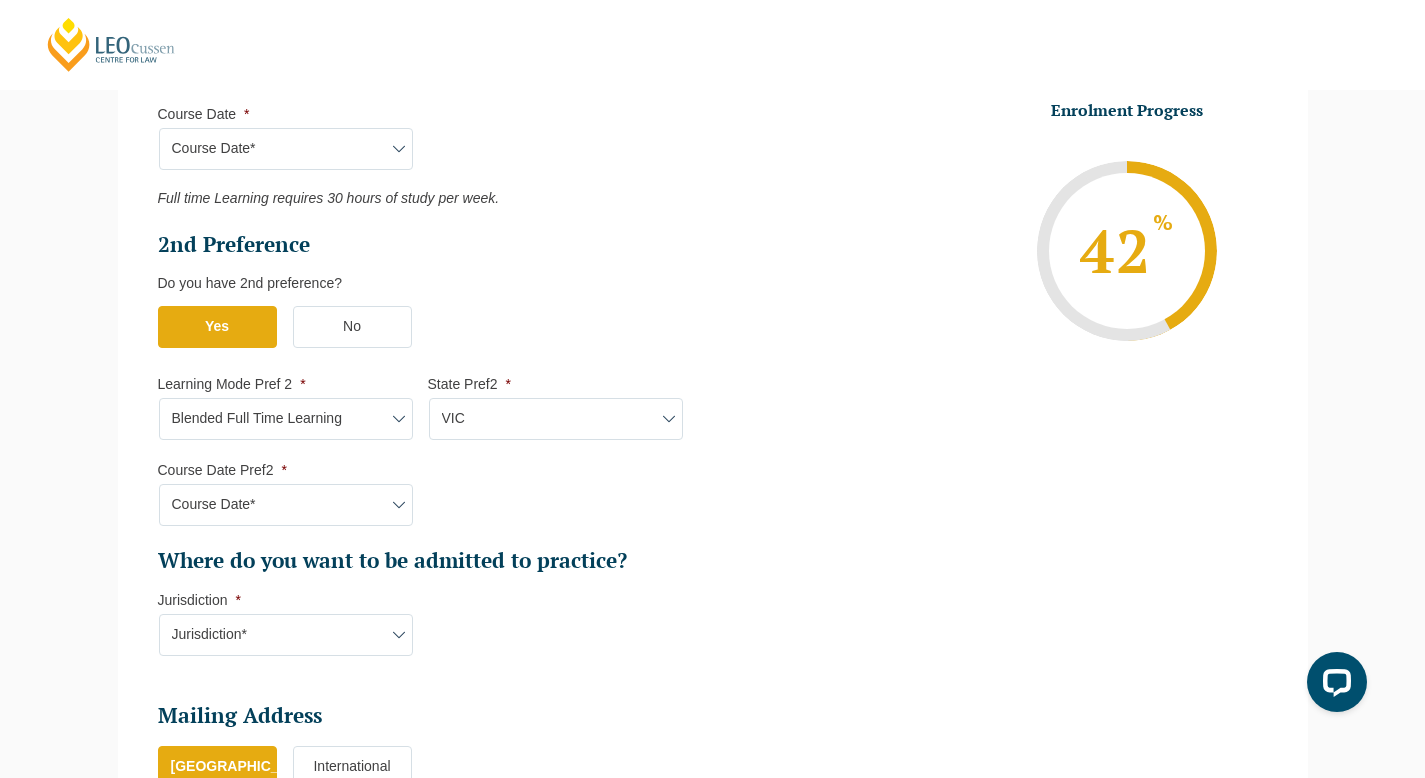 click on "Jurisdiction* VIC ACT/NSW SA WA QLD" at bounding box center [286, 635] 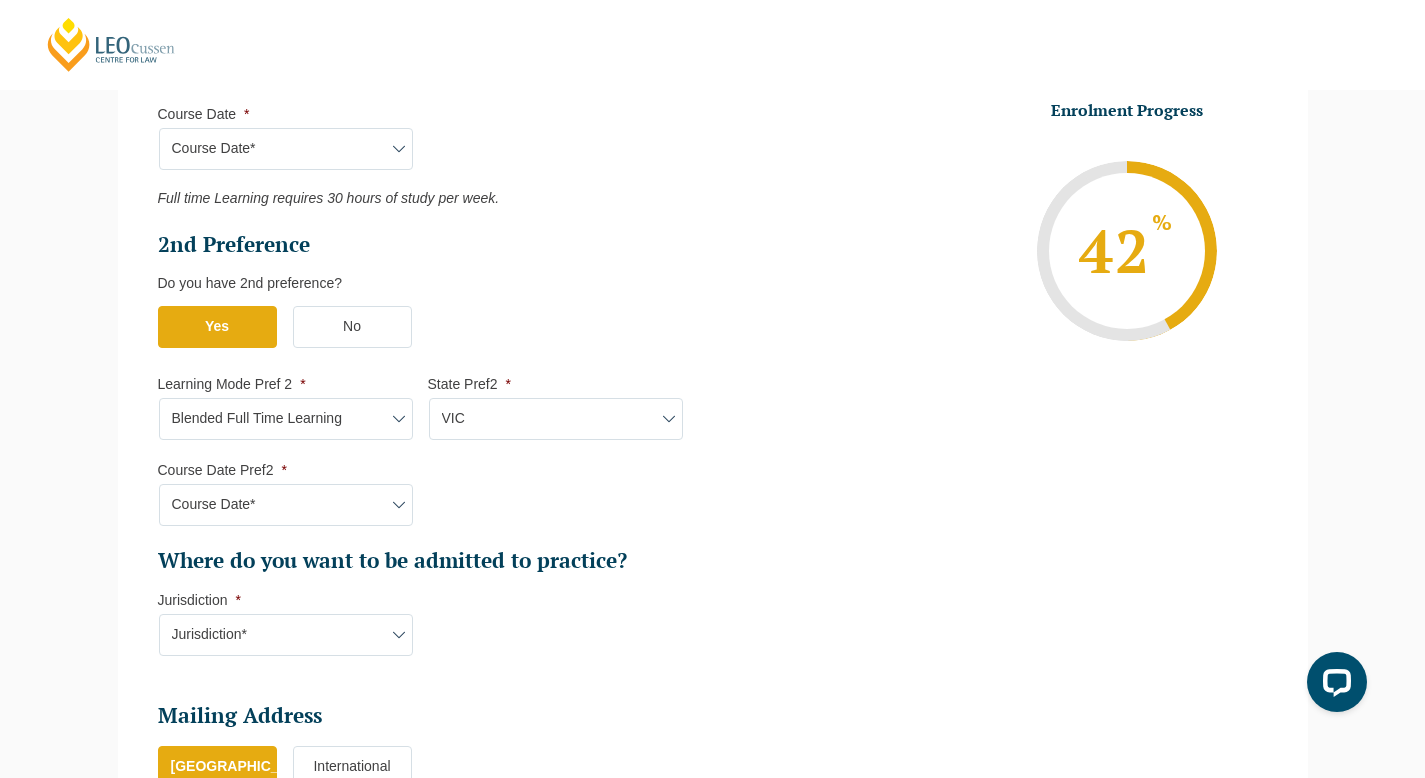 select on "VIC" 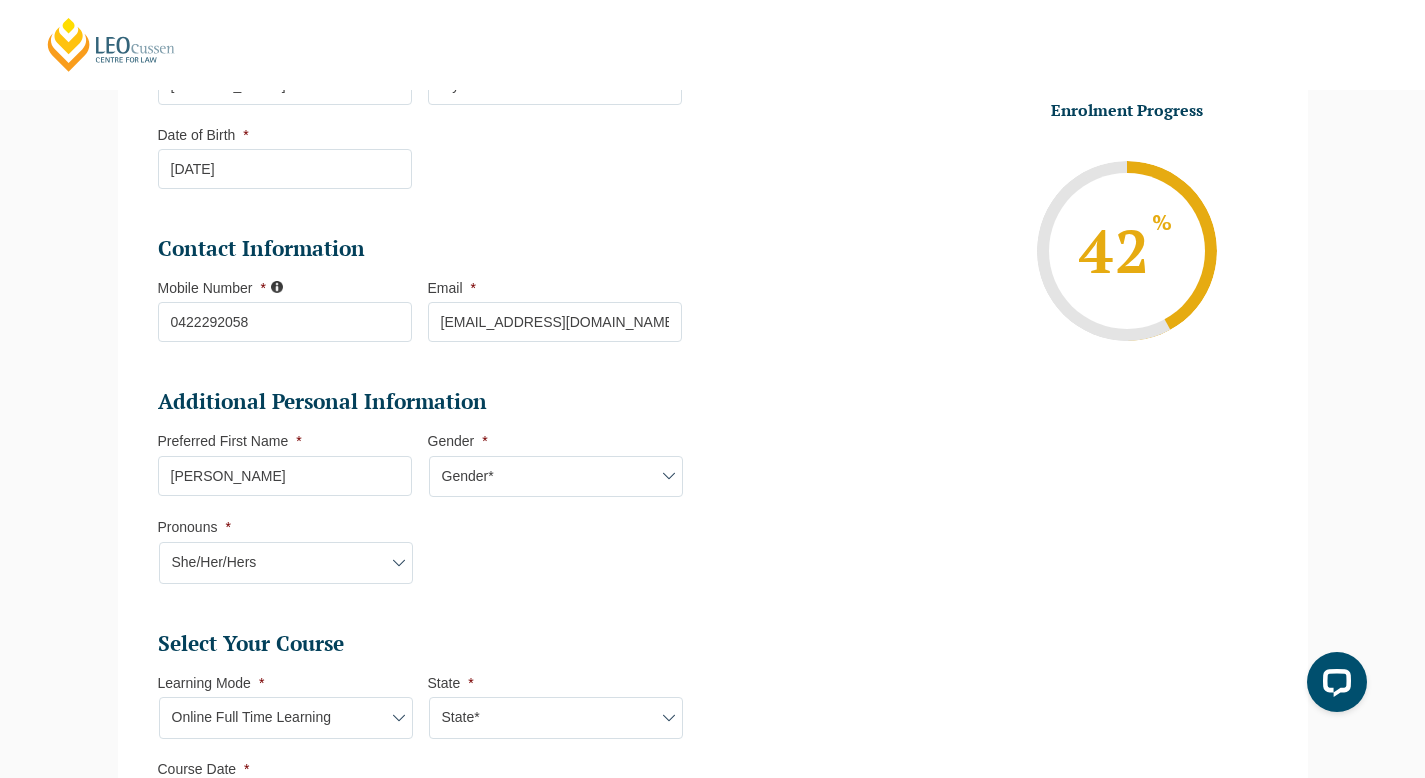 scroll, scrollTop: 521, scrollLeft: 0, axis: vertical 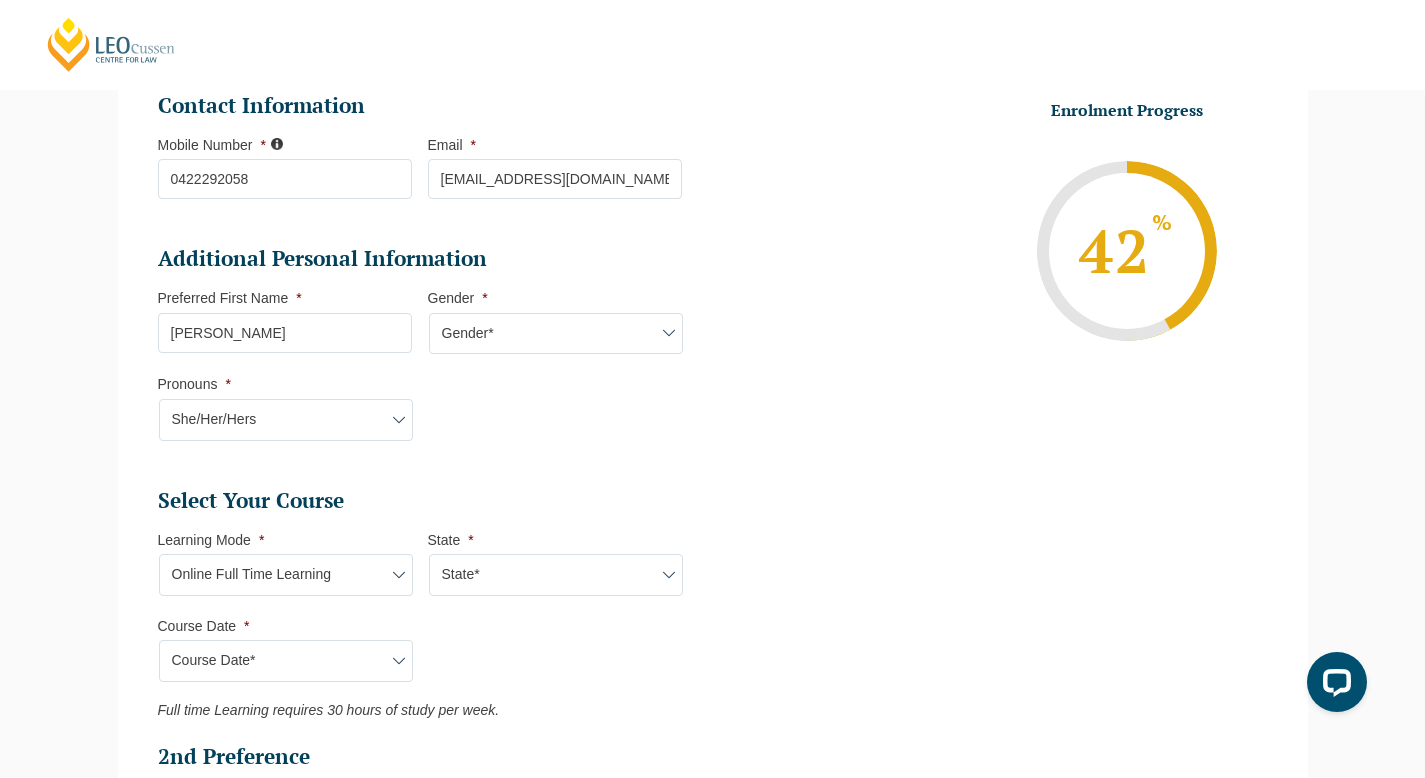 click on "Course Date* August 2025 (04-Aug-2025 to 19-Dec-2025) September 2025 (22-Sep-2025 to 20-Feb-2026) December 2025 (08-Dec-2025 to 16-May-2026)" at bounding box center [286, 661] 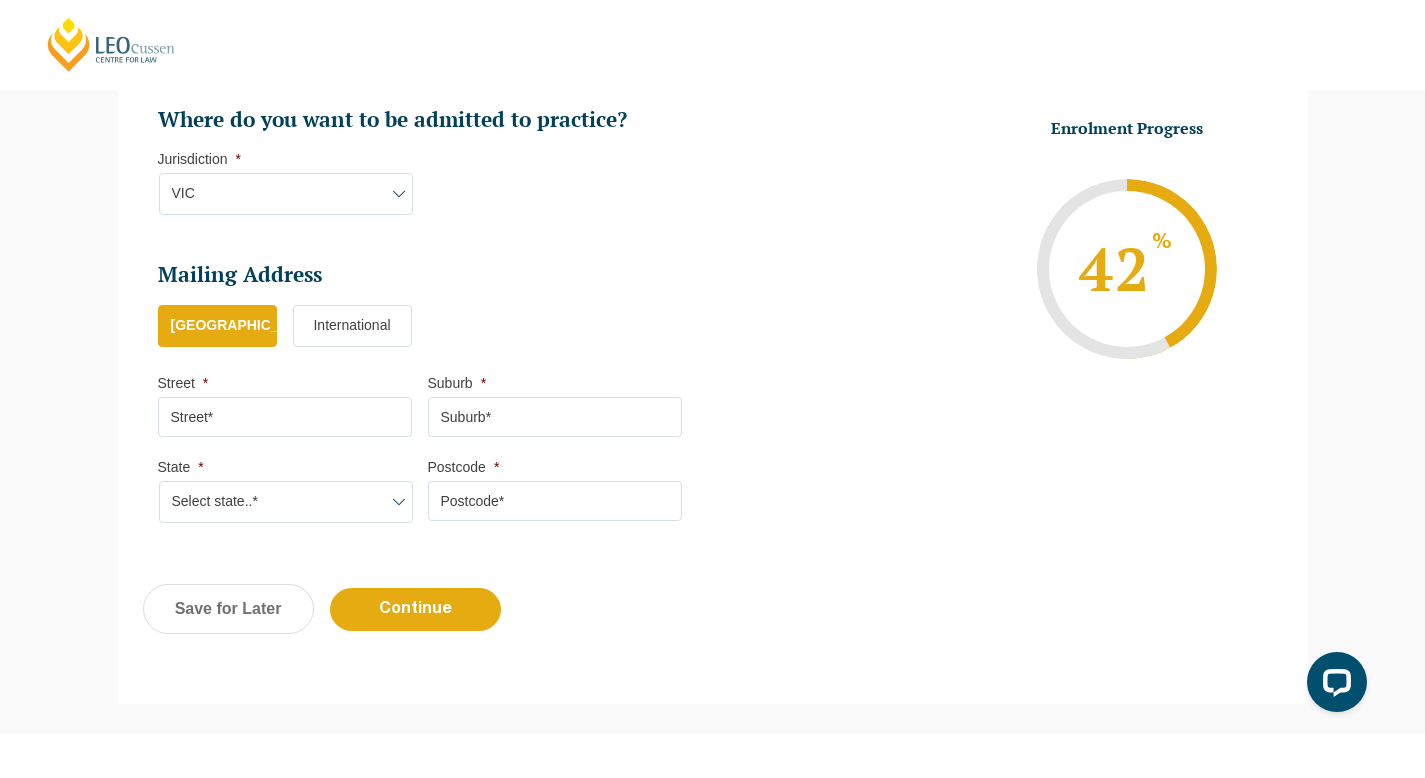 scroll, scrollTop: 1476, scrollLeft: 0, axis: vertical 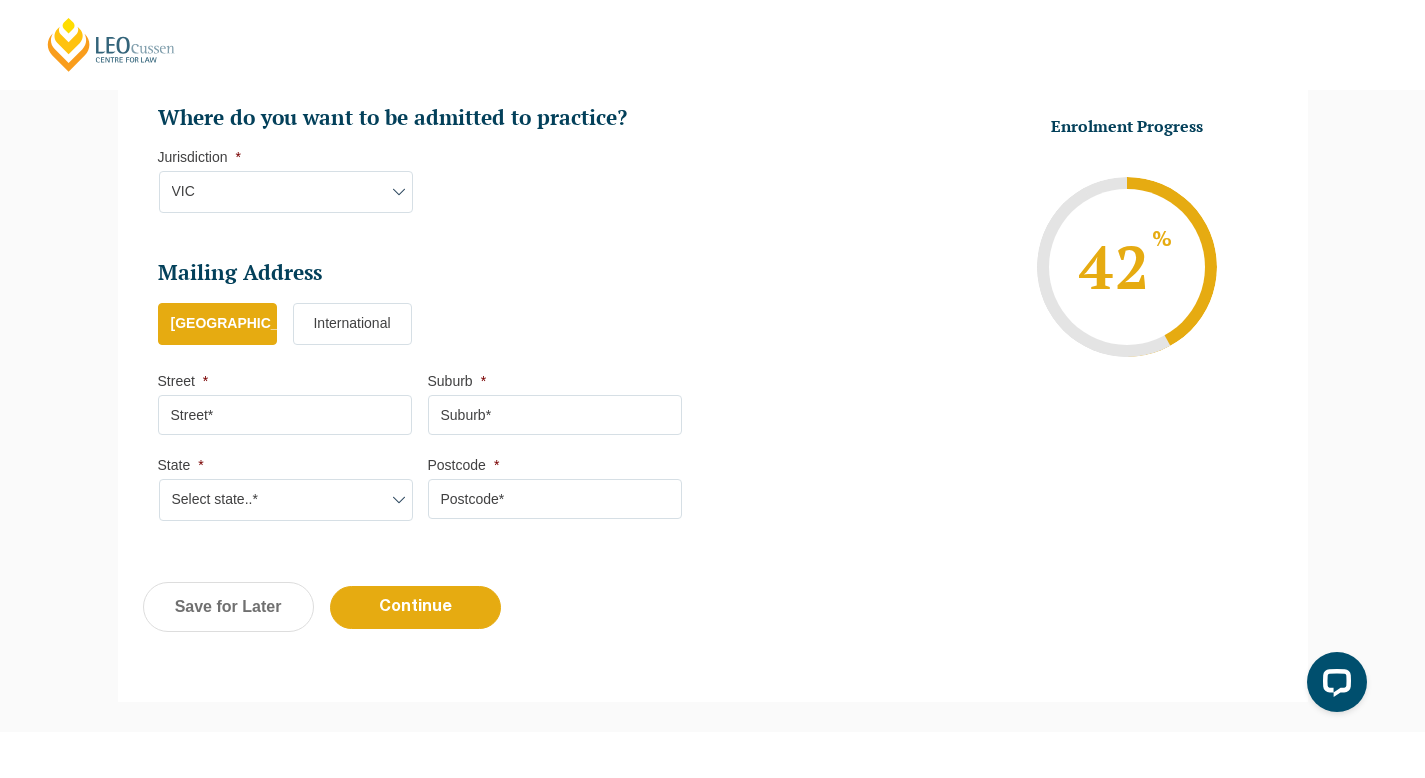 click on "Street *" at bounding box center (285, 415) 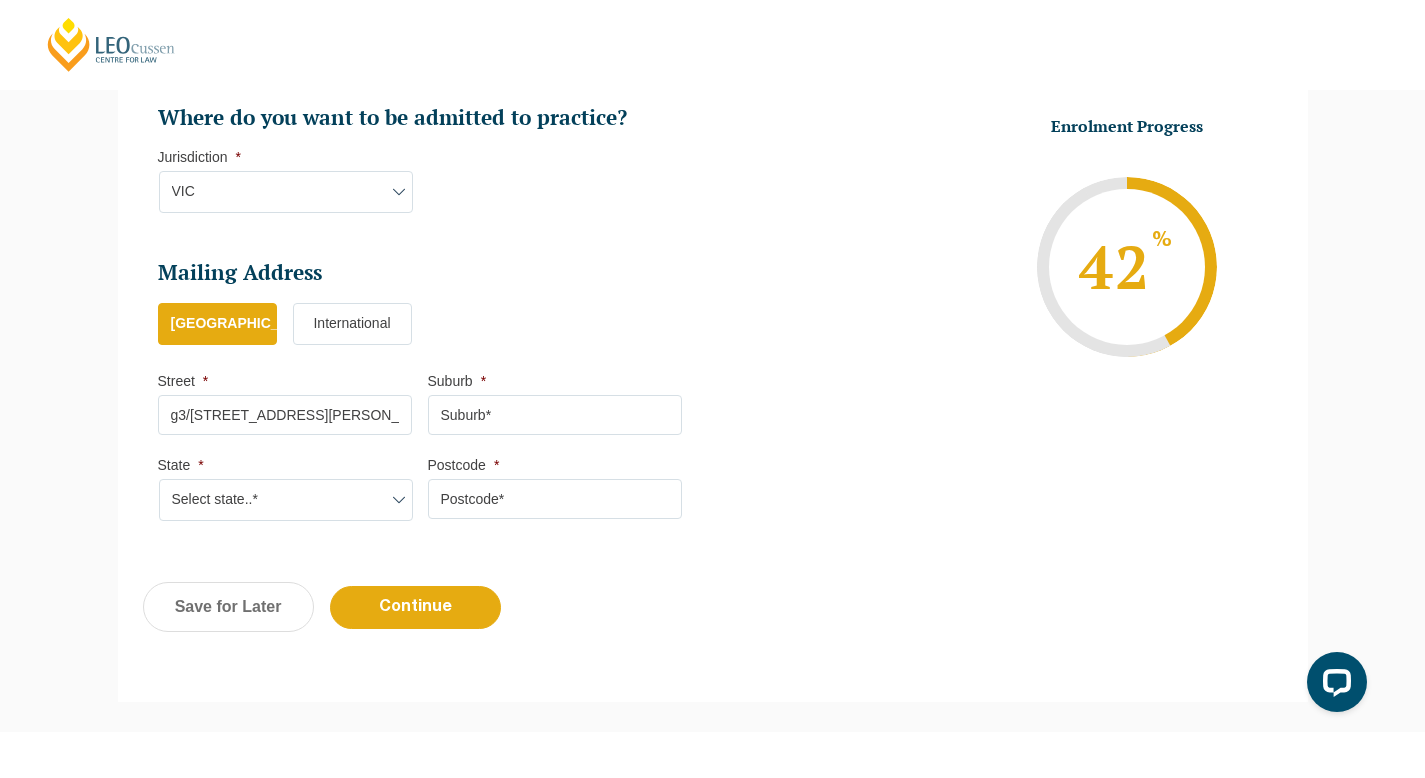 type on "South Yarra" 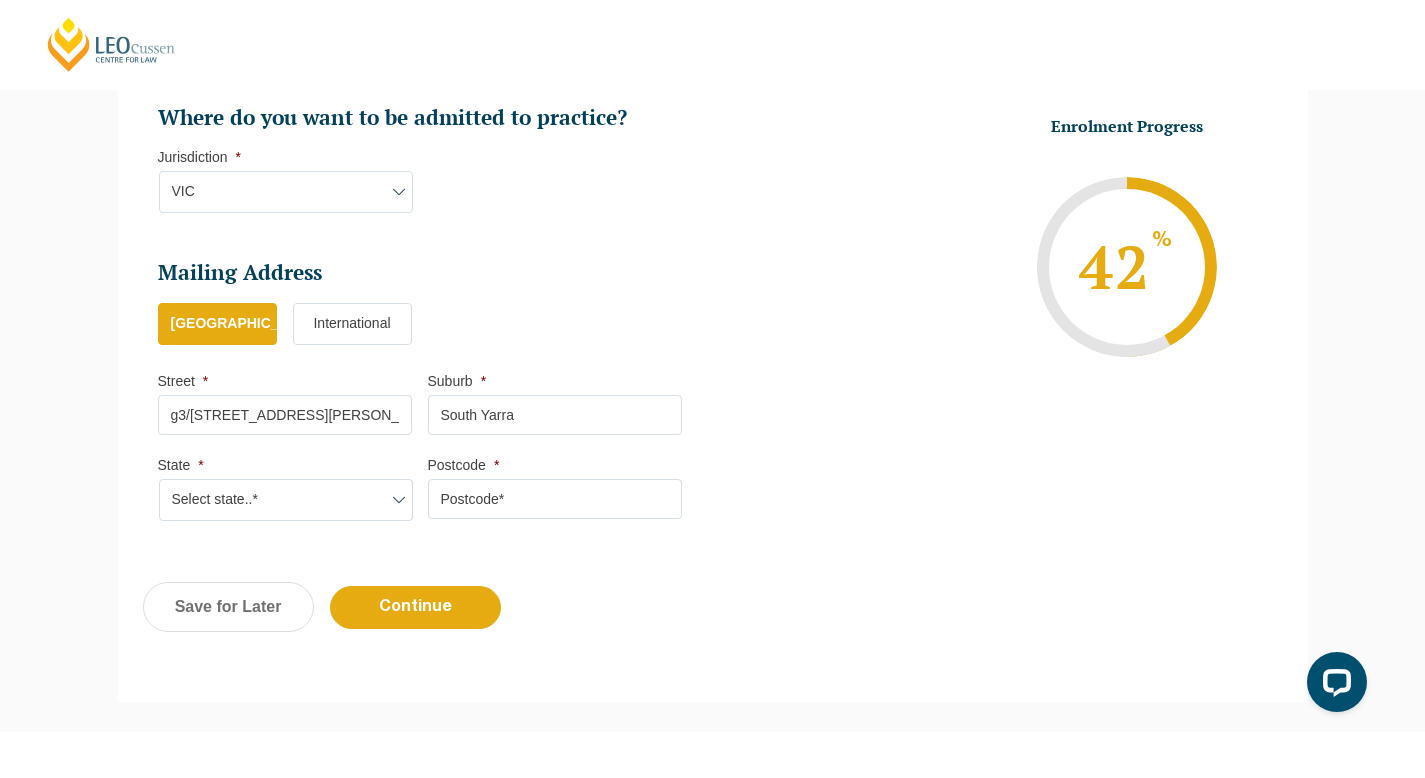 select on "VIC" 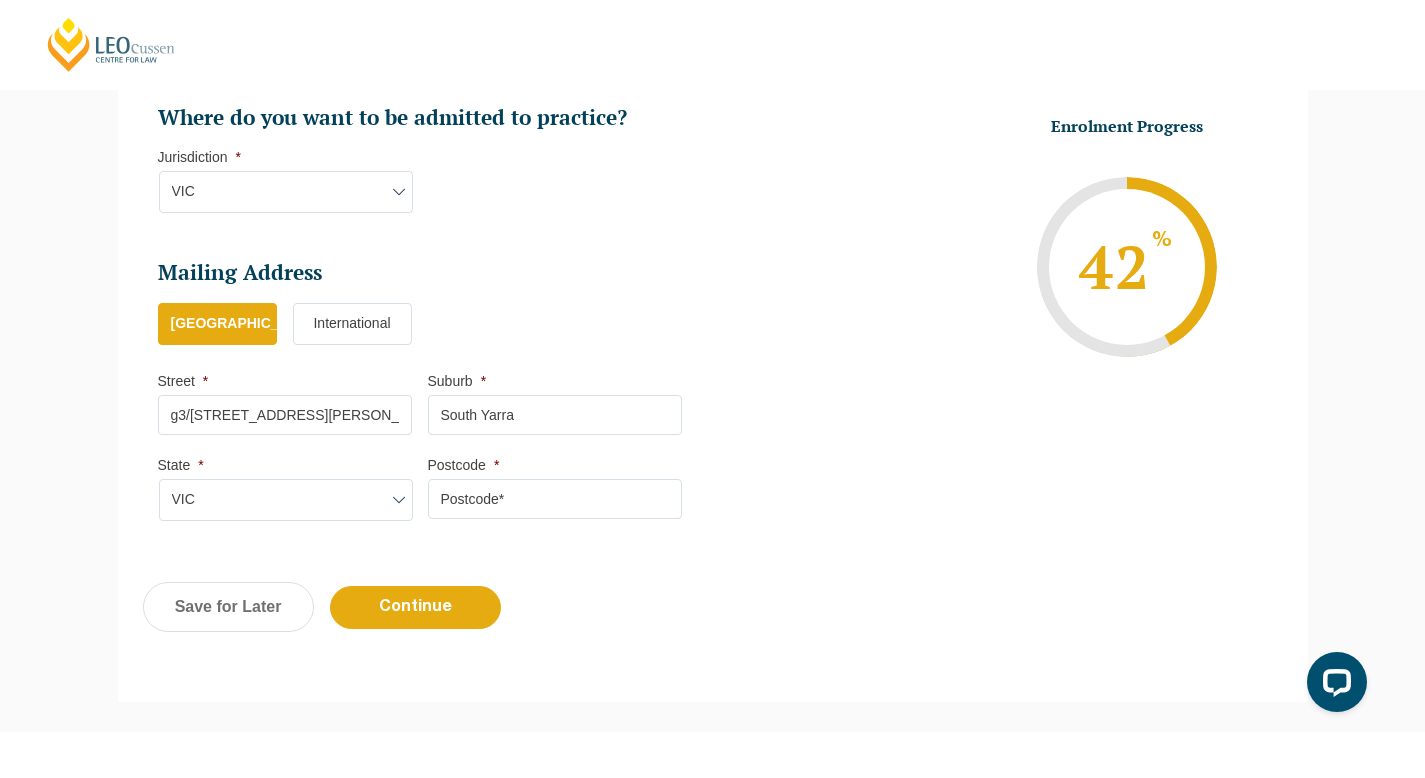 type on "3141" 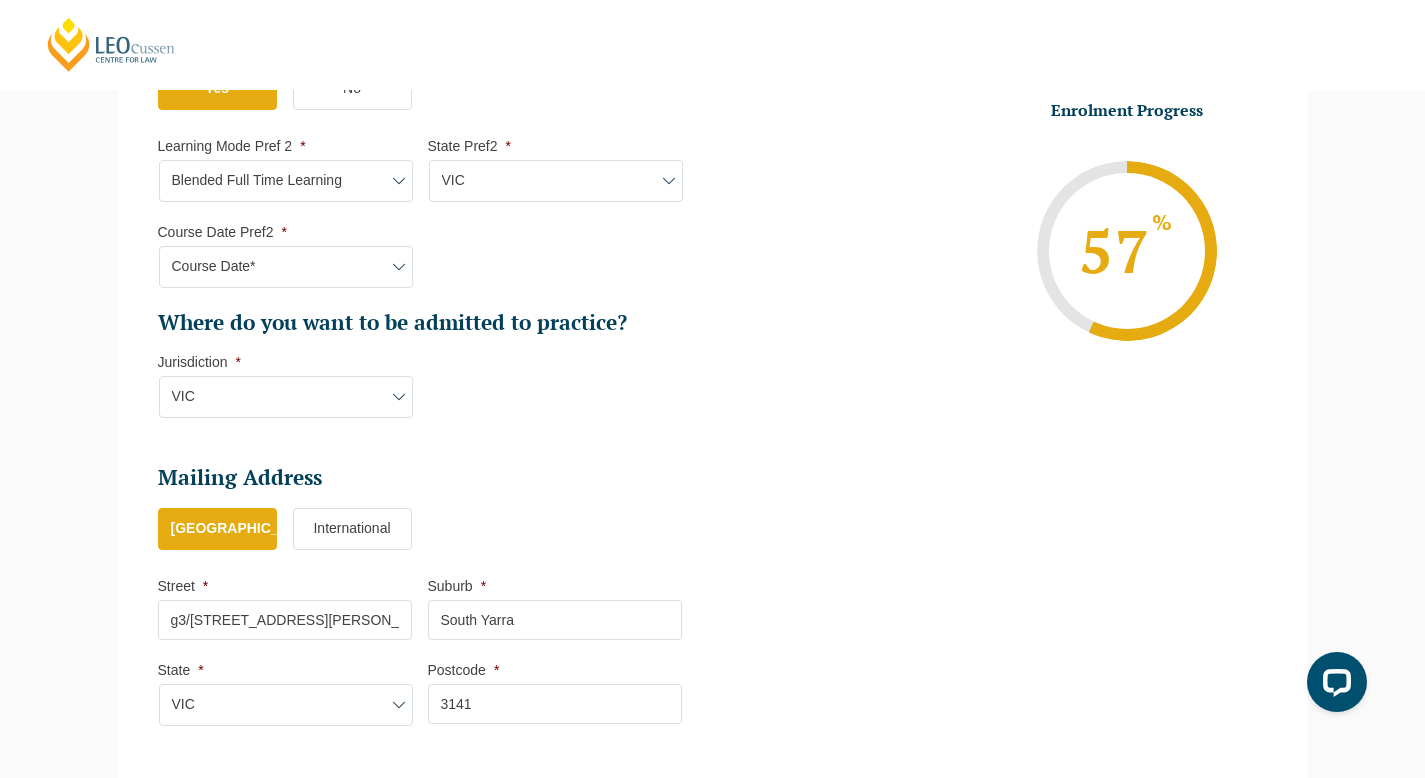 scroll, scrollTop: 1651, scrollLeft: 0, axis: vertical 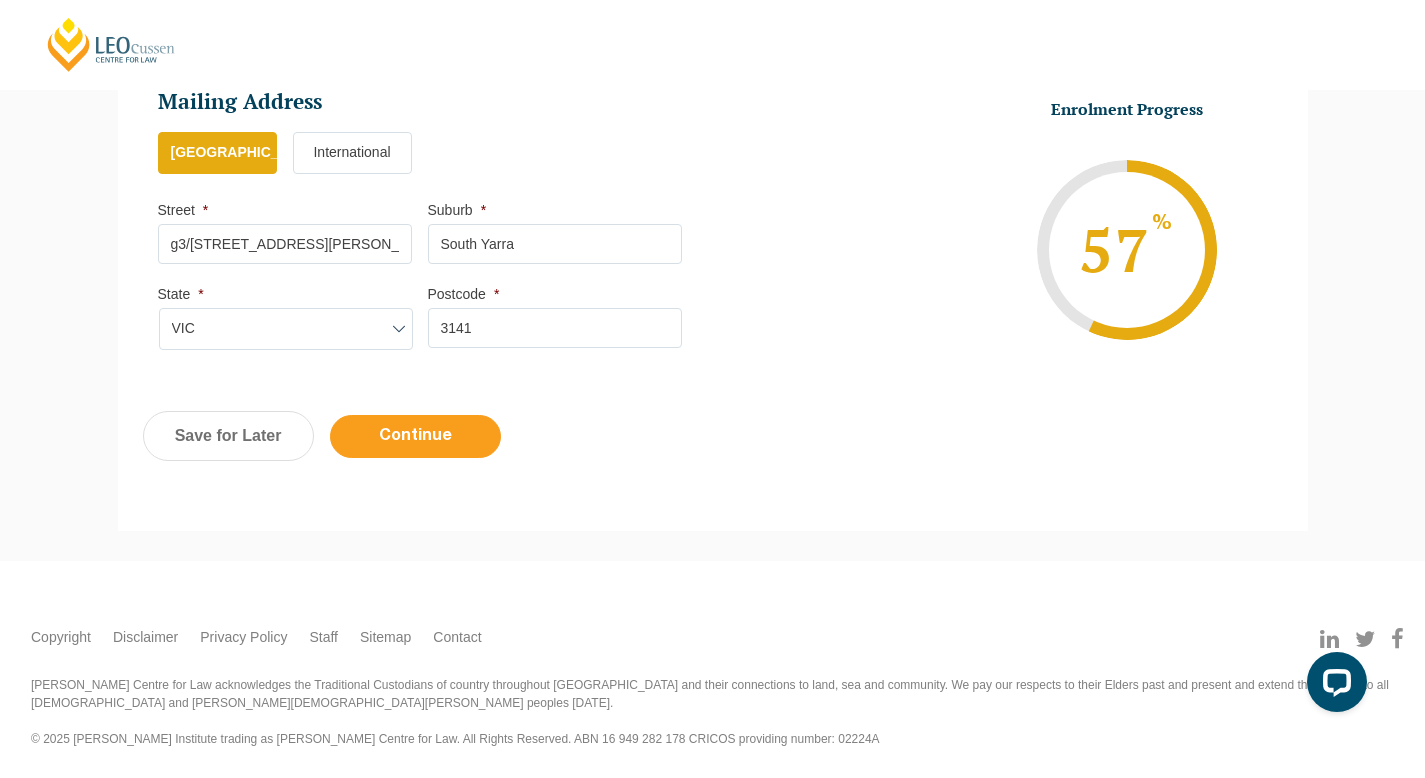 click on "Continue" at bounding box center [415, 436] 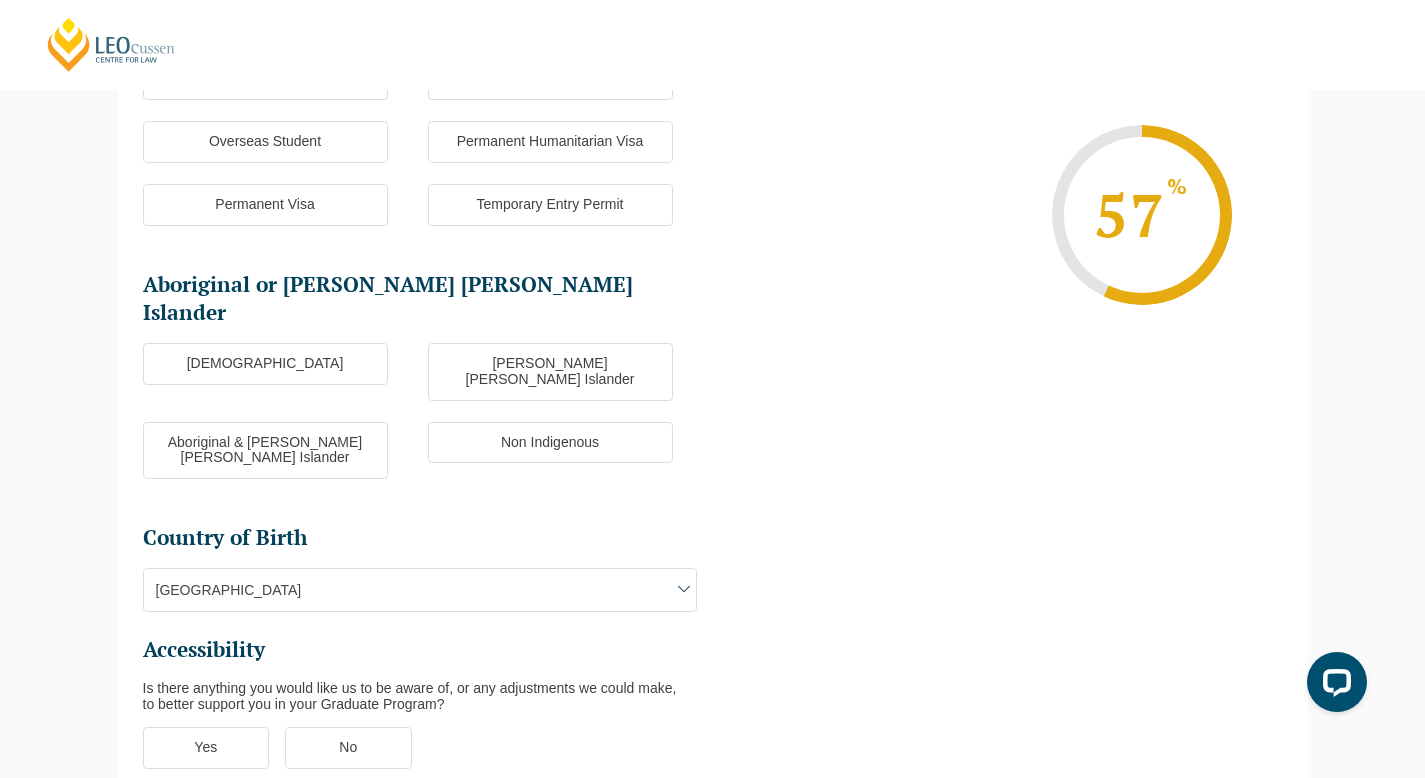 scroll, scrollTop: 173, scrollLeft: 0, axis: vertical 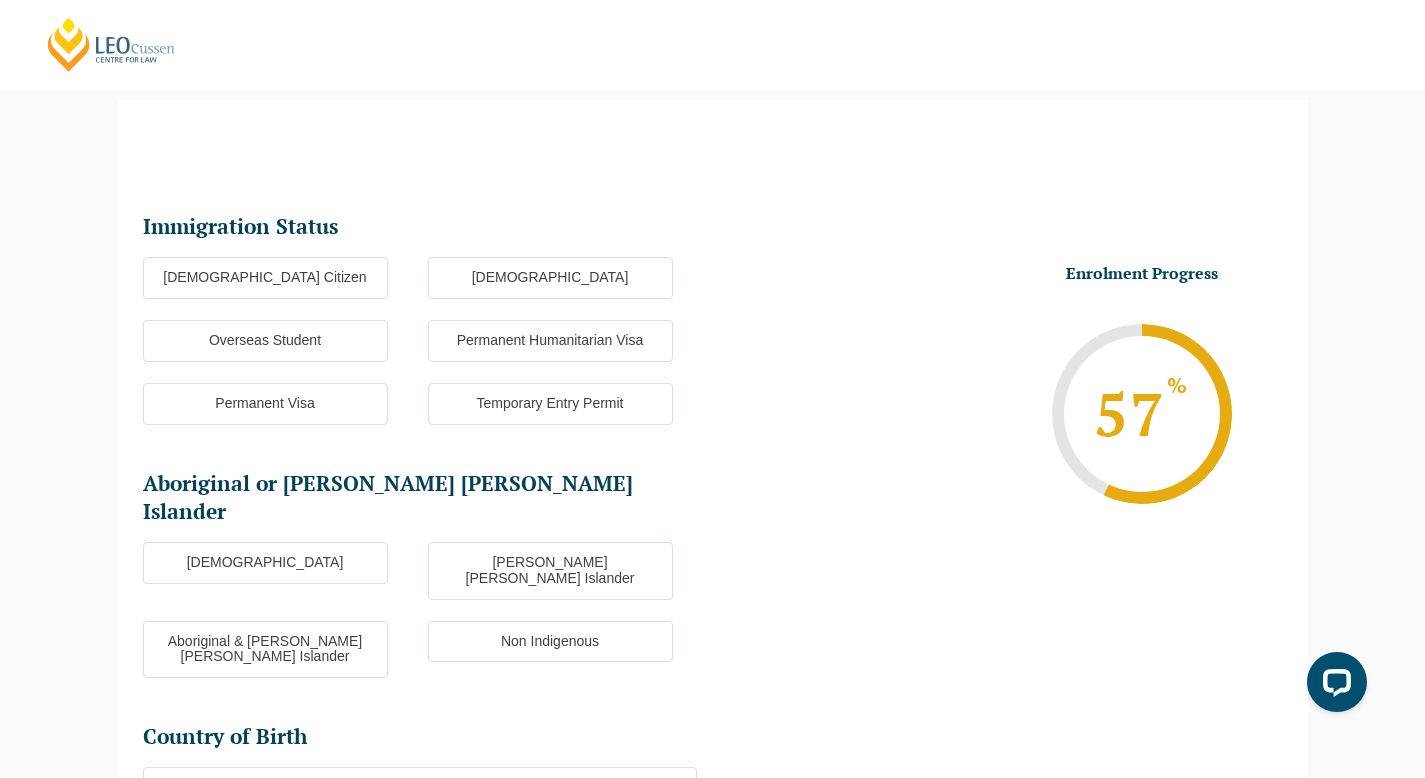 click on "Overseas Student" at bounding box center (265, 341) 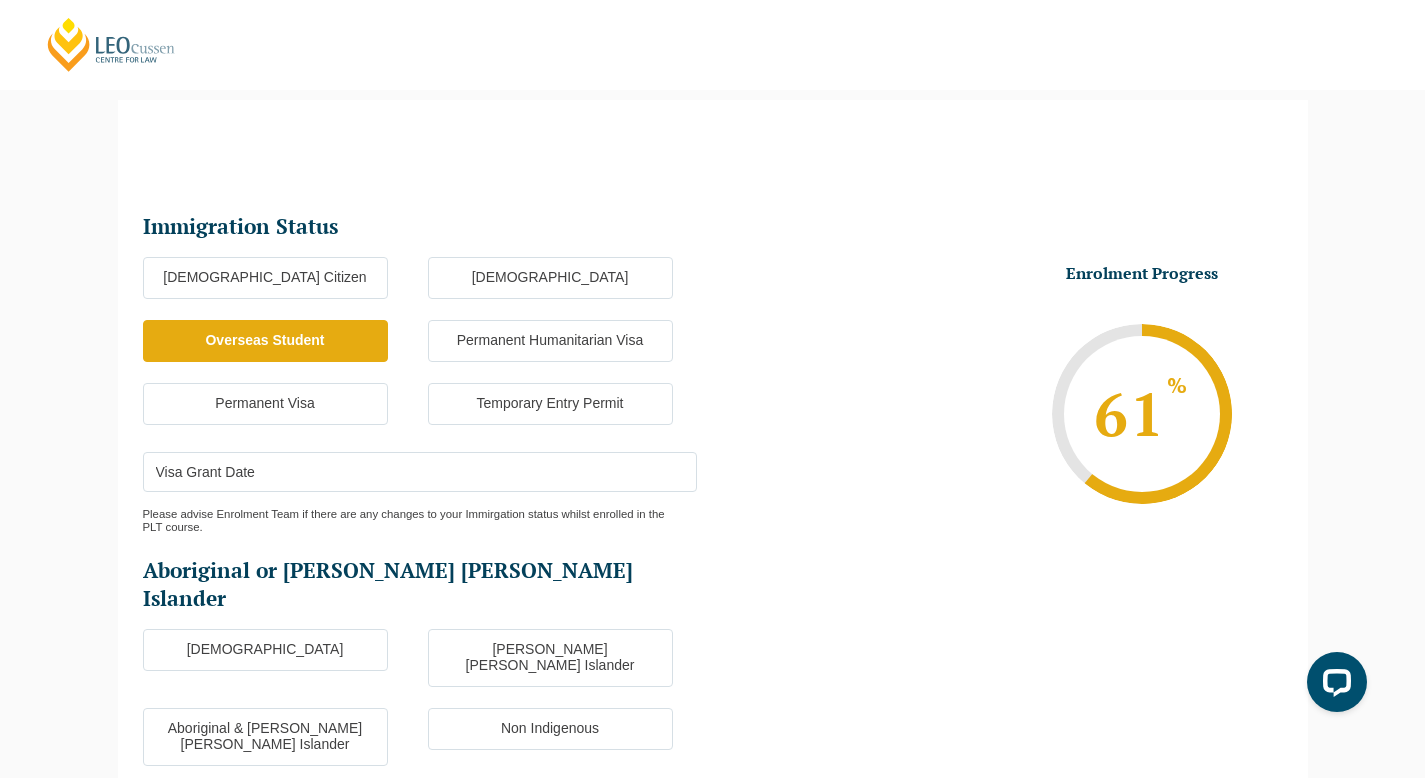 click on "Visa Grant Date" at bounding box center [420, 472] 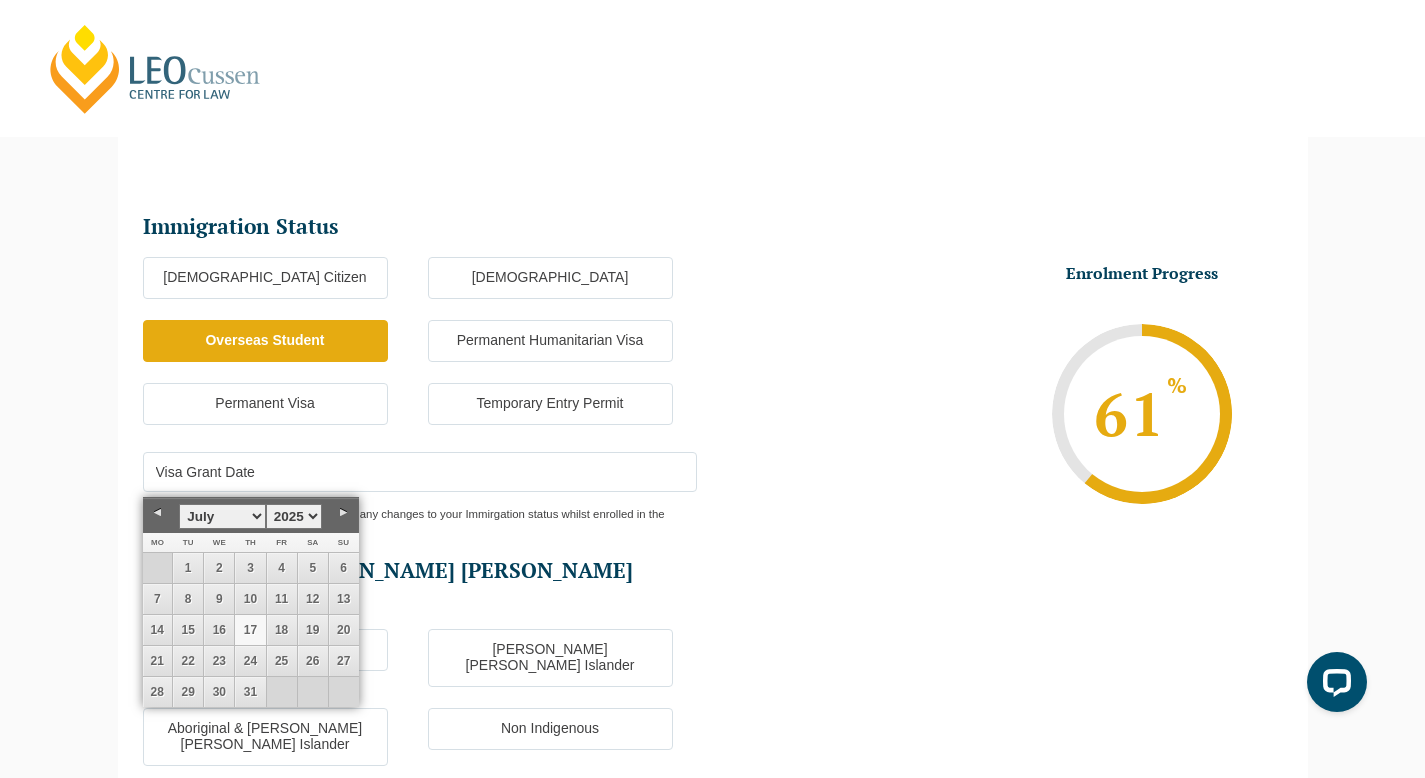 click on "January February March April May June July August September October November December" at bounding box center [222, 516] 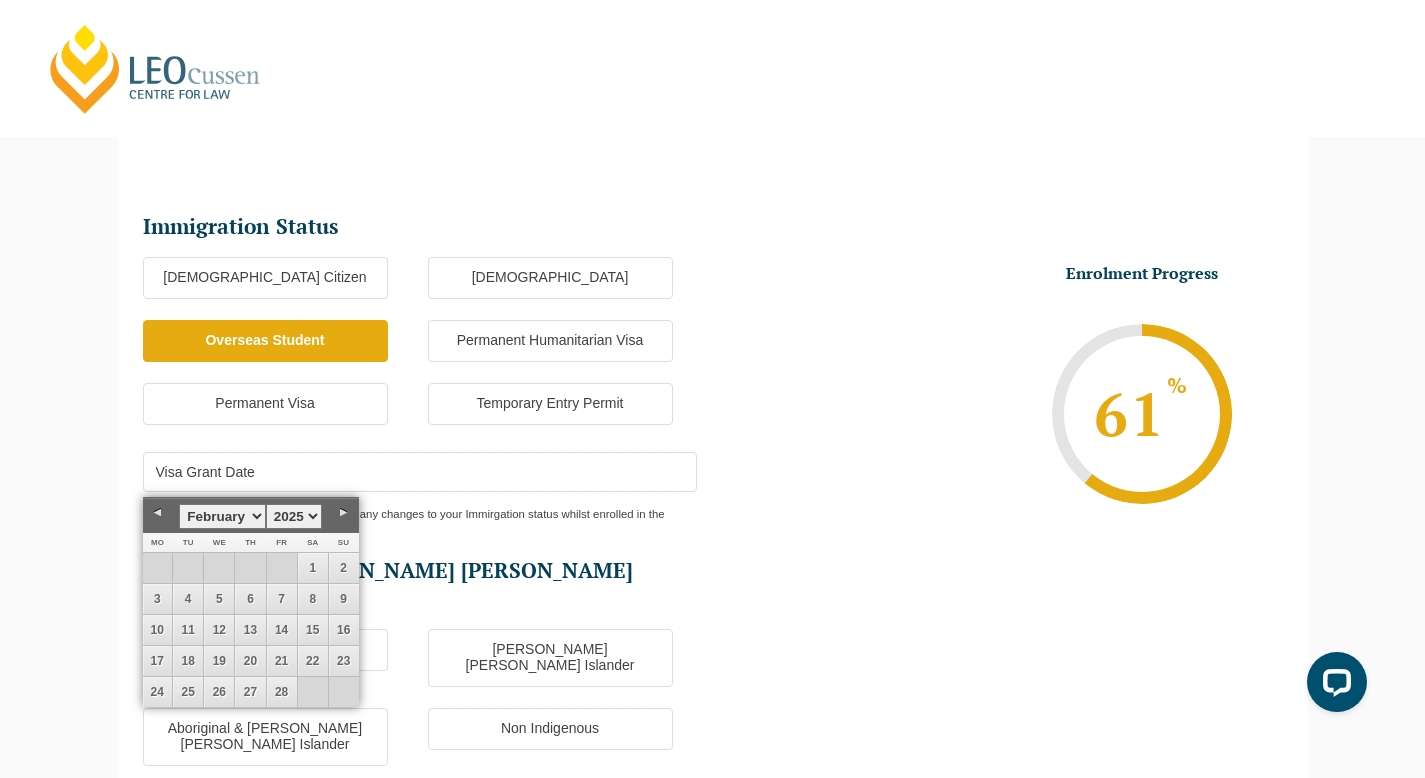 click on "1925 1926 1927 1928 1929 1930 1931 1932 1933 1934 1935 1936 1937 1938 1939 1940 1941 1942 1943 1944 1945 1946 1947 1948 1949 1950 1951 1952 1953 1954 1955 1956 1957 1958 1959 1960 1961 1962 1963 1964 1965 1966 1967 1968 1969 1970 1971 1972 1973 1974 1975 1976 1977 1978 1979 1980 1981 1982 1983 1984 1985 1986 1987 1988 1989 1990 1991 1992 1993 1994 1995 1996 1997 1998 1999 2000 2001 2002 2003 2004 2005 2006 2007 2008 2009 2010 2011 2012 2013 2014 2015 2016 2017 2018 2019 2020 2021 2022 2023 2024 2025 2026 2027 2028 2029 2030 2031 2032 2033 2034 2035 2036 2037 2038 2039 2040 2041 2042 2043 2044 2045" at bounding box center (294, 516) 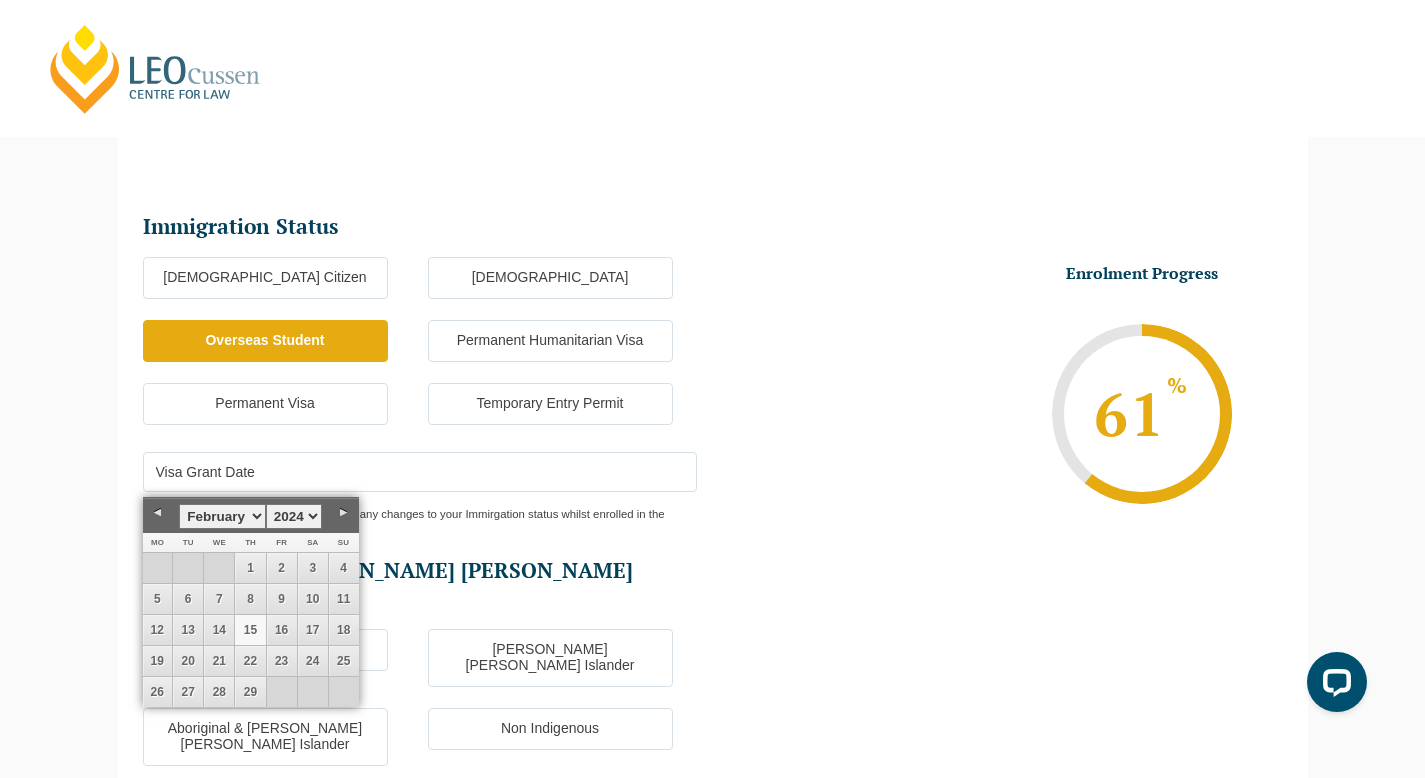 click on "15" at bounding box center (250, 630) 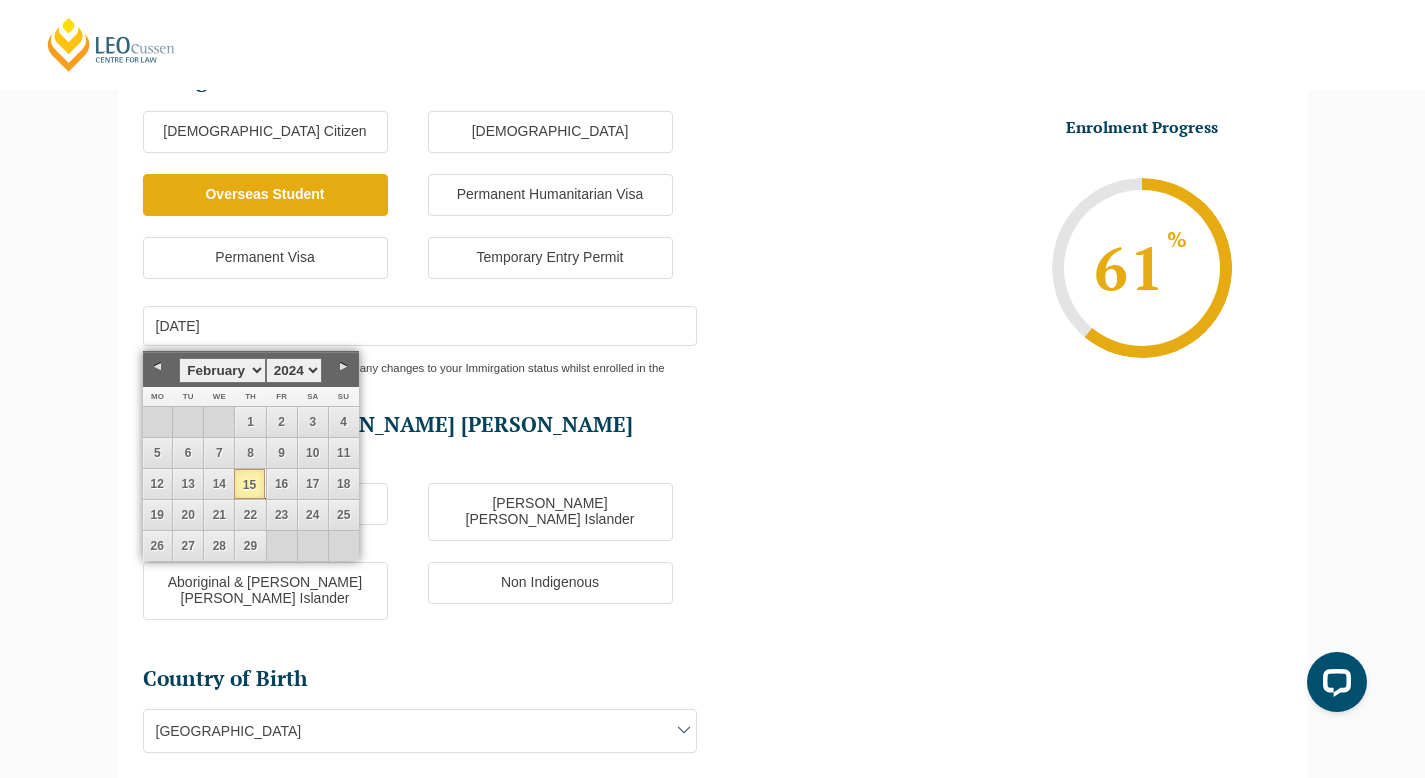 scroll, scrollTop: 323, scrollLeft: 0, axis: vertical 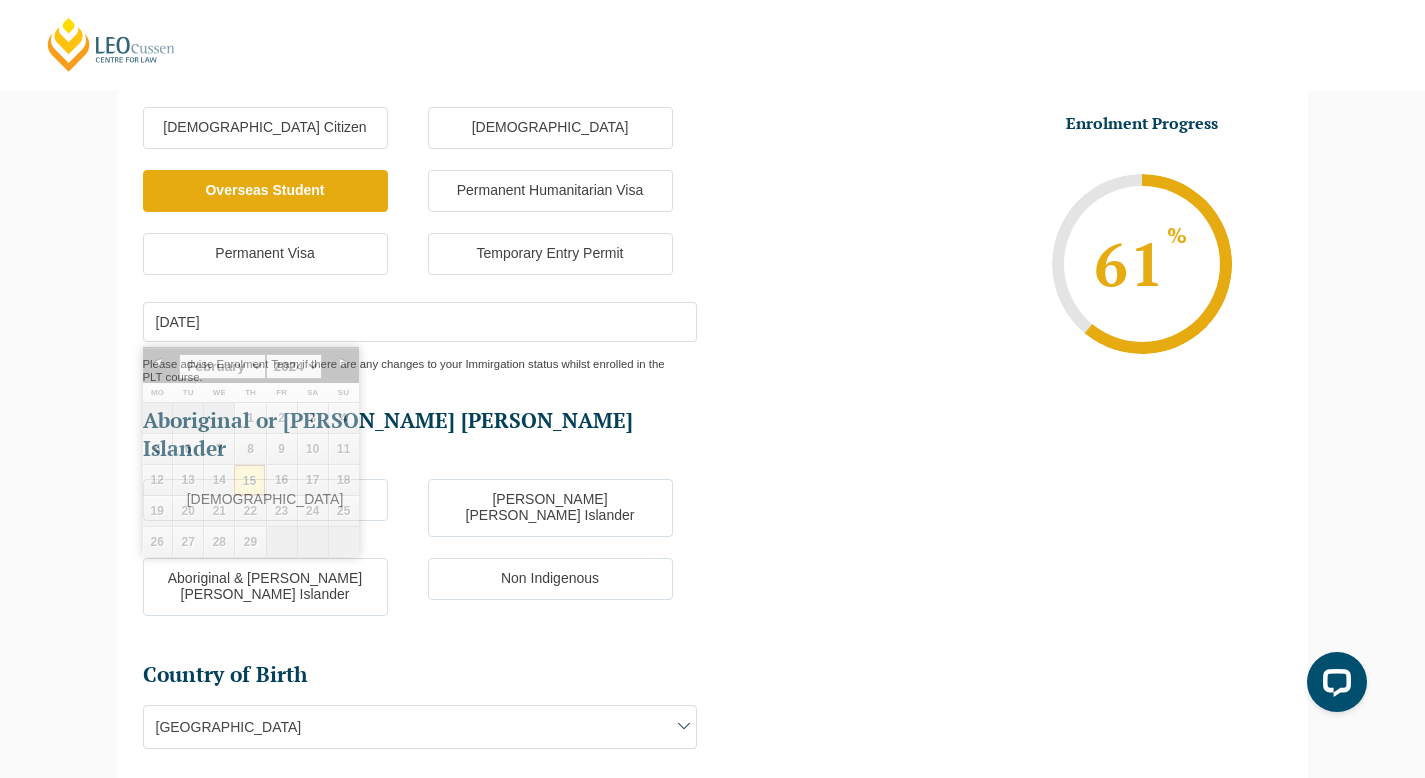 click on "Aboriginal or Torres Strait Islander" at bounding box center (420, 435) 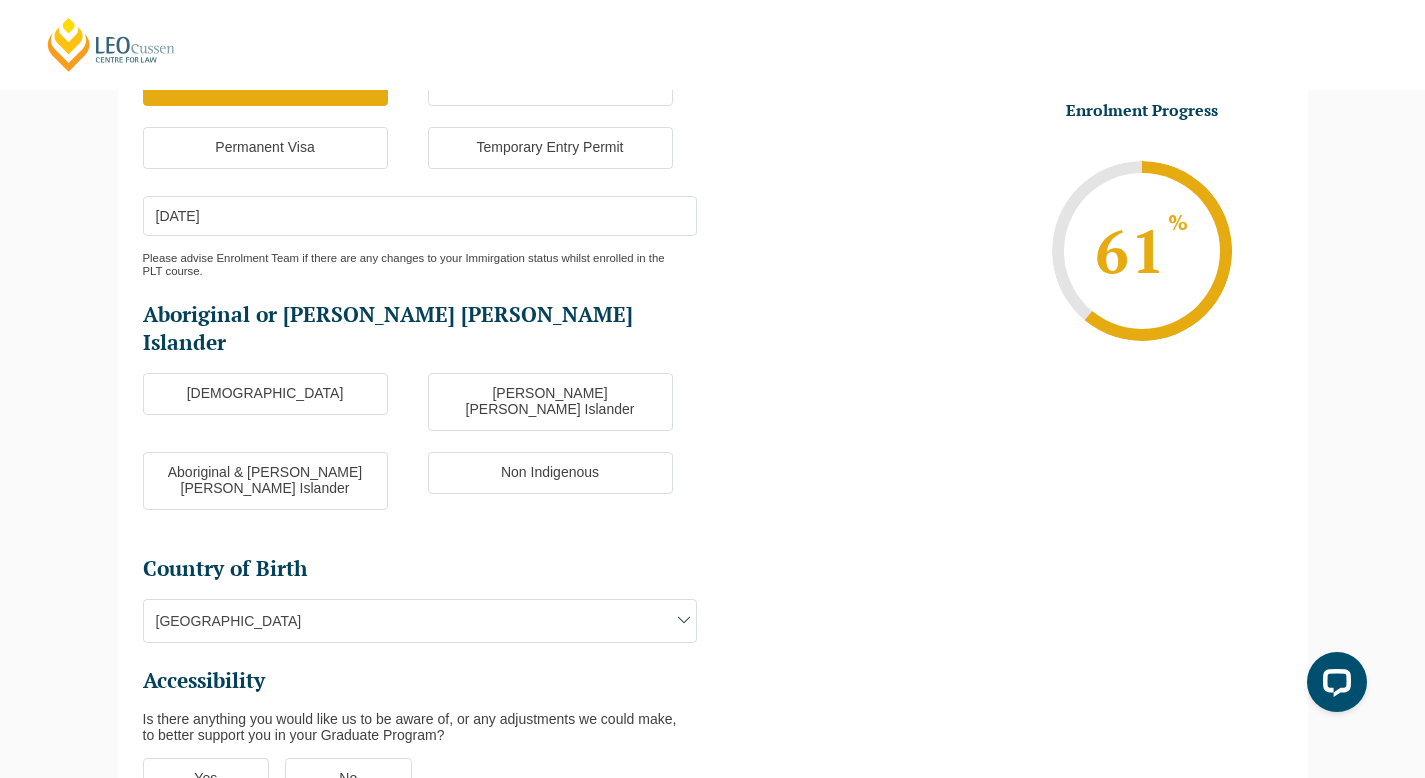 scroll, scrollTop: 452, scrollLeft: 0, axis: vertical 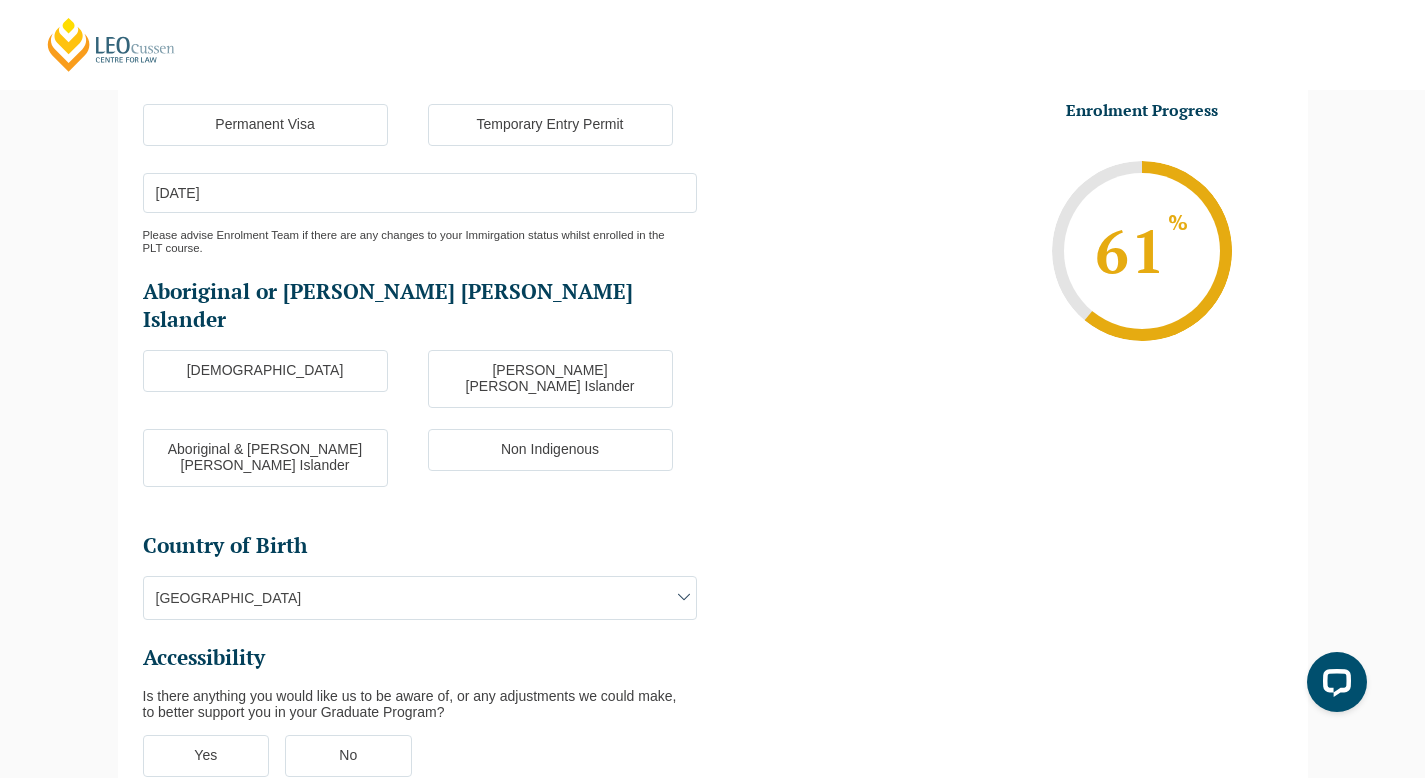 click on "Australia" at bounding box center [420, 598] 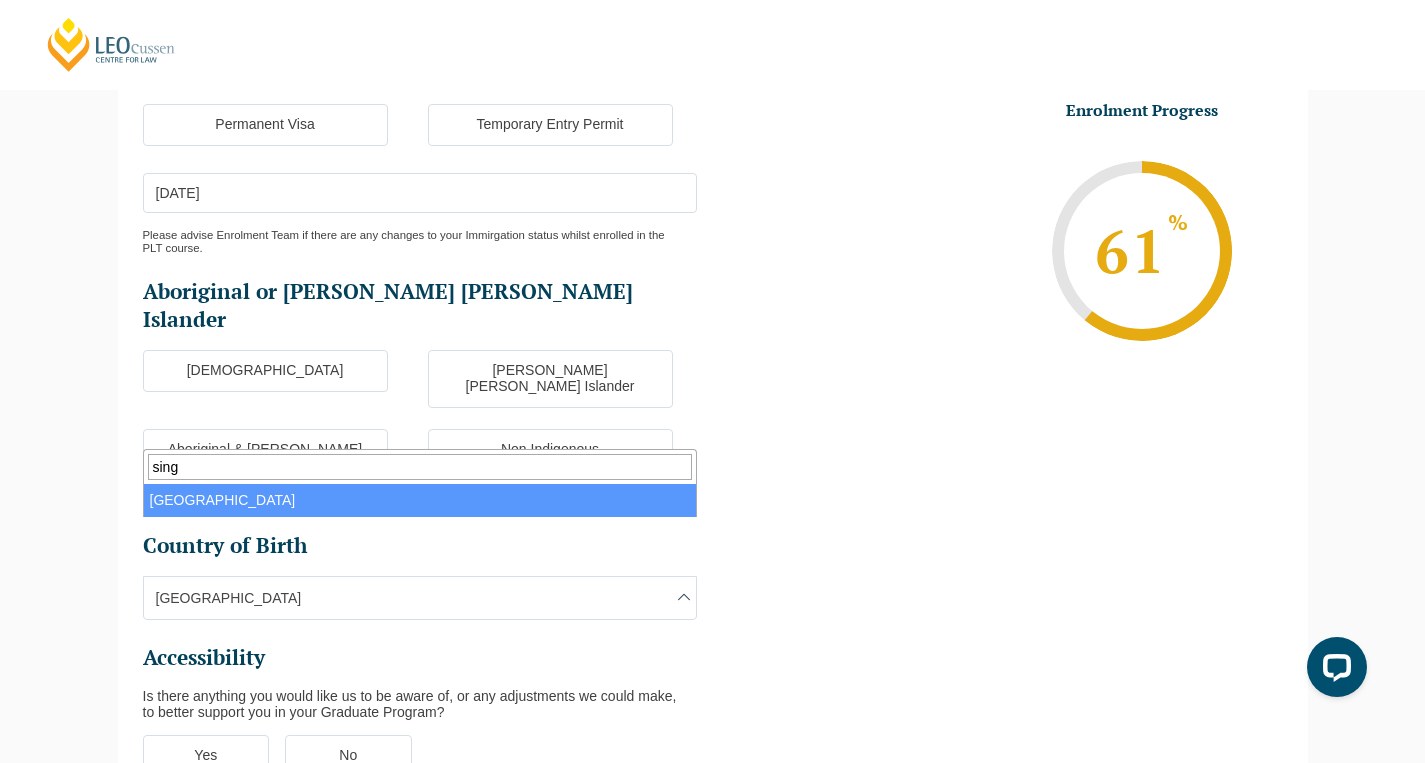type on "sing" 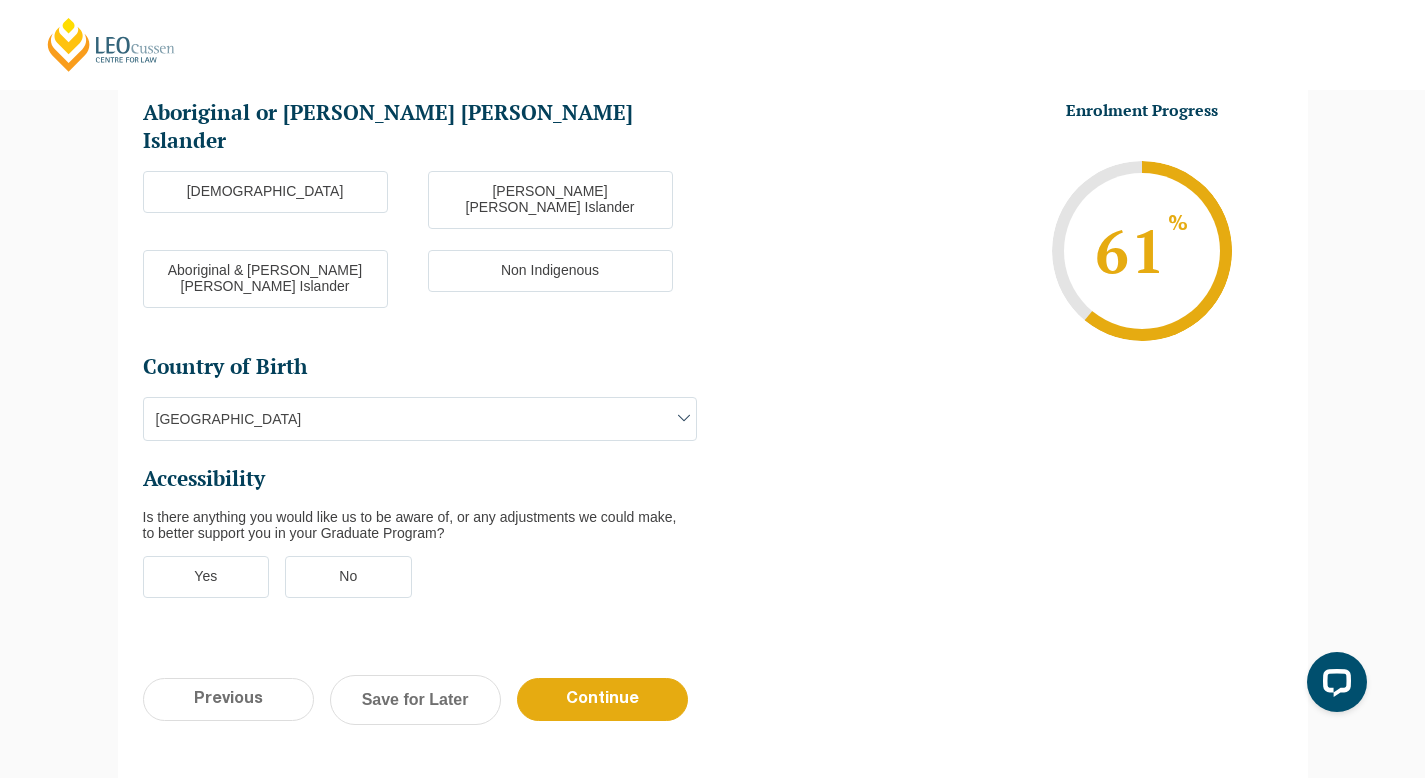 scroll, scrollTop: 634, scrollLeft: 0, axis: vertical 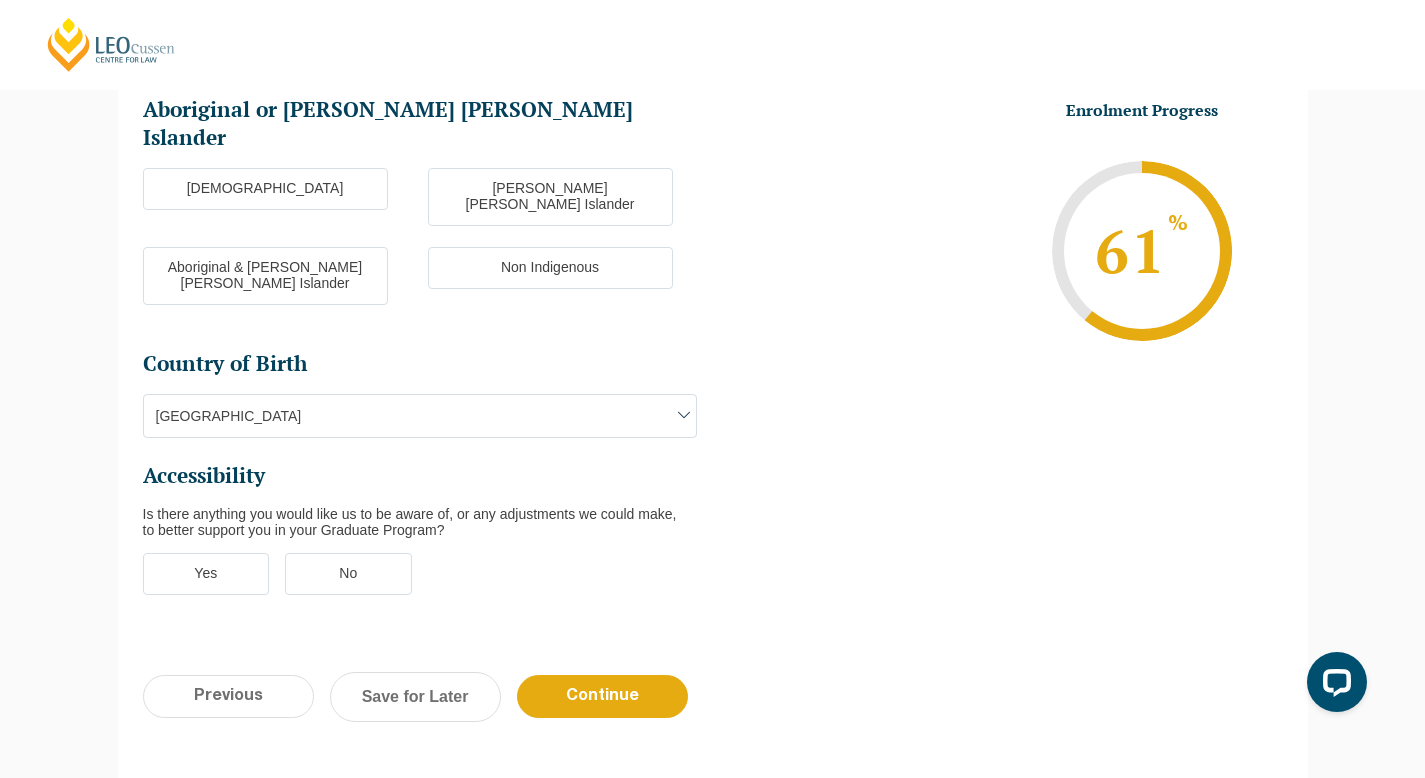 click on "No" at bounding box center [348, 574] 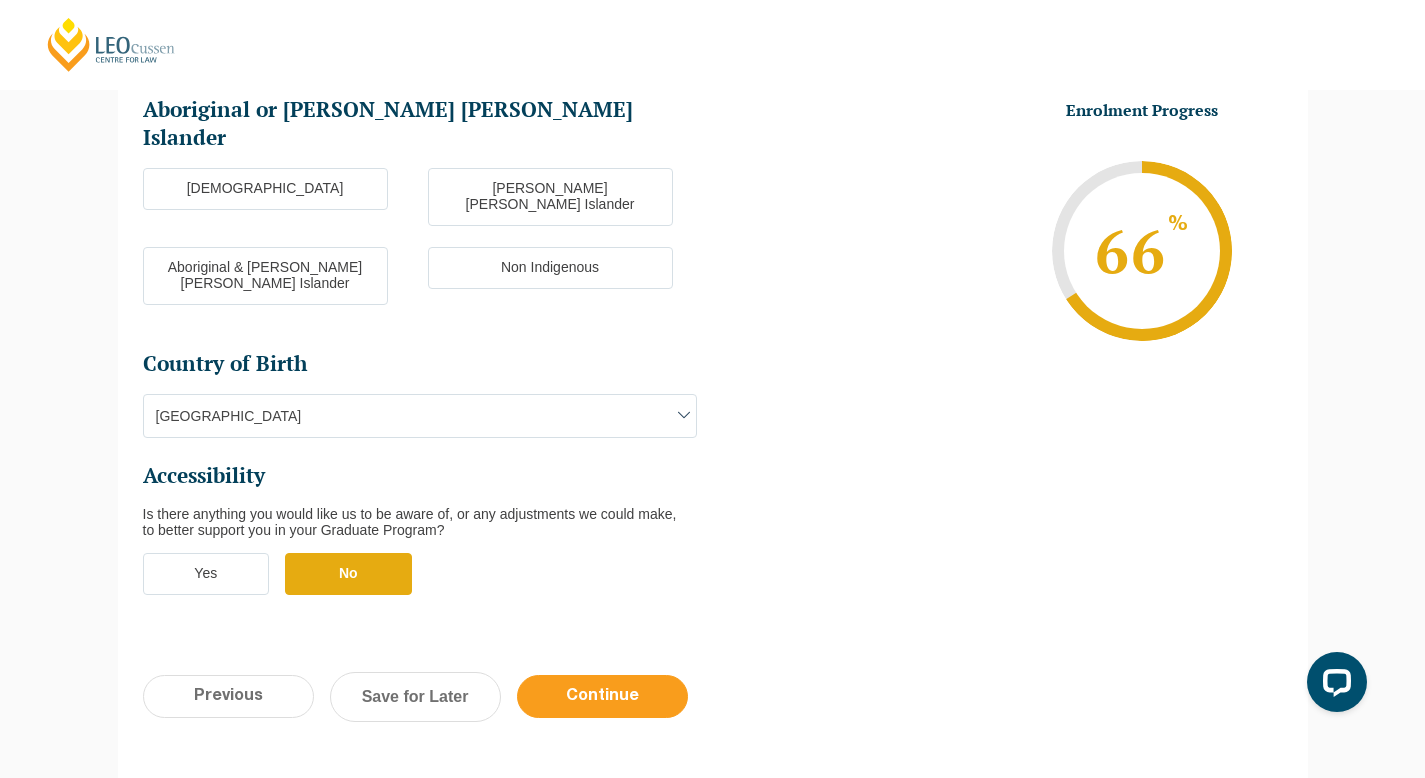 click on "Continue" at bounding box center [602, 696] 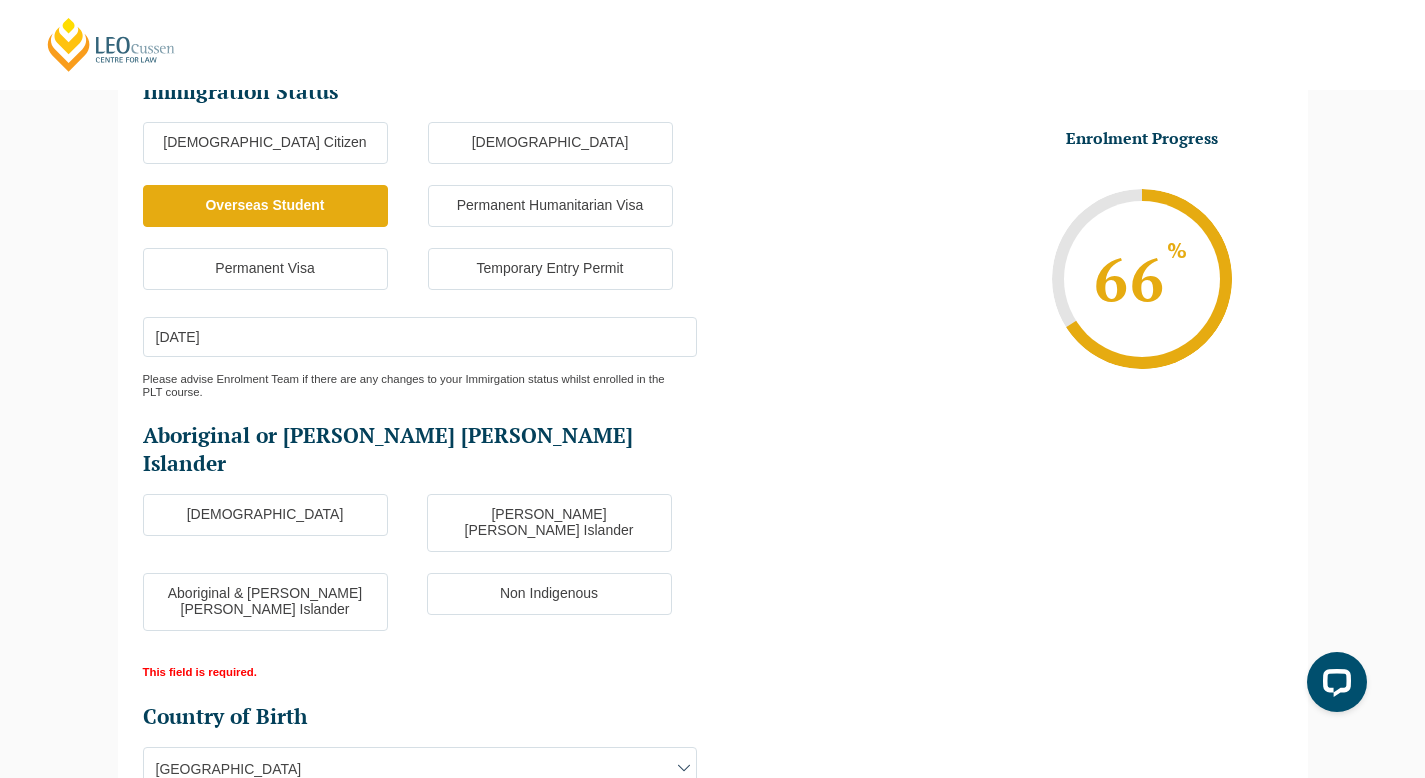 scroll, scrollTop: 399, scrollLeft: 0, axis: vertical 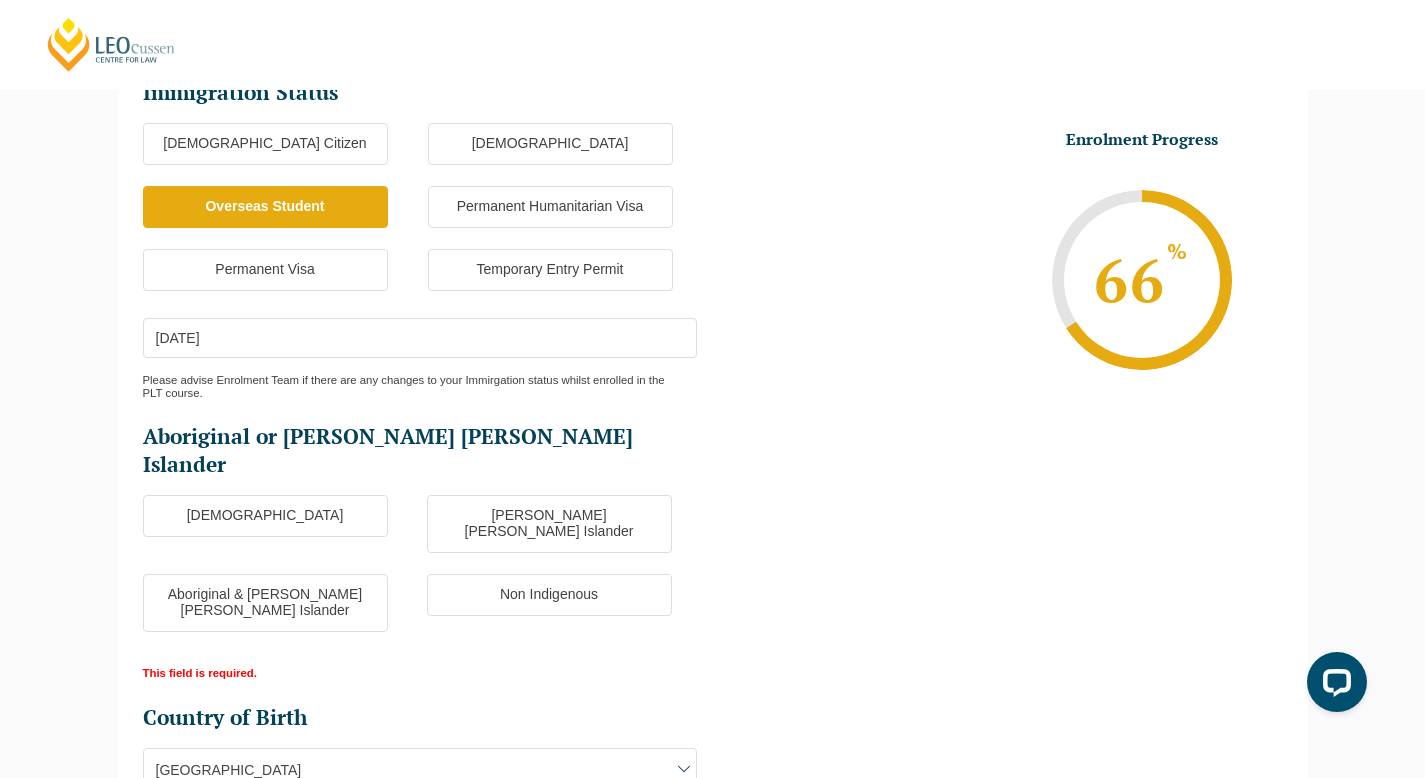 click on "Non Indigenous" at bounding box center [549, 595] 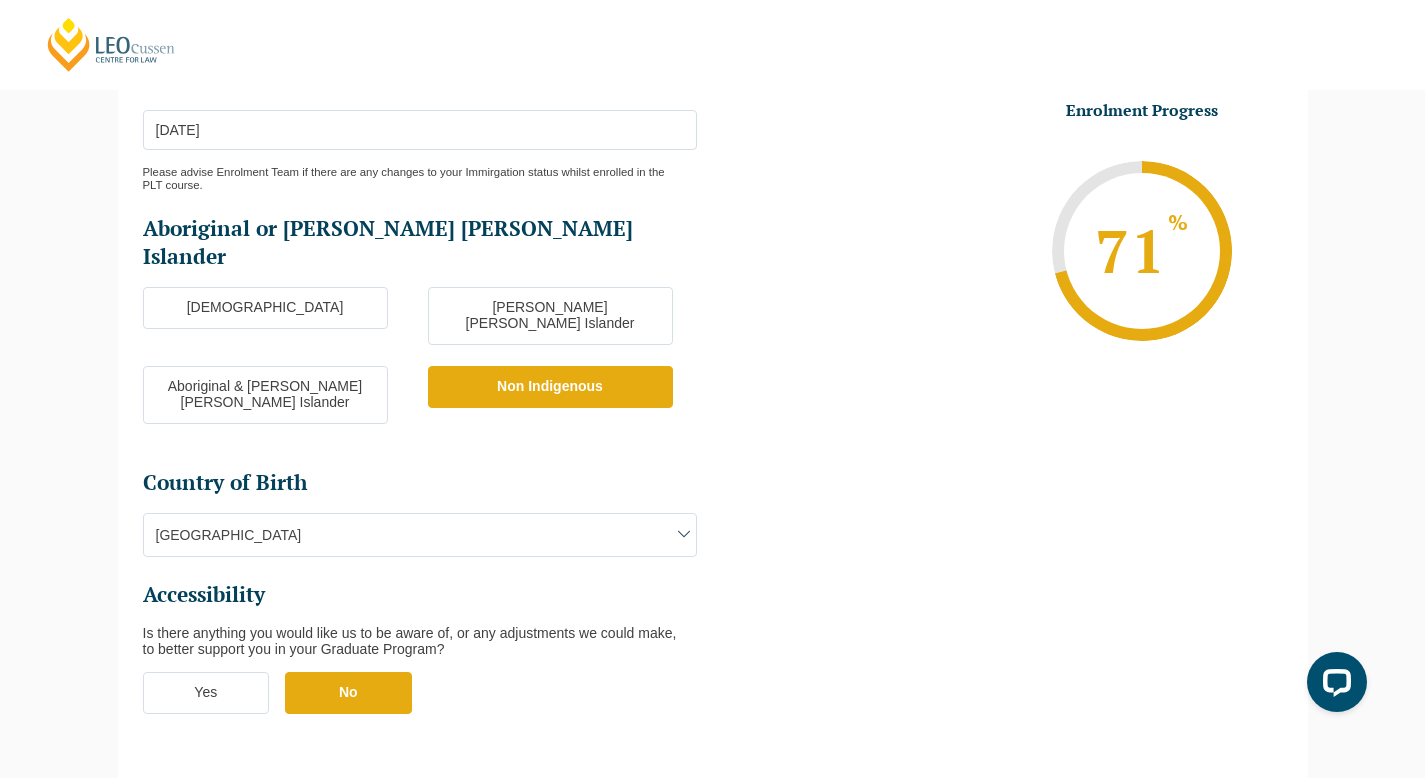 scroll, scrollTop: 632, scrollLeft: 0, axis: vertical 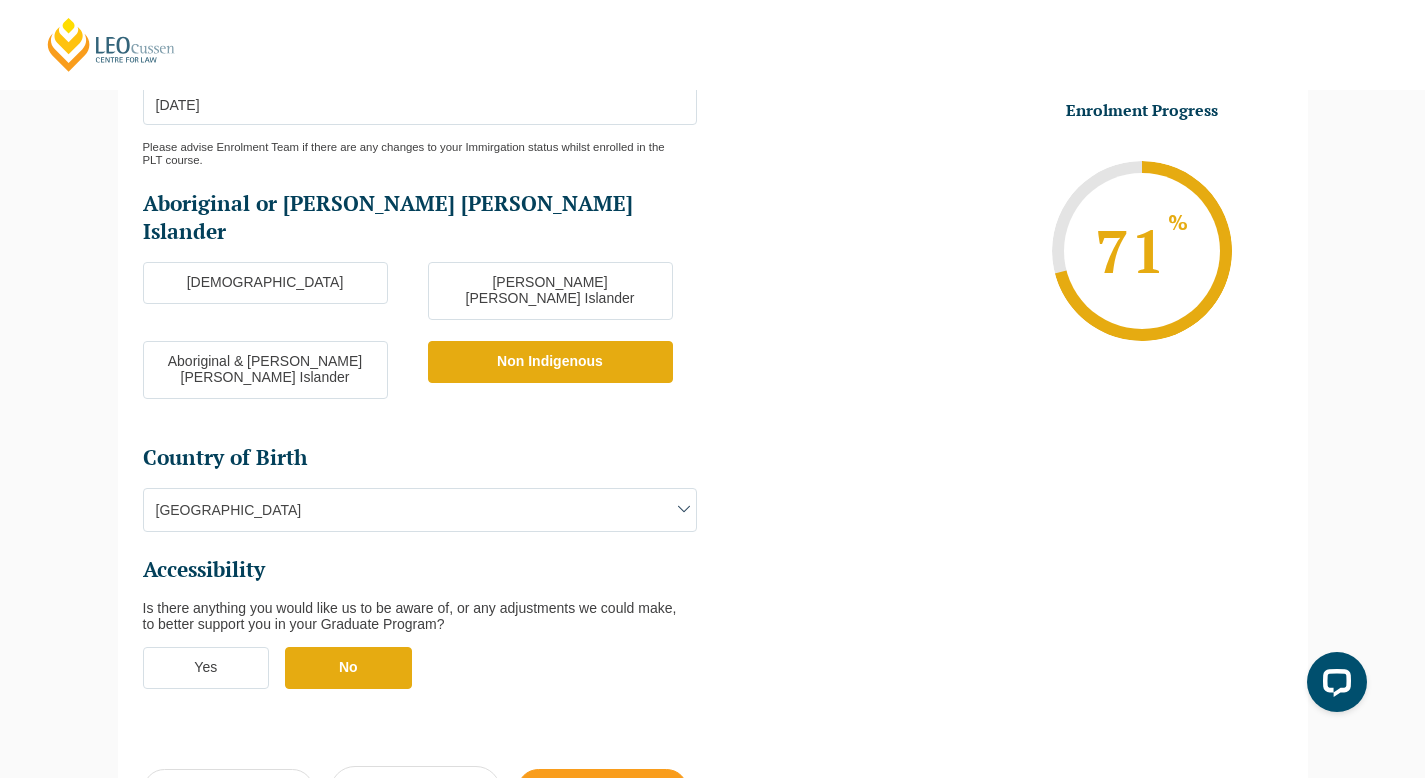 click on "Continue" at bounding box center [602, 790] 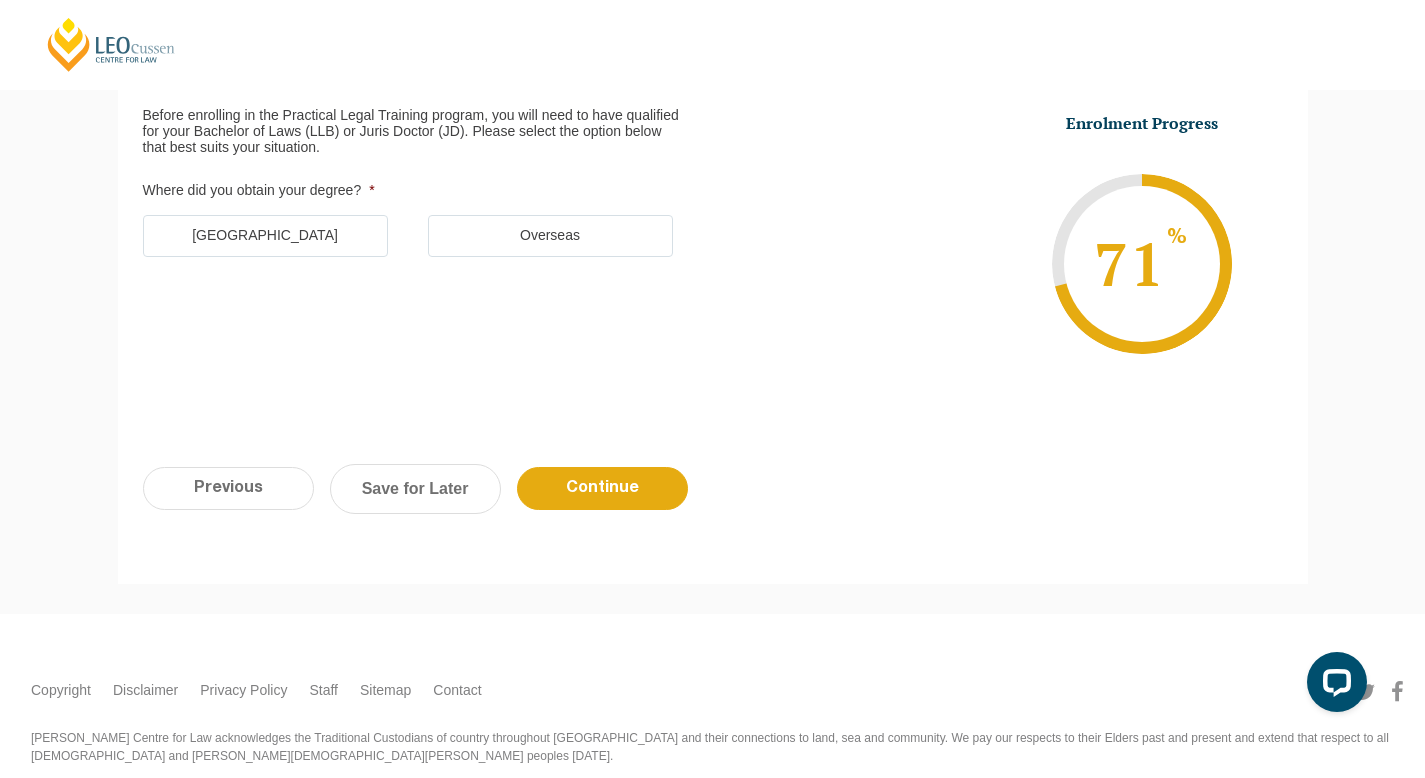 scroll, scrollTop: 173, scrollLeft: 0, axis: vertical 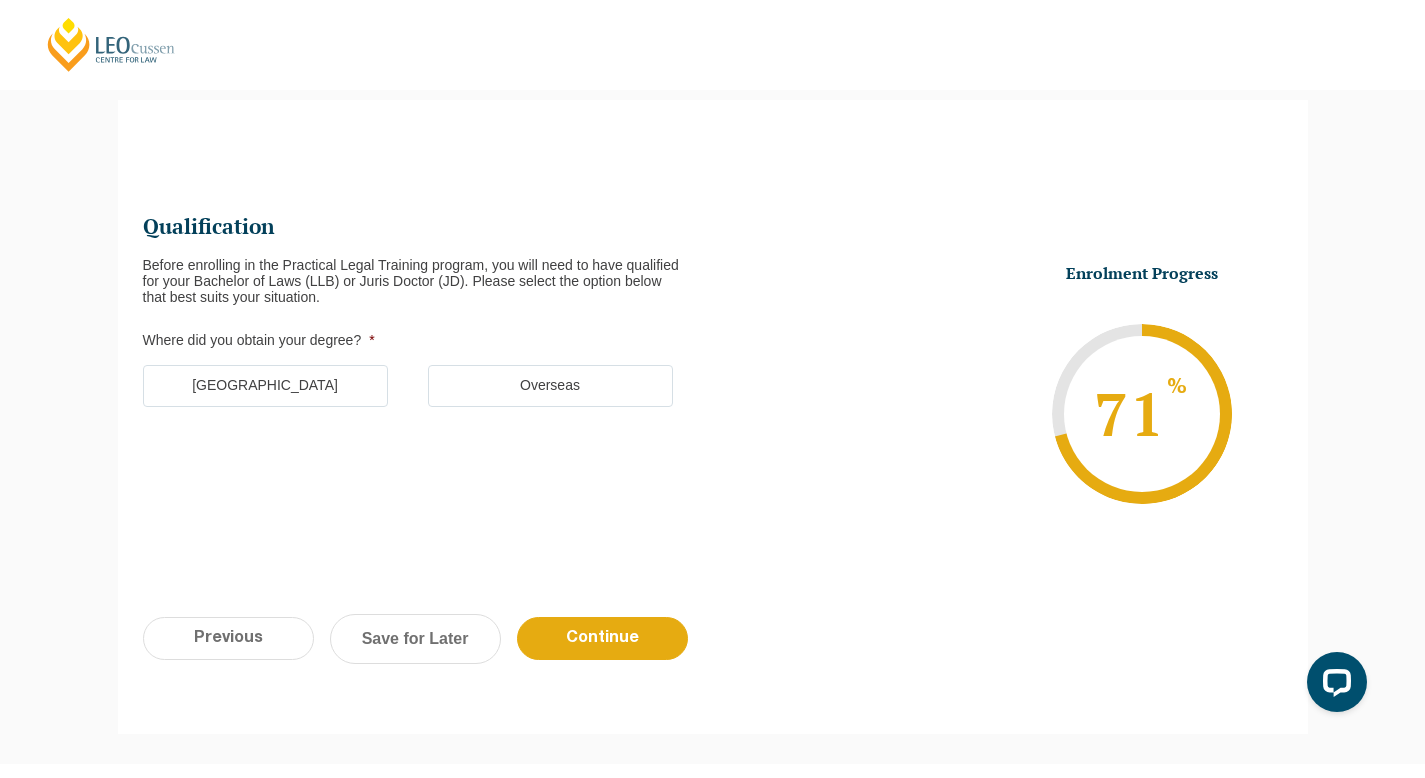 click on "Australia" at bounding box center [265, 386] 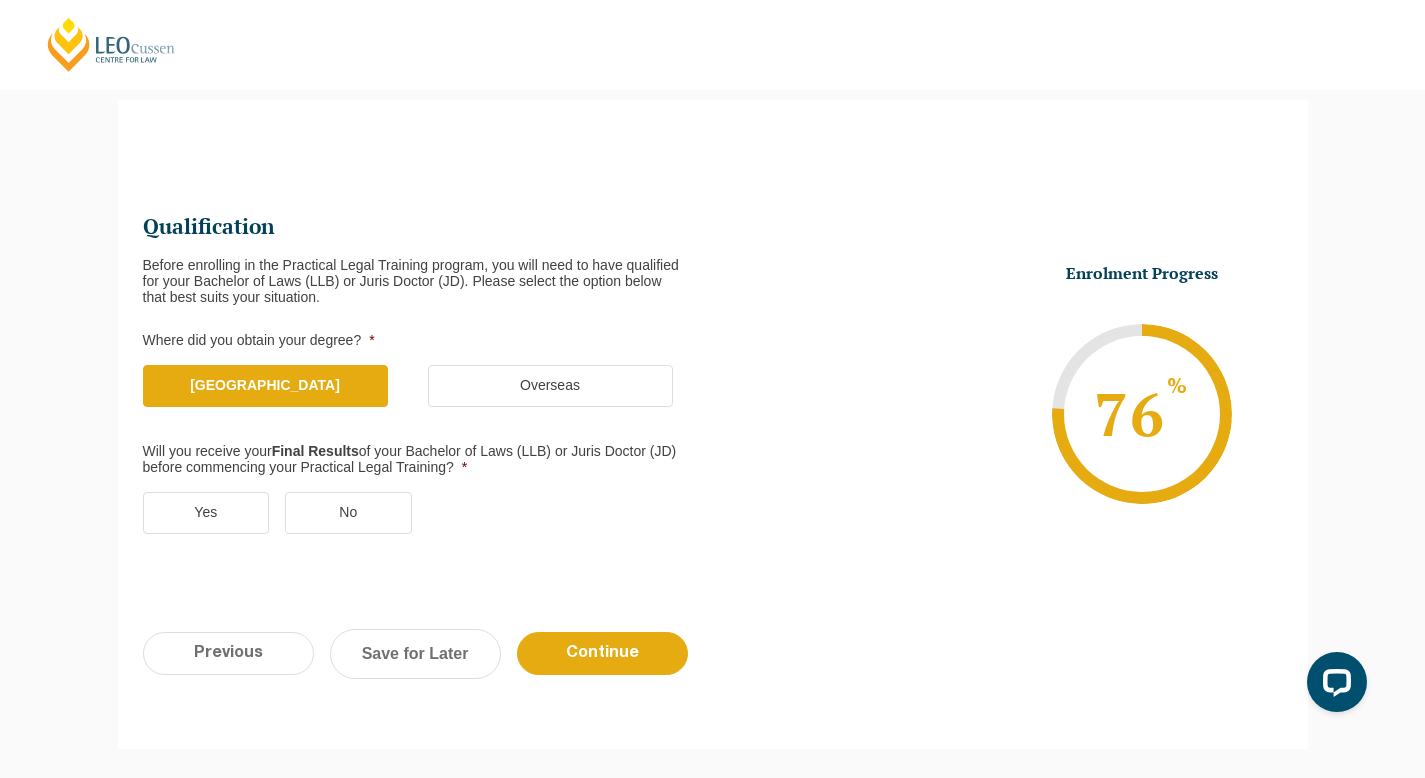 click on "No" at bounding box center (348, 513) 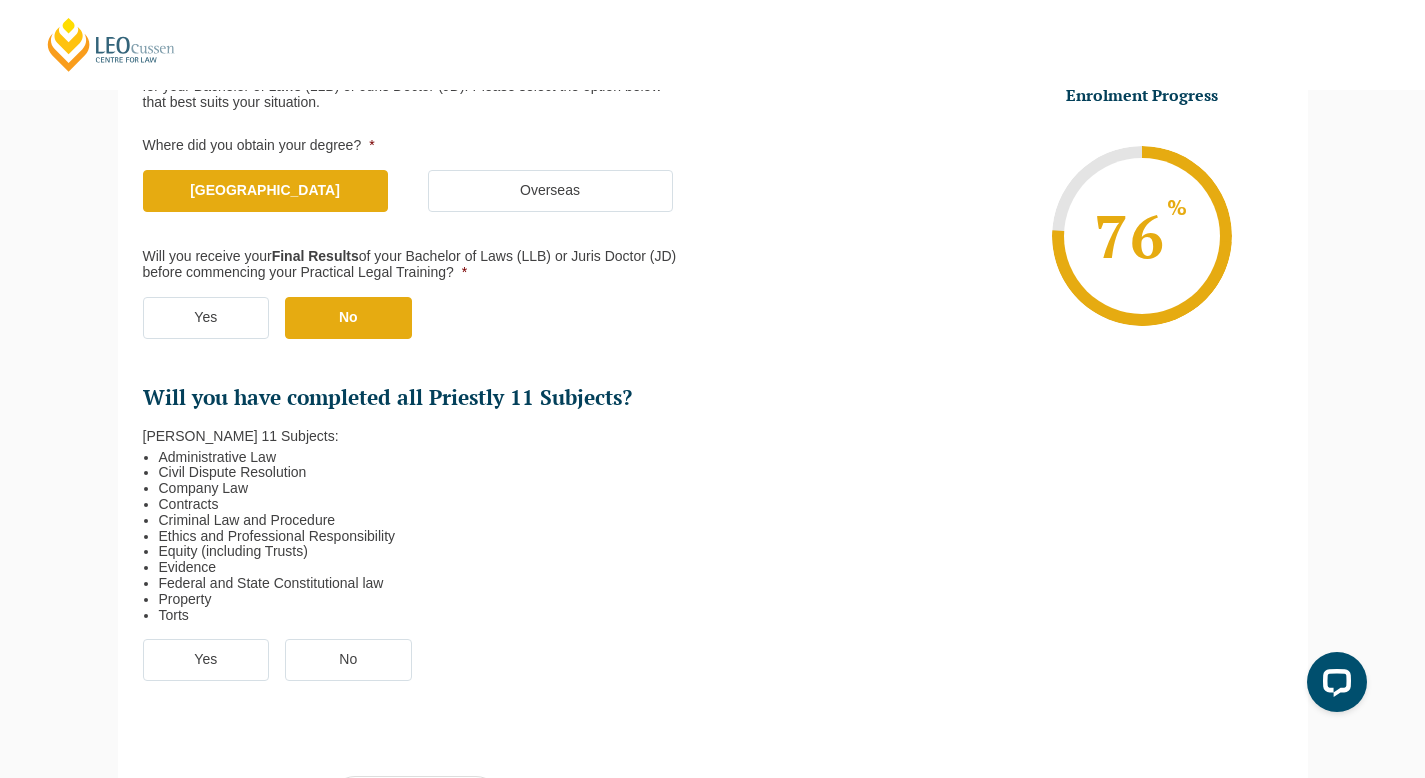scroll, scrollTop: 366, scrollLeft: 0, axis: vertical 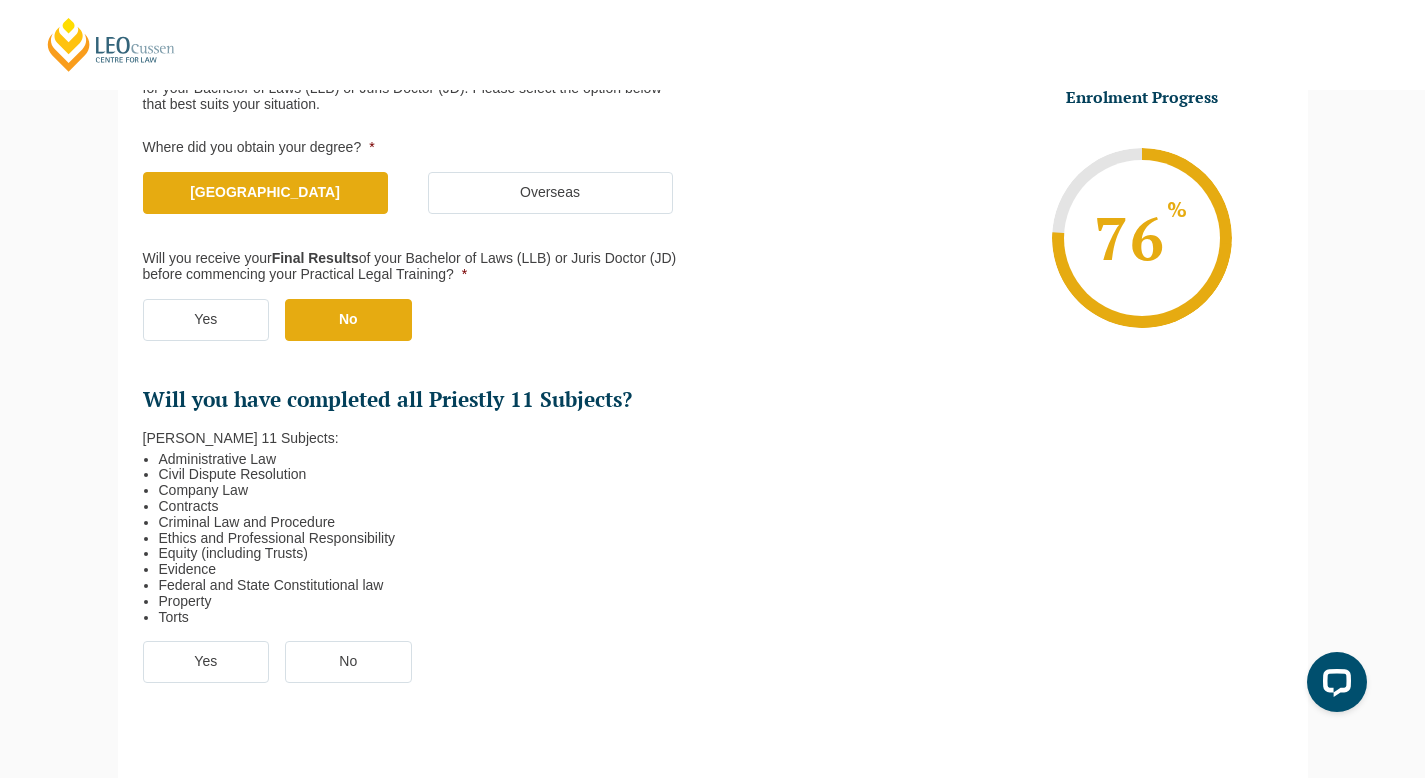 click on "Yes" at bounding box center [206, 662] 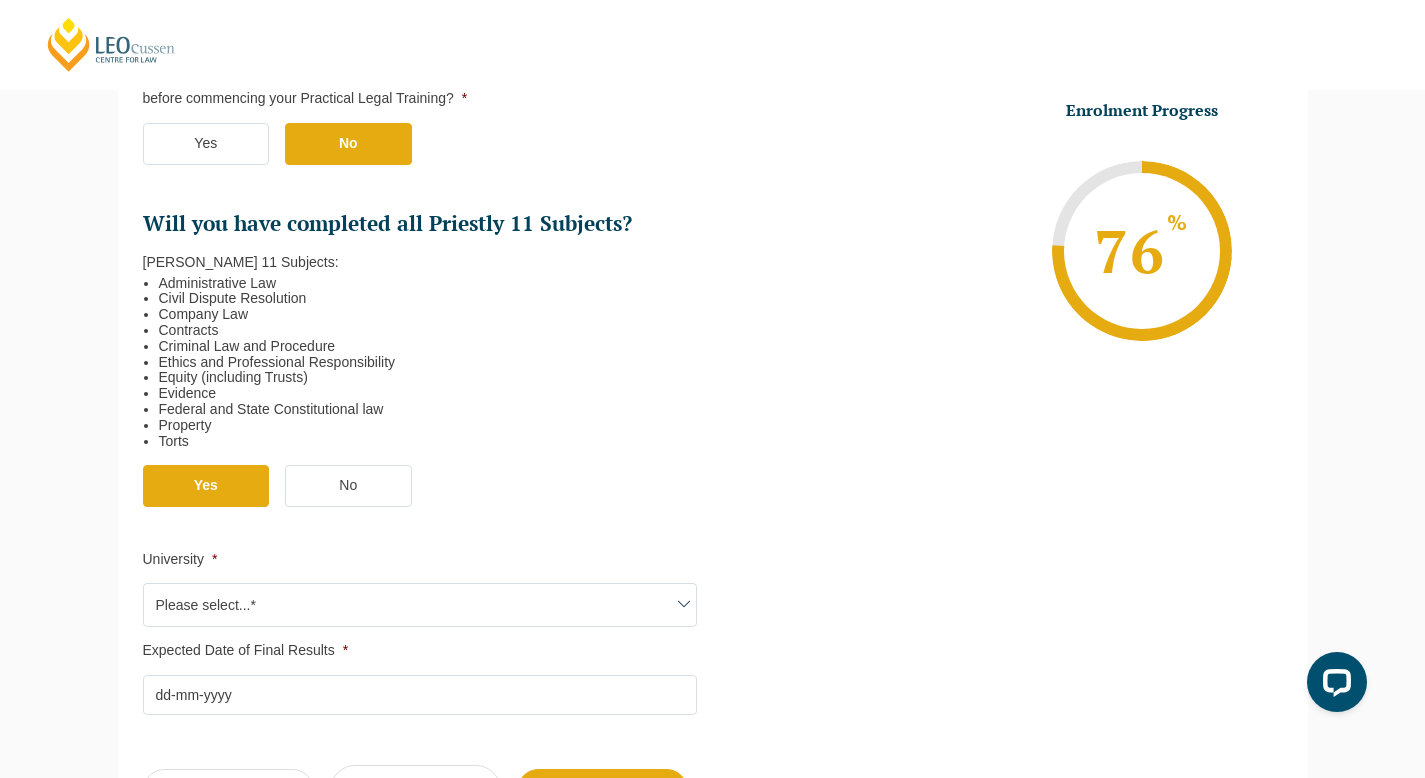 scroll, scrollTop: 545, scrollLeft: 0, axis: vertical 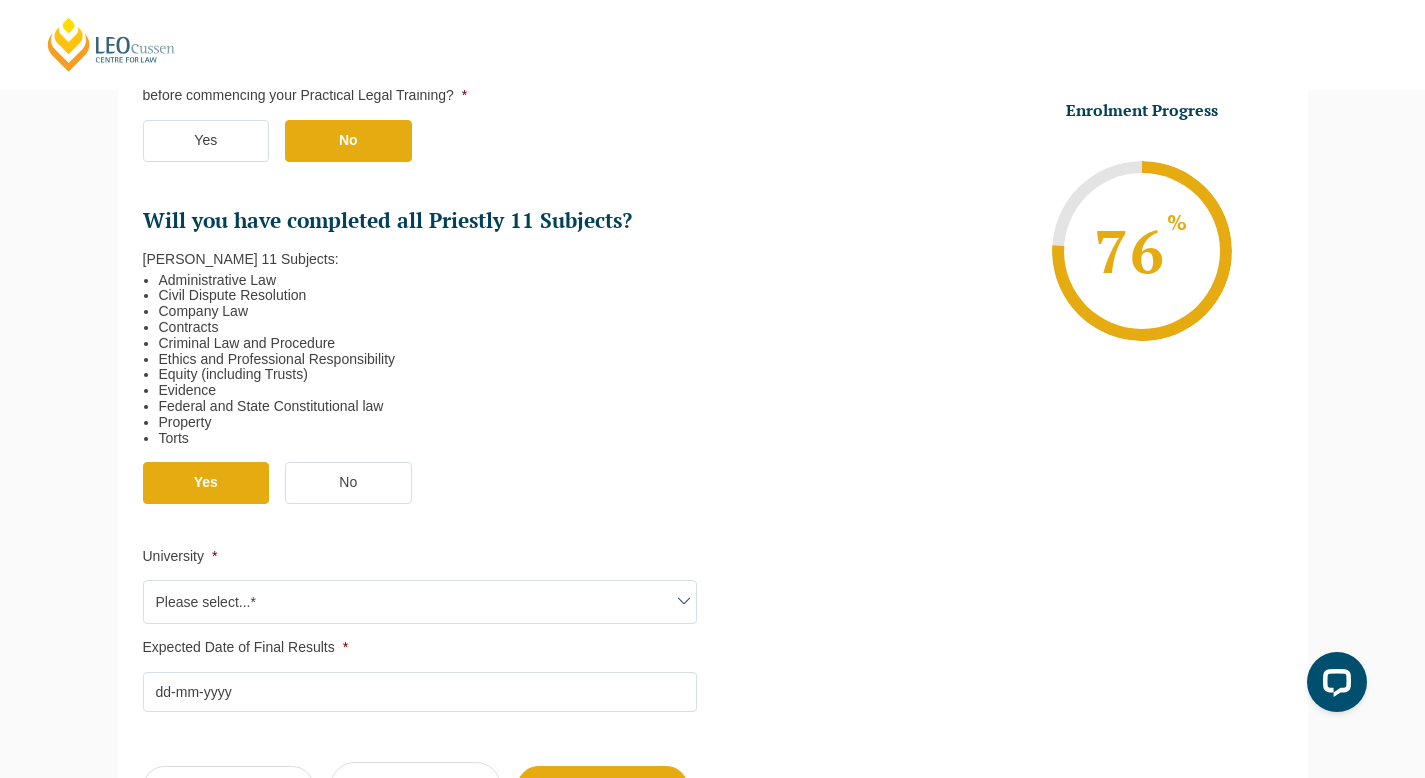click on "University * Please select...* Australian Catholic University Australian National University Bond University Central Queensland University Charles Darwin University Charles Sturt University Curtin University Deakin University Edith Cowan University Federation University Flinders University Griffith University James Cook University La Trobe University Macquarie University Monash University Murdoch University Queensland University of Technology RMIT University Southern Cross University Swinburne University of Technology Torrens University University of Adelaide University of Canberra University of Divinity University of Melbourne University of New England University of New South Wales University of Newcastle University of Notre Dame University of Queensland University of South Australia University of Southern Queensland University of Sydney University of Tasmania University of Technology Sydney University of the Sunshine Coast University of Western Australia University of Wollongong Victoria University Other" at bounding box center [428, 587] 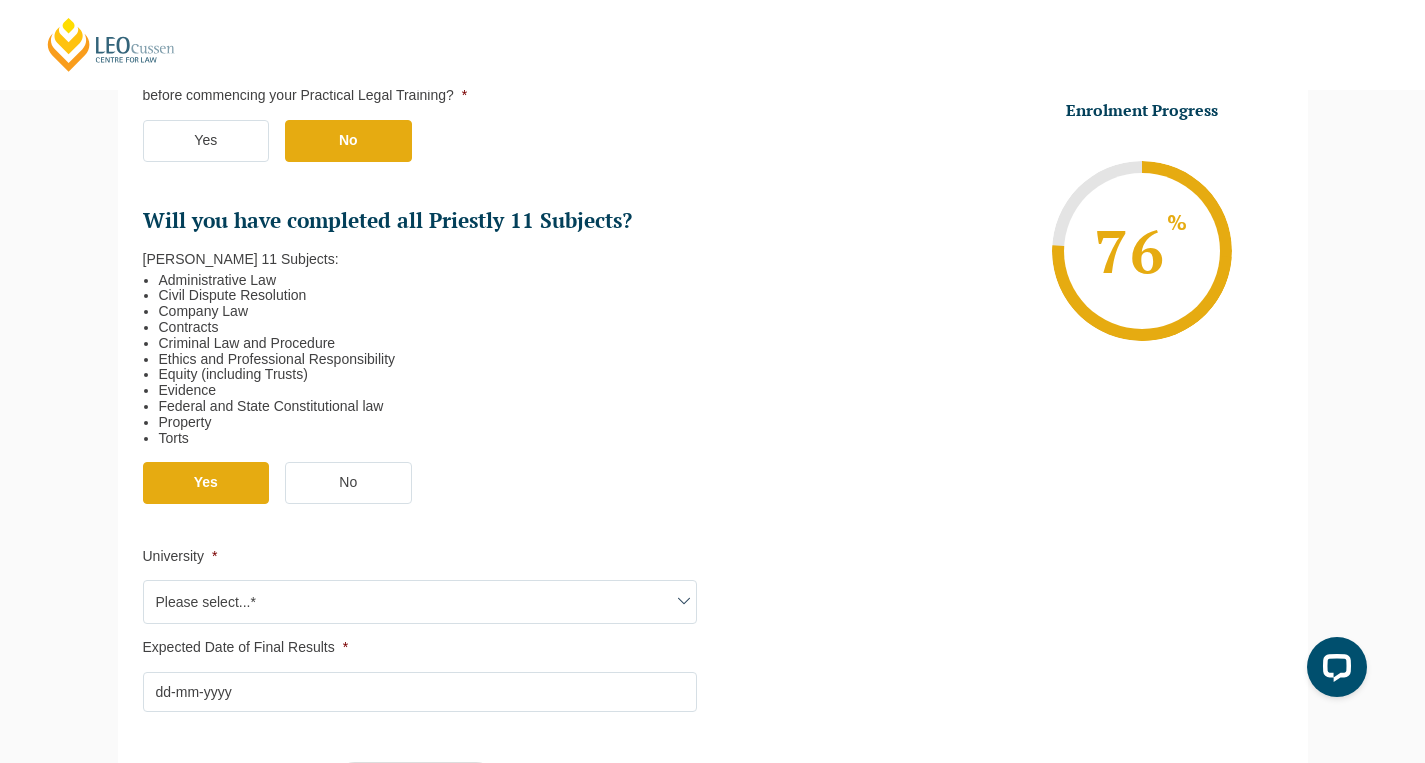 click on "Please select...*" at bounding box center (420, 602) 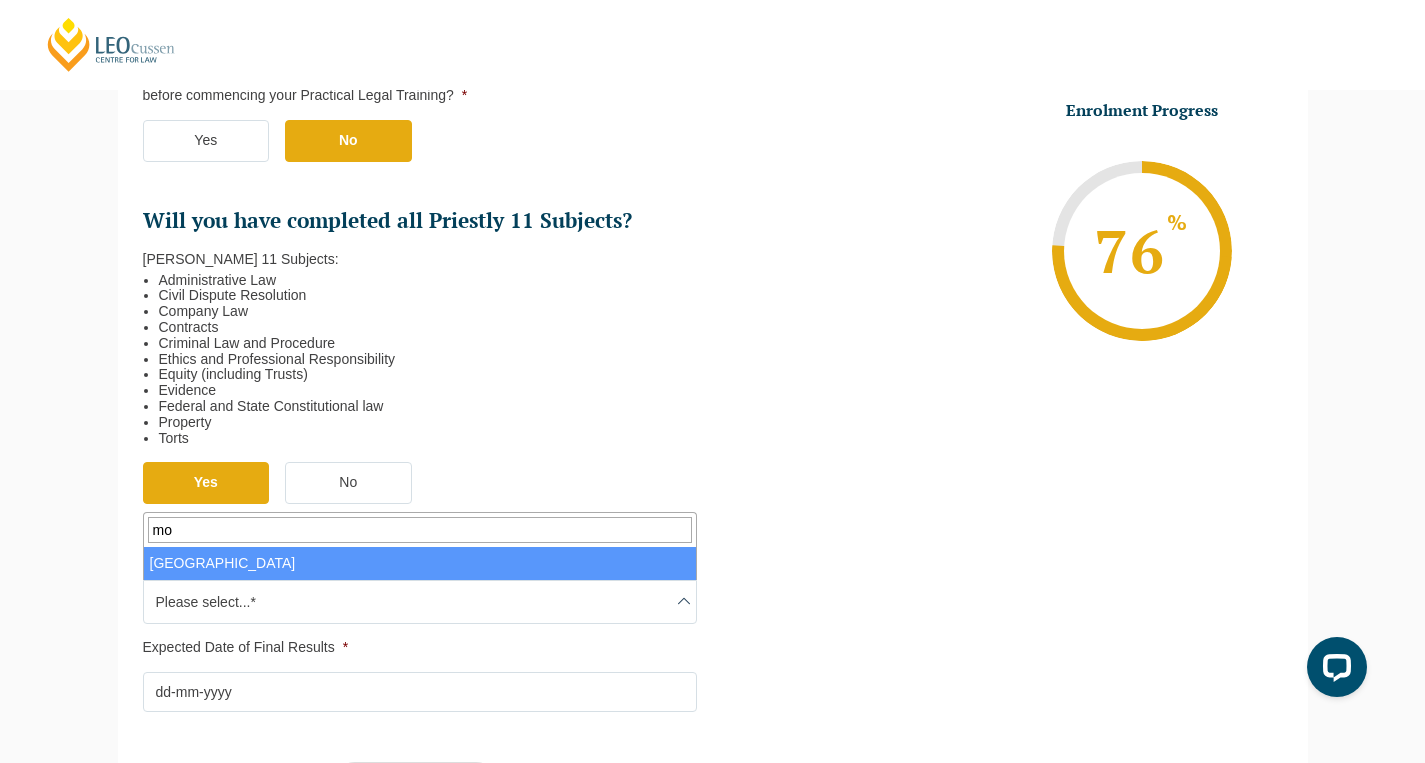 type on "mo" 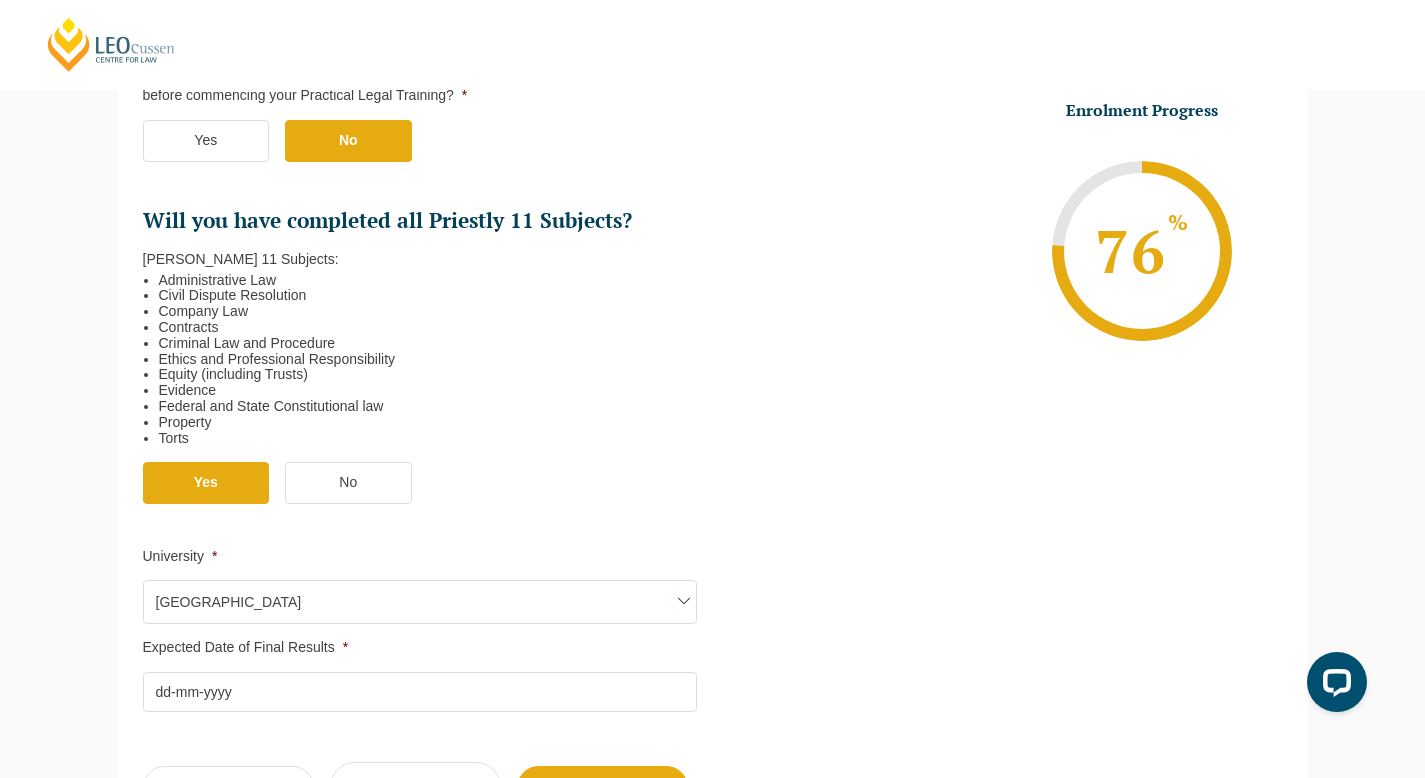 click on "Expected Date of Final Results *" at bounding box center [420, 692] 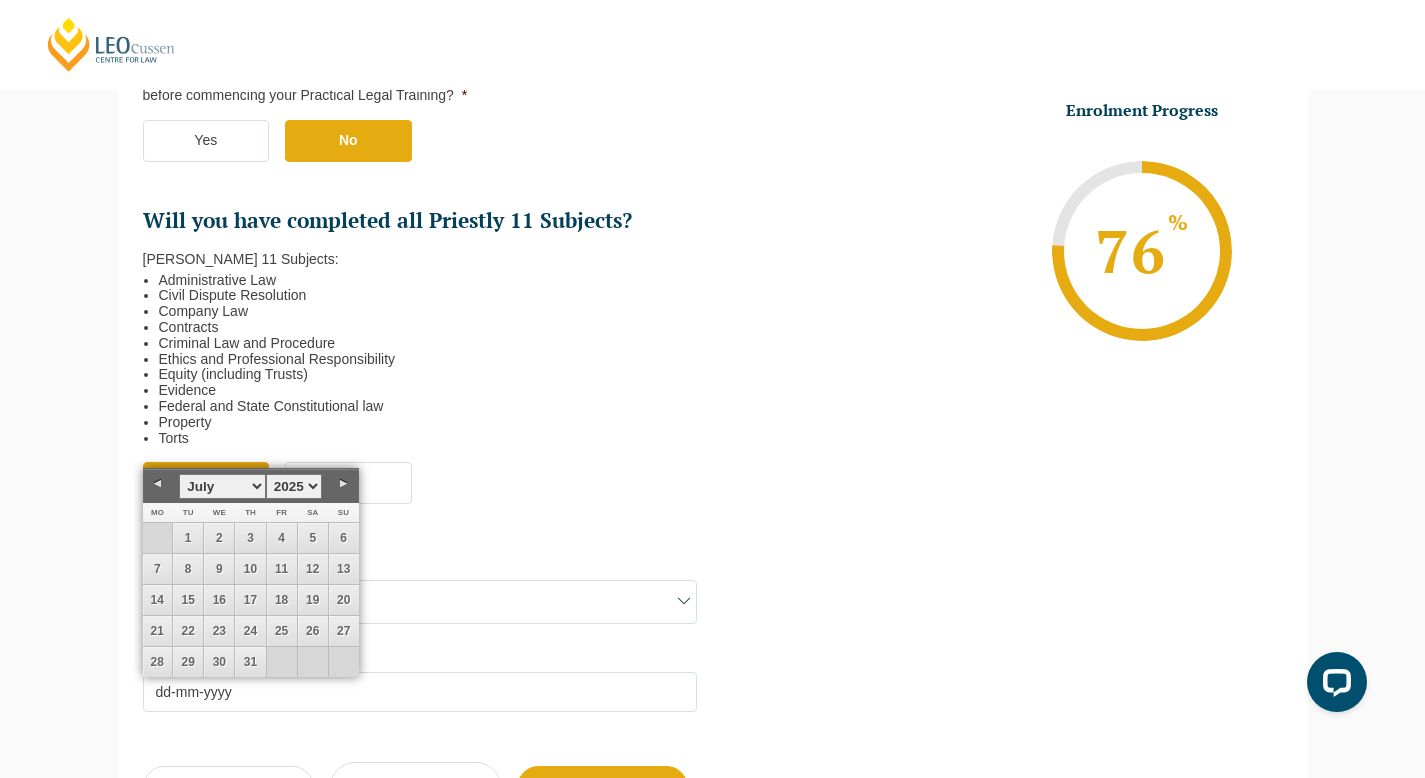 click on "January February March April May June July August September October November December" at bounding box center (222, 486) 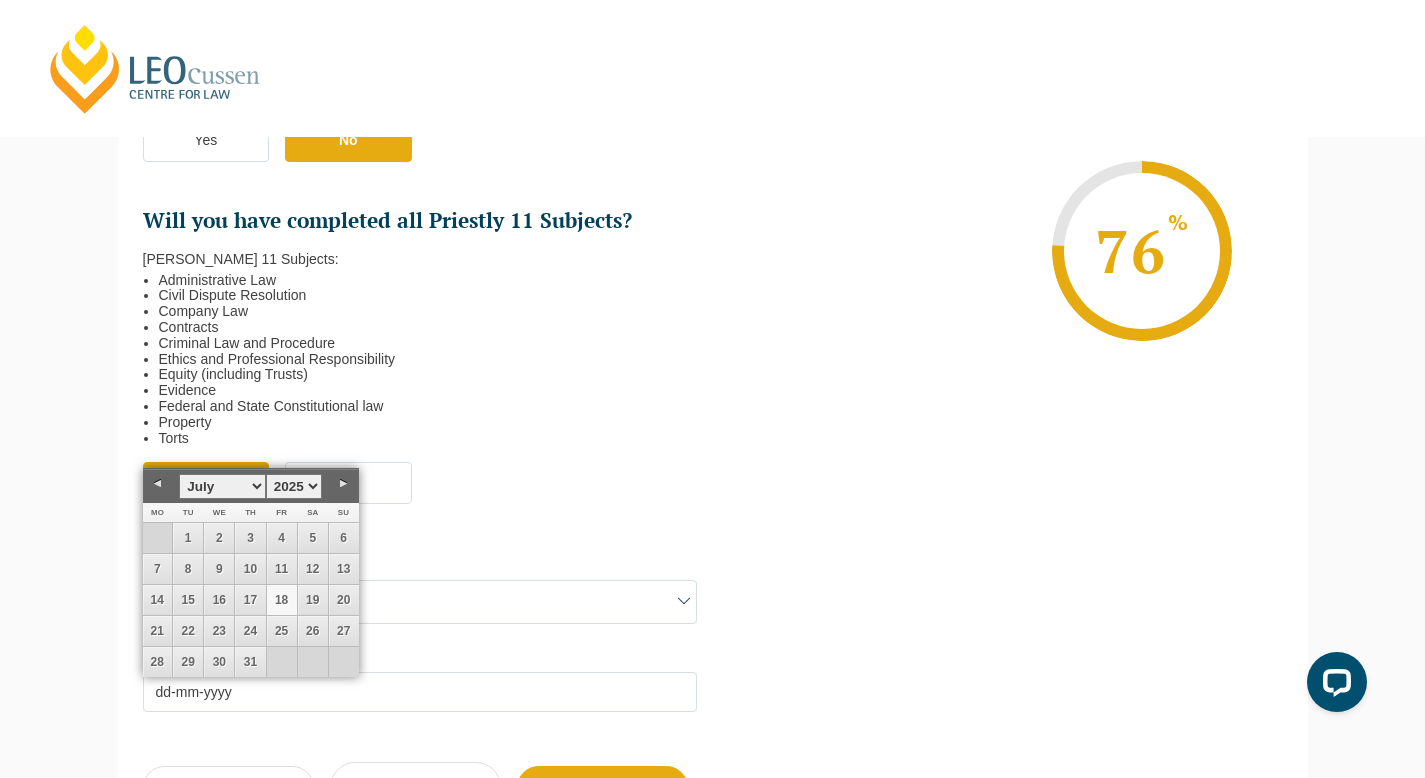click on "18" at bounding box center [282, 600] 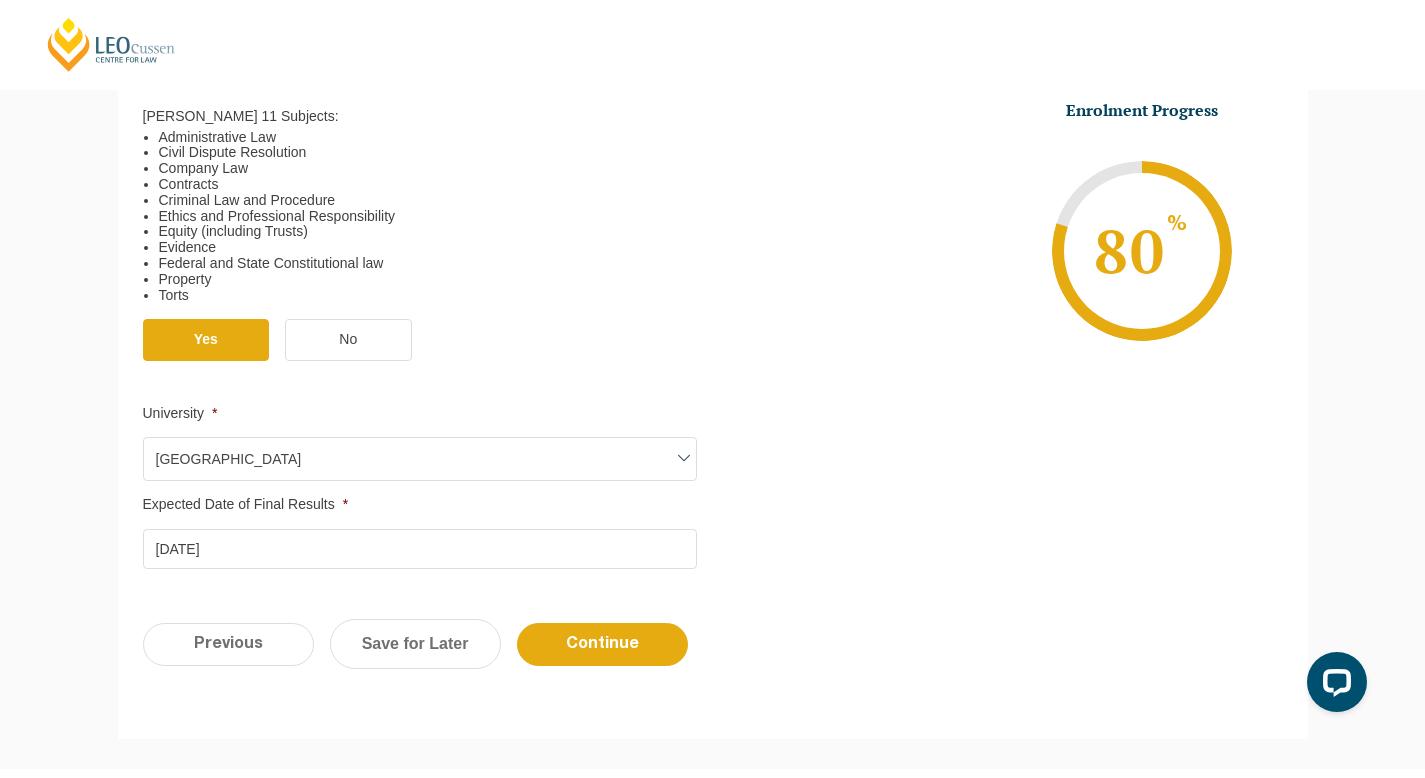 scroll, scrollTop: 684, scrollLeft: 0, axis: vertical 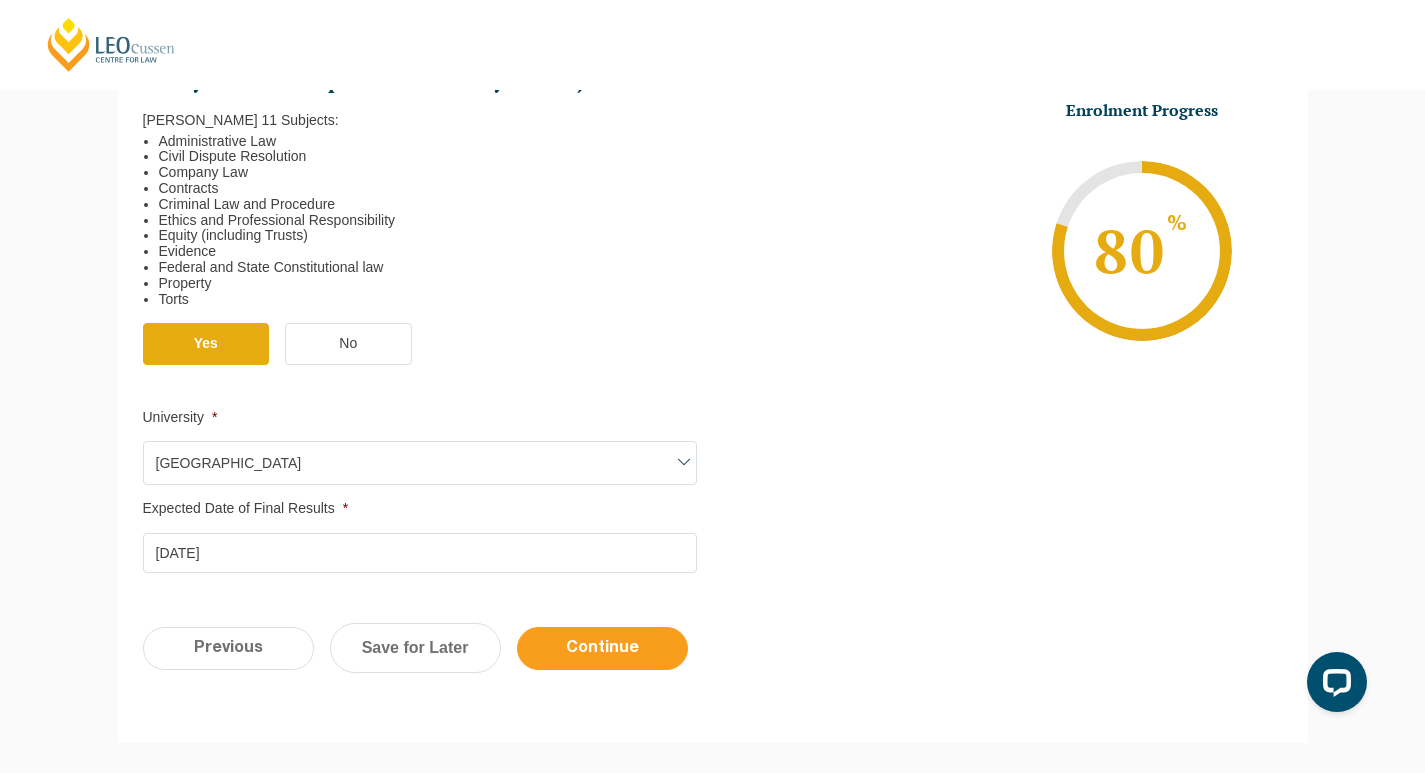 click on "Continue" at bounding box center [602, 648] 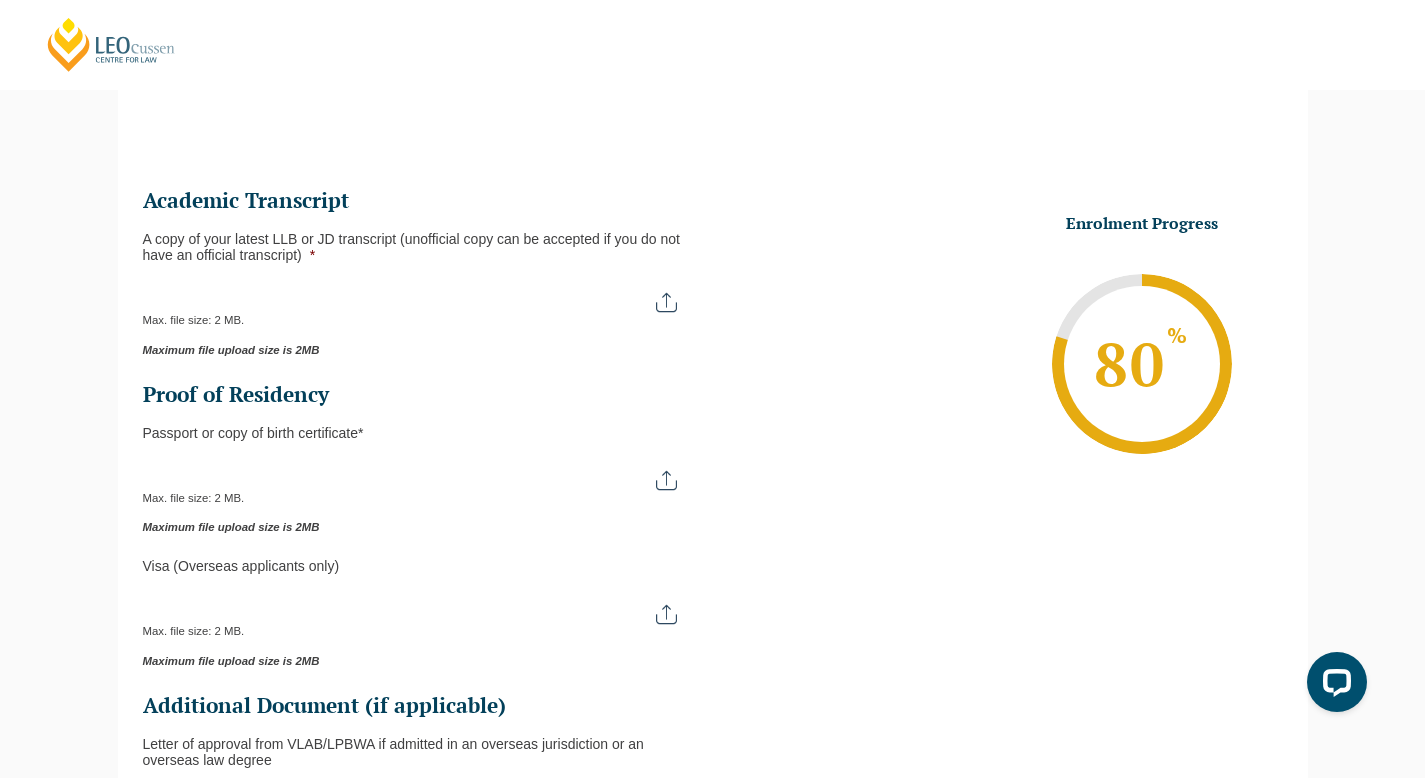 scroll, scrollTop: 173, scrollLeft: 0, axis: vertical 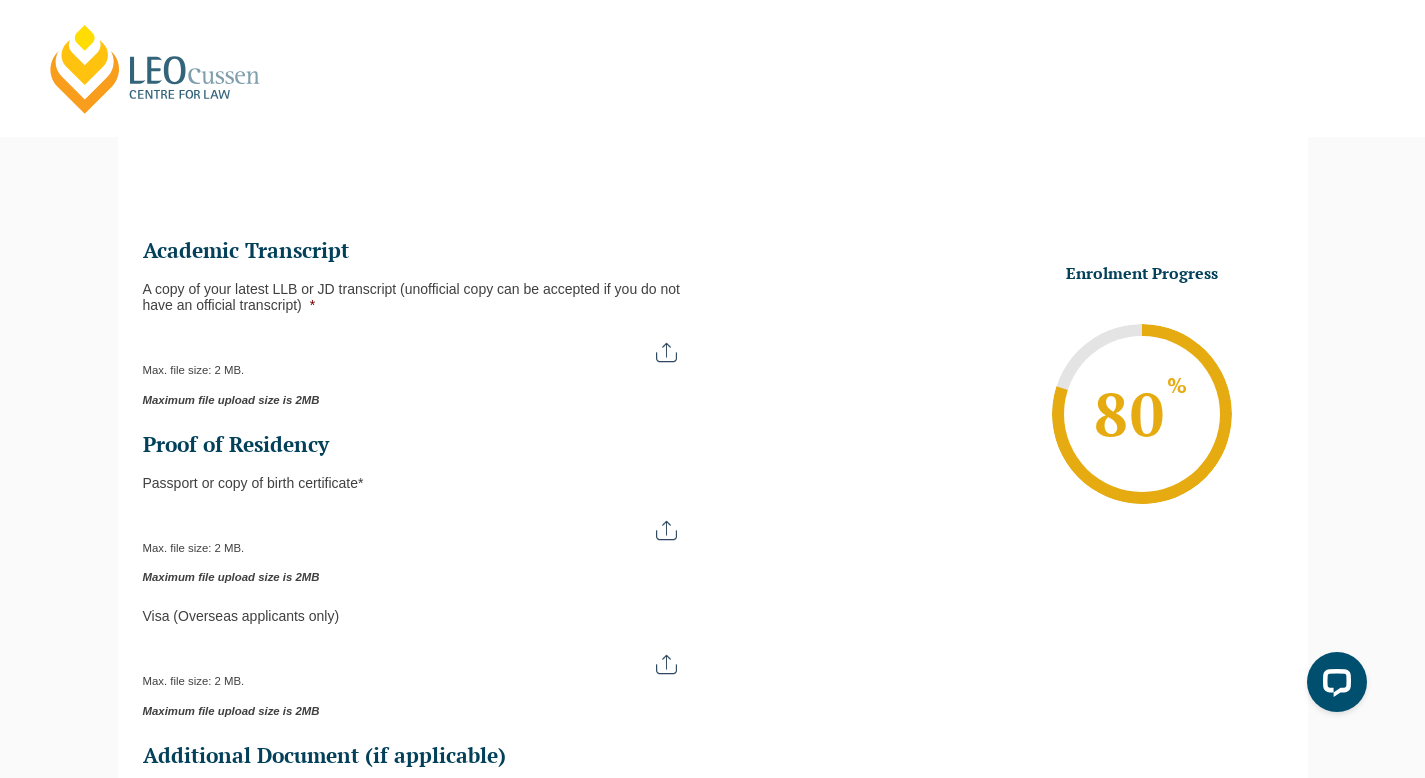 click on "A copy of your latest LLB or JD transcript (unofficial copy can be accepted if you do not have an official transcript) *" at bounding box center [420, 345] 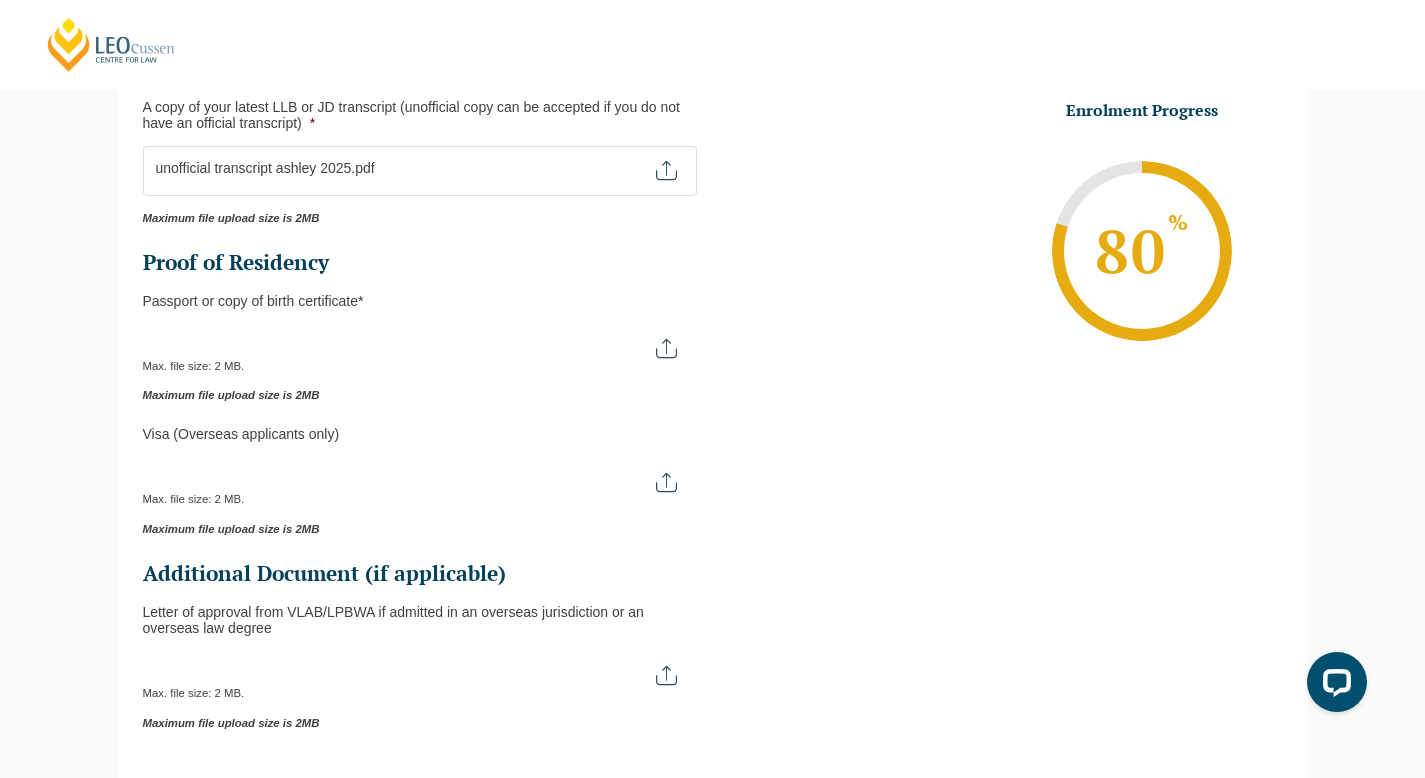 scroll, scrollTop: 354, scrollLeft: 0, axis: vertical 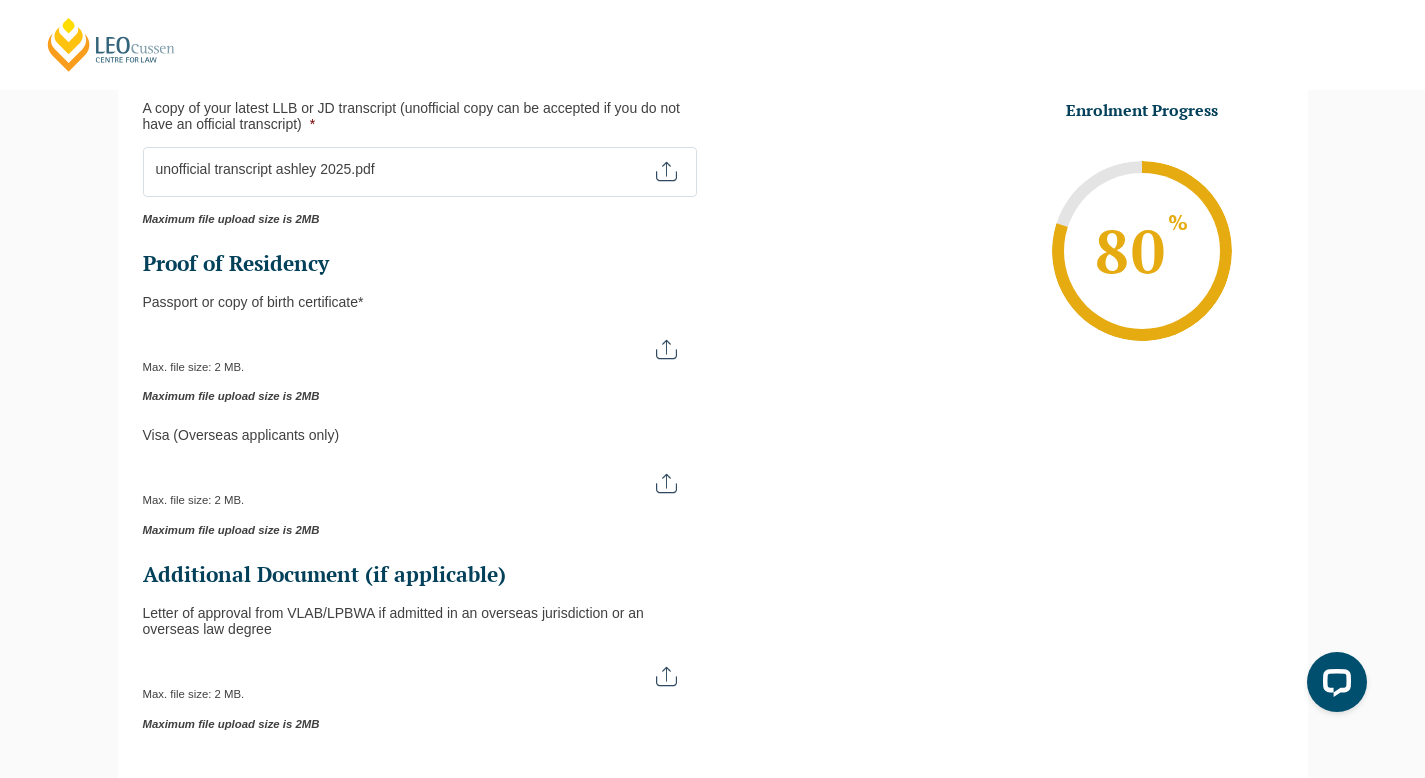 click on "Max. file size: 2 MB." at bounding box center (420, 350) 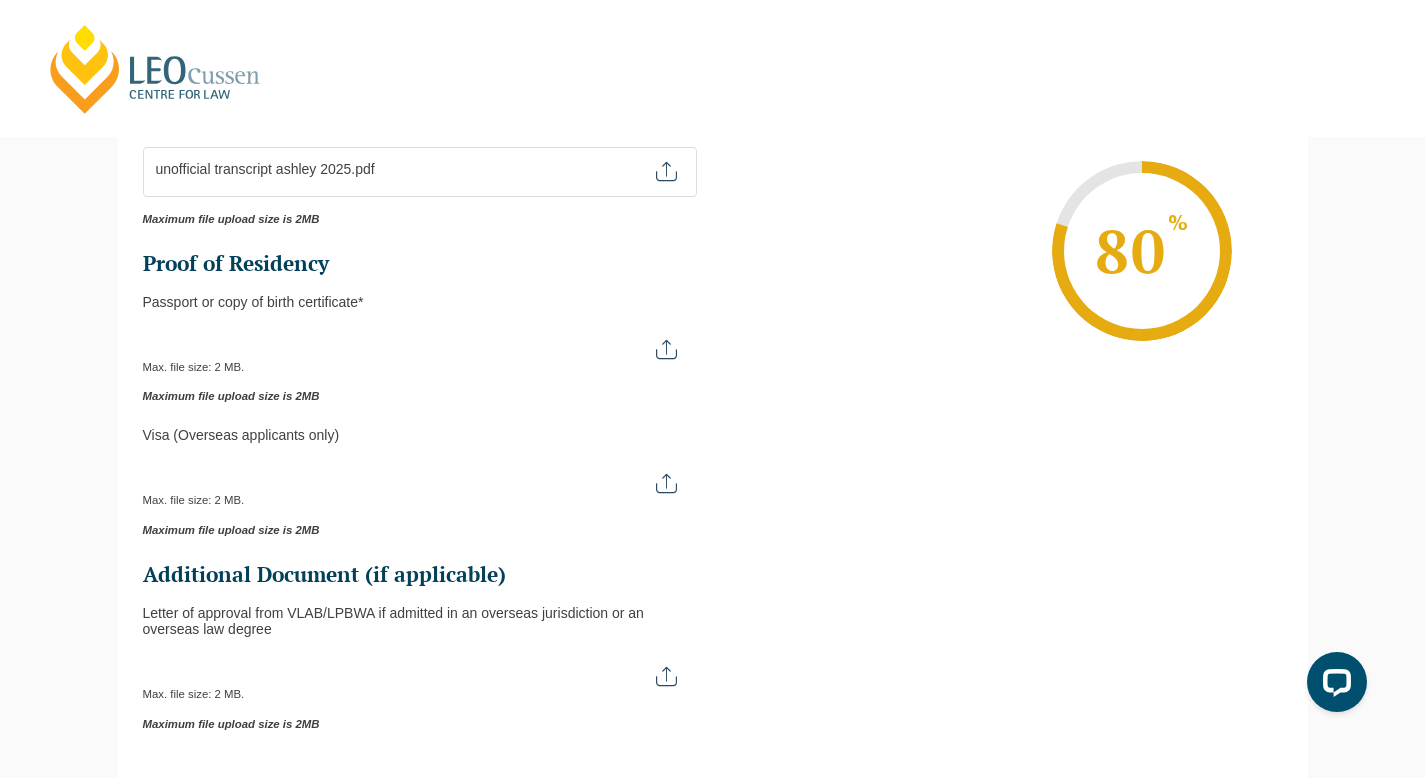 type on "C:\fakepath\scan (4).pdf" 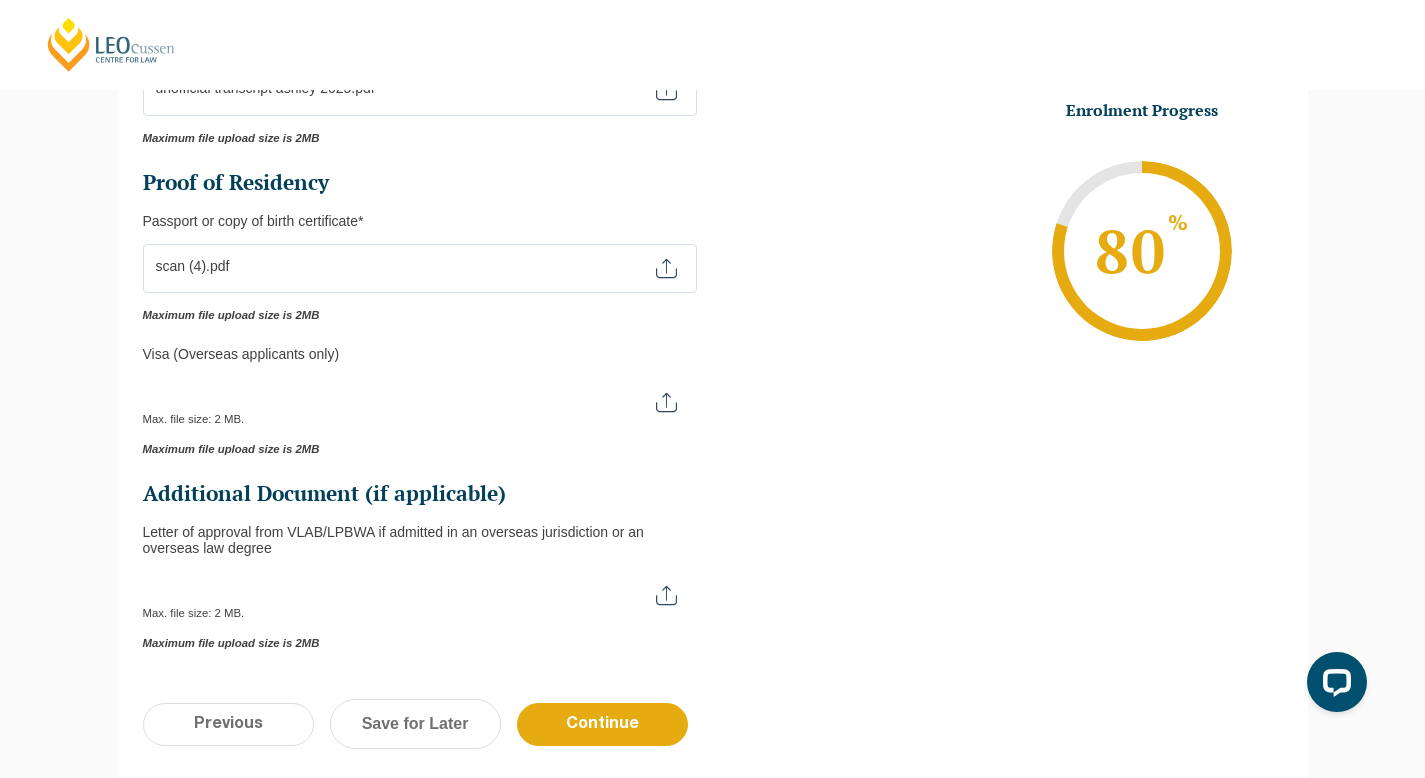 scroll, scrollTop: 436, scrollLeft: 0, axis: vertical 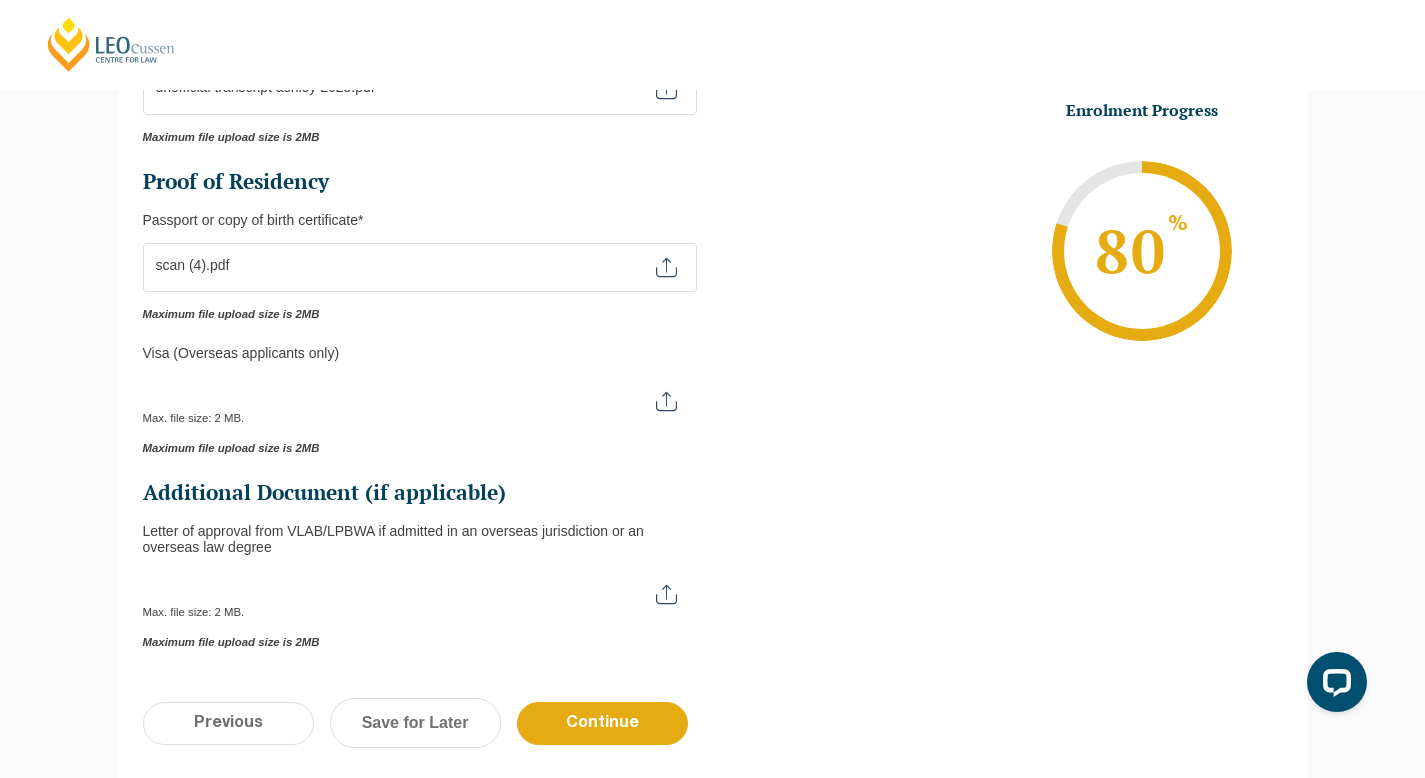 click on "Passport or Copy of Birth Certificate *" at bounding box center (420, 260) 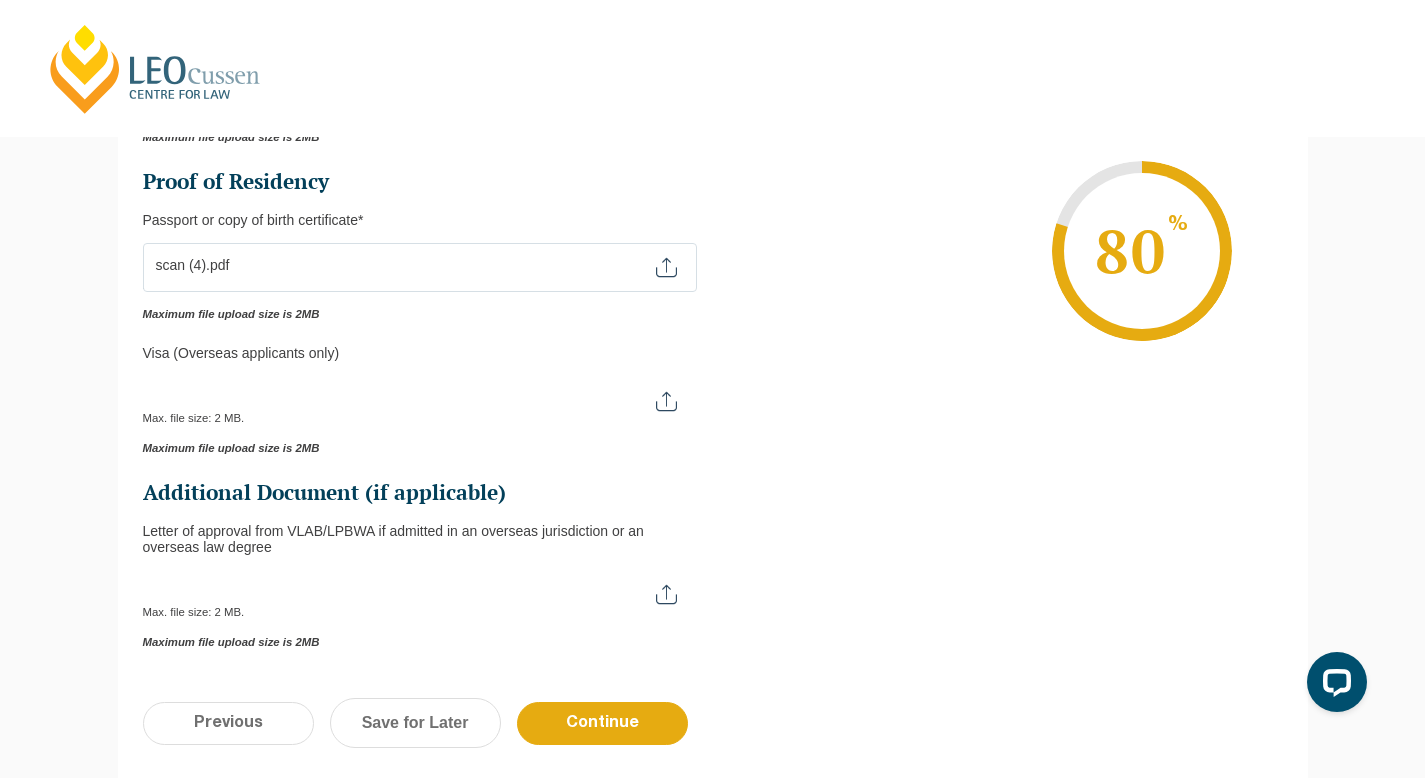 type 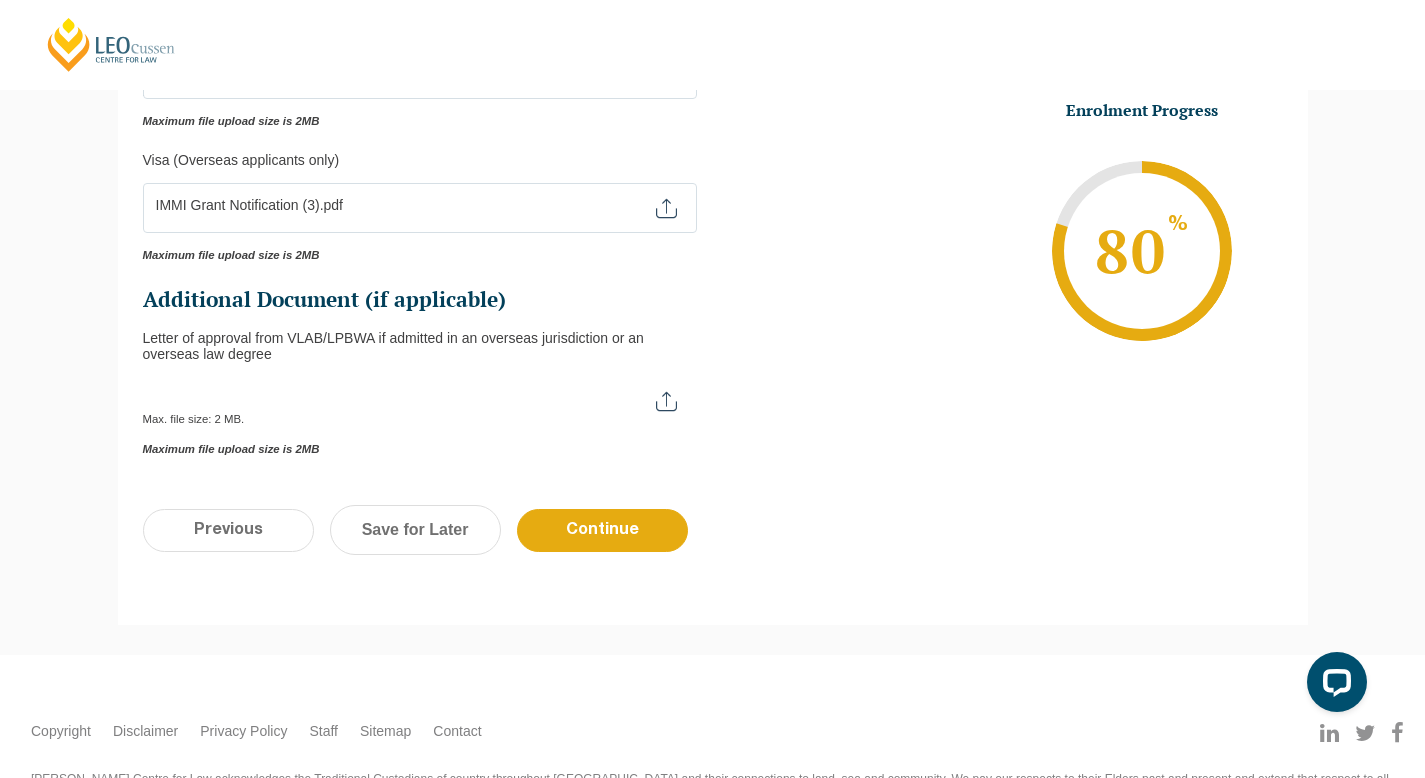 scroll, scrollTop: 628, scrollLeft: 0, axis: vertical 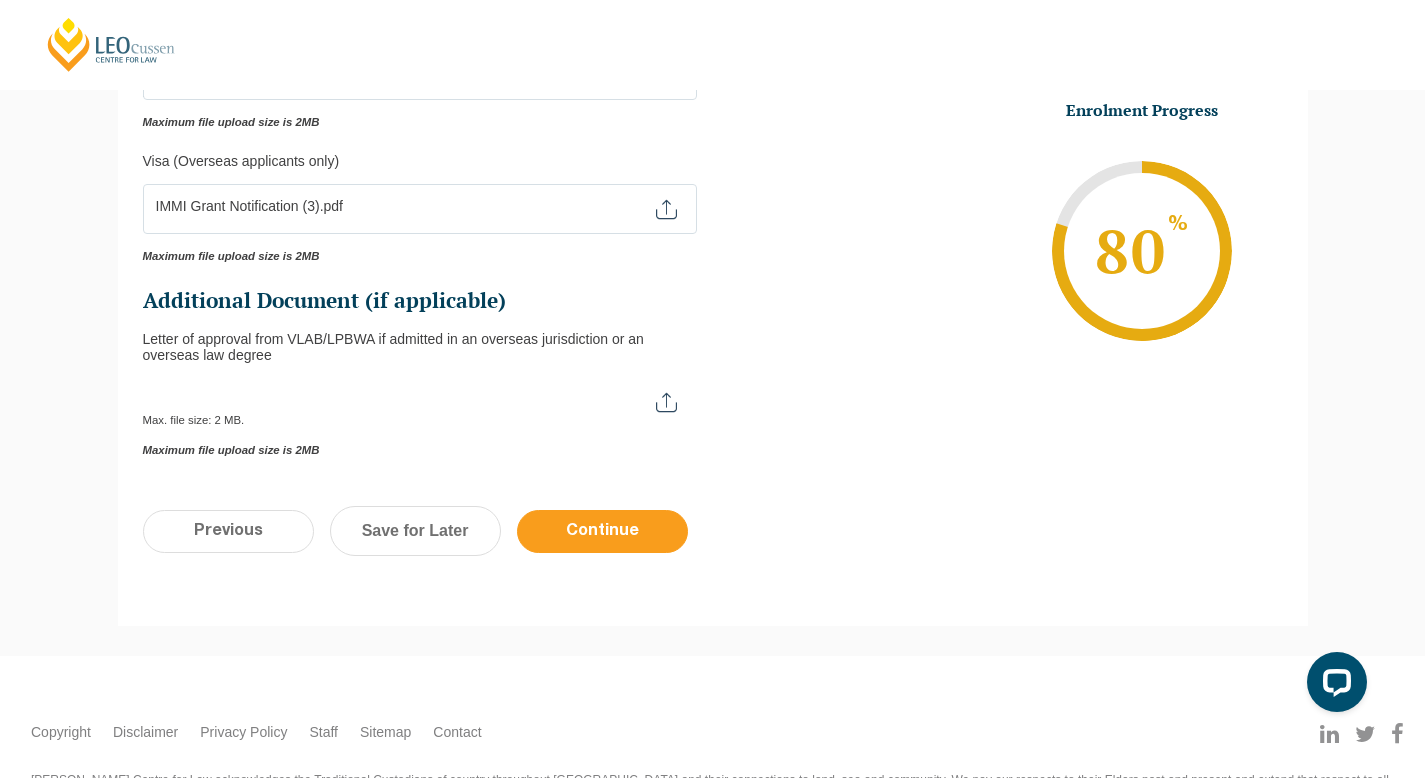 click on "Continue" at bounding box center (602, 531) 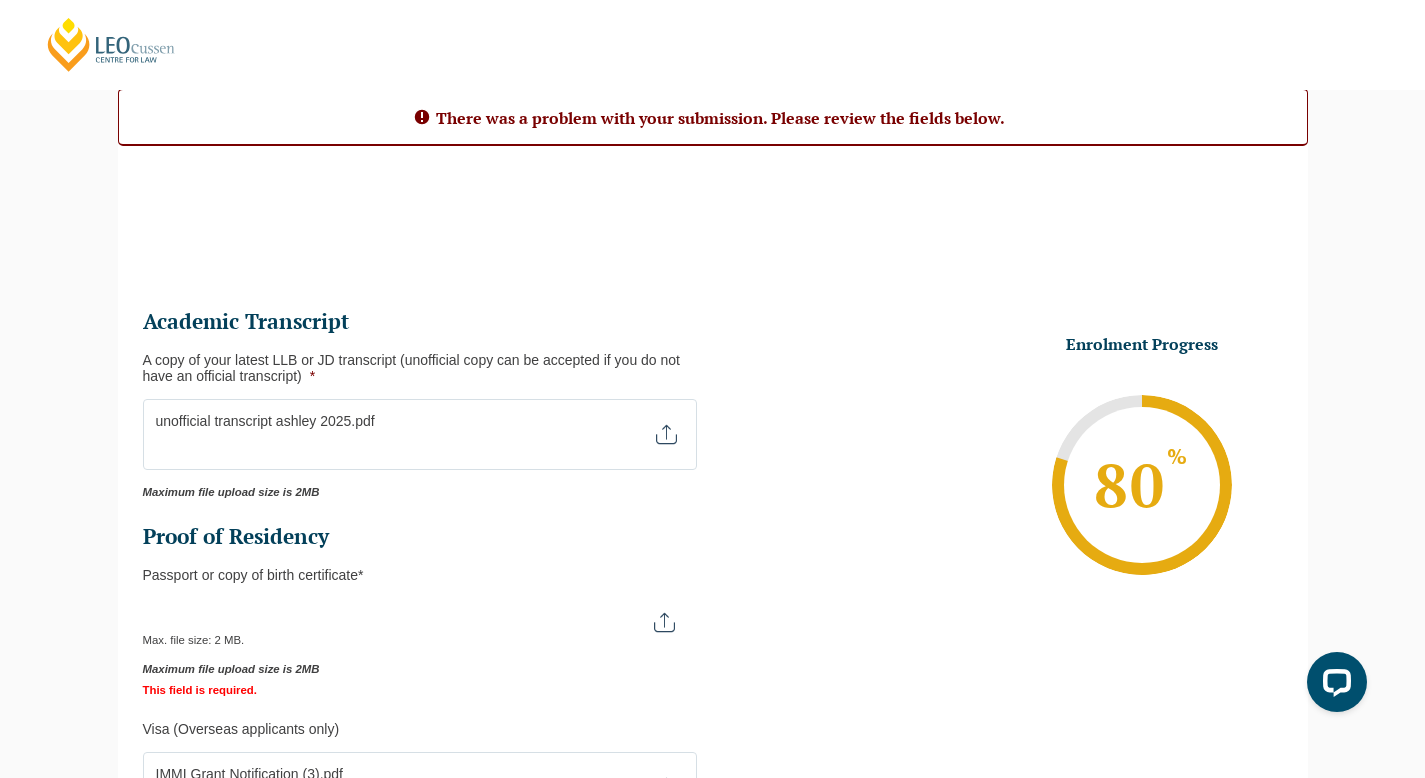 scroll, scrollTop: 182, scrollLeft: 0, axis: vertical 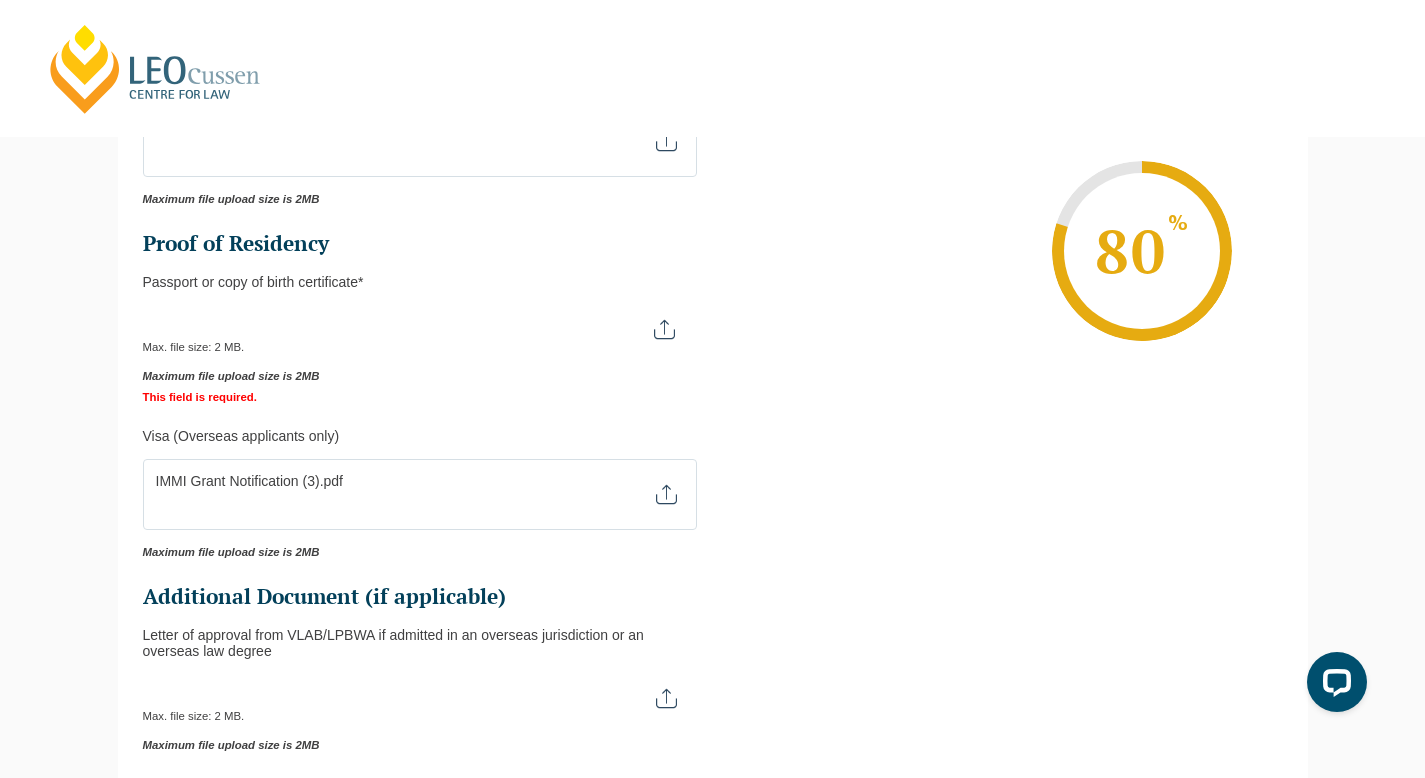 type on "C:\fakepath\scan (4).pdf" 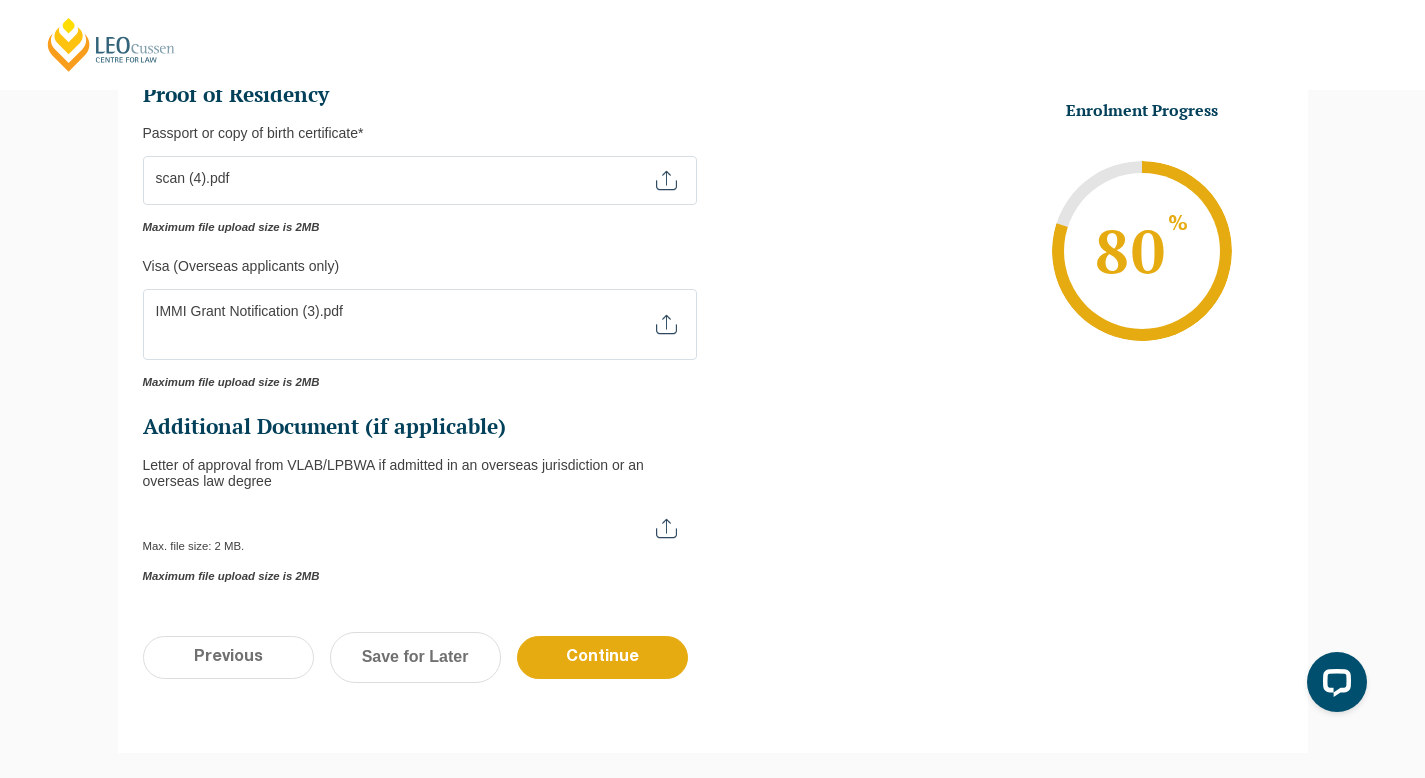 scroll, scrollTop: 683, scrollLeft: 0, axis: vertical 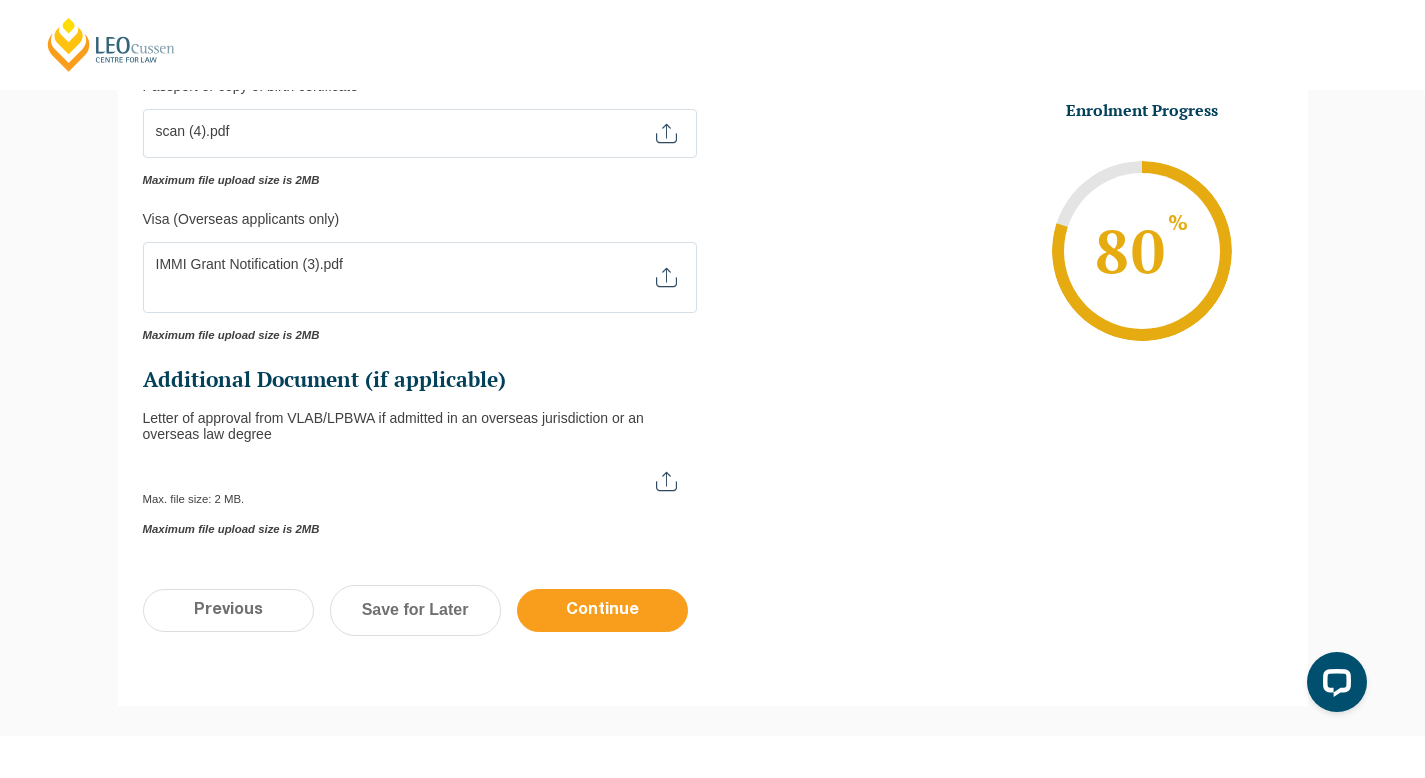 click on "Continue" at bounding box center [602, 610] 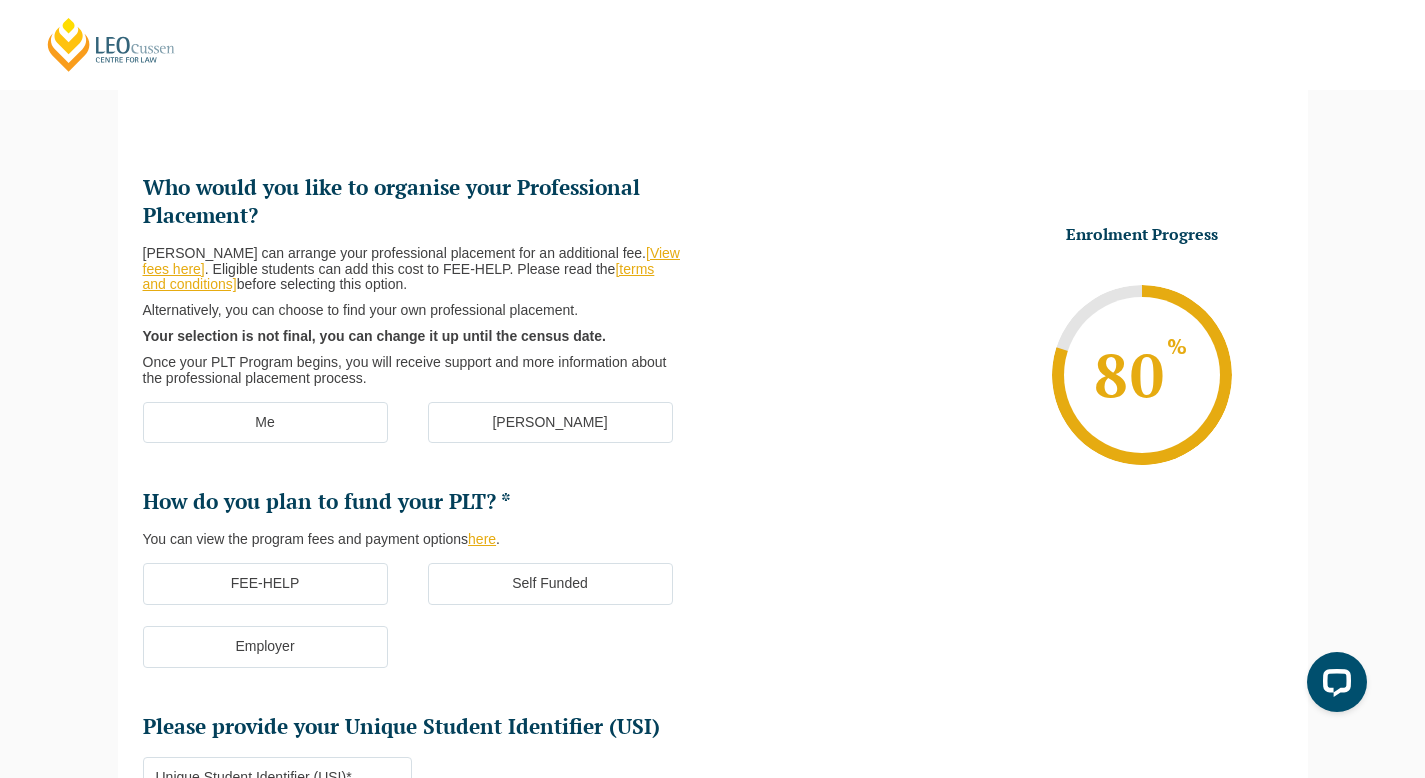scroll, scrollTop: 208, scrollLeft: 0, axis: vertical 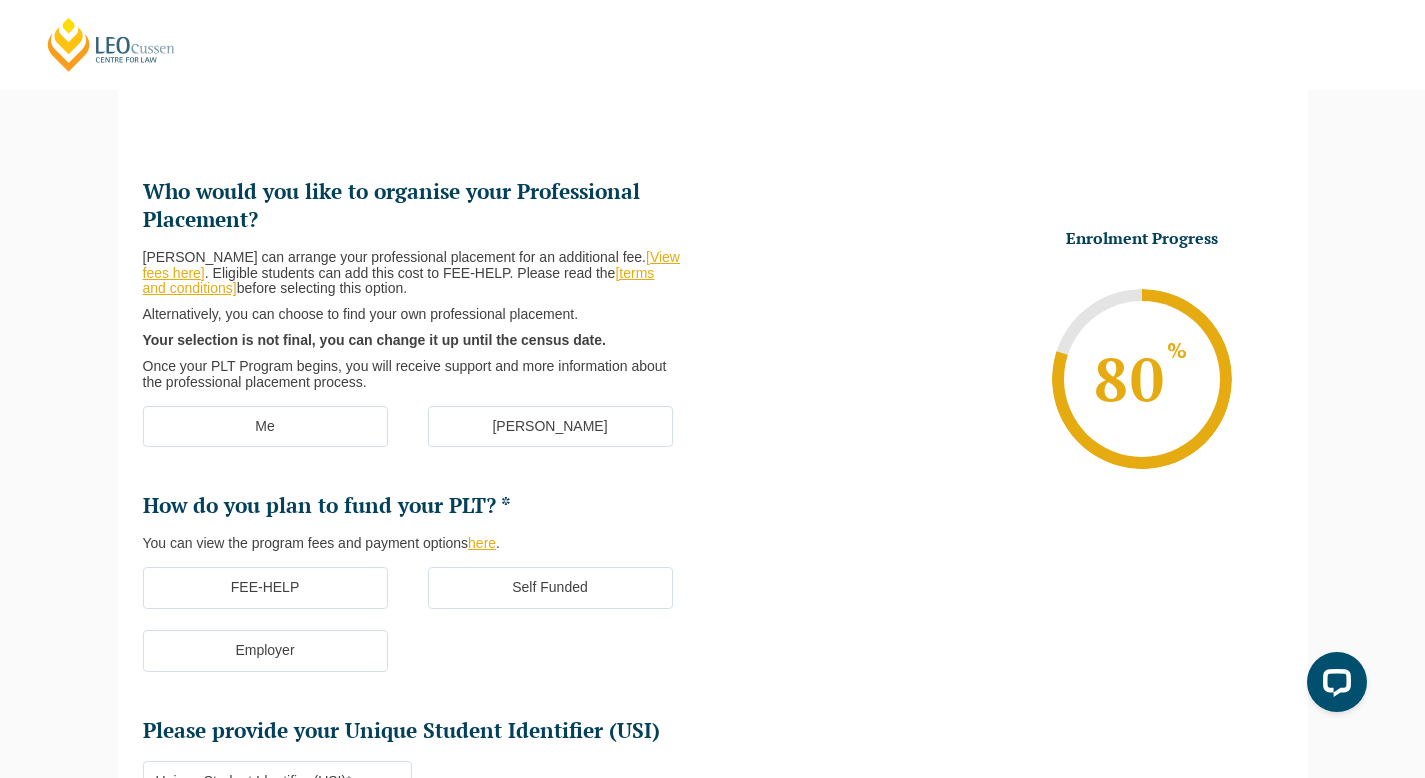click on "[PERSON_NAME]" at bounding box center (550, 427) 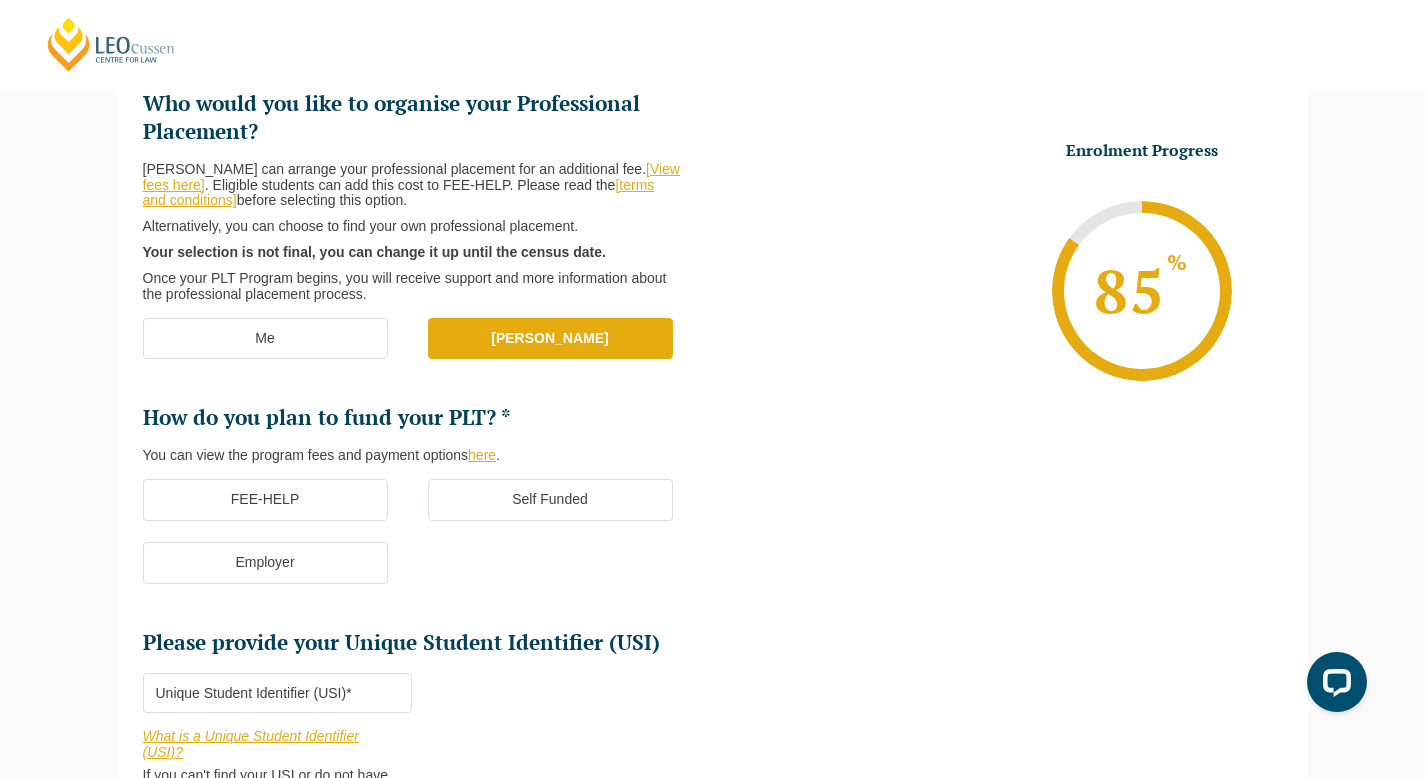 scroll, scrollTop: 311, scrollLeft: 0, axis: vertical 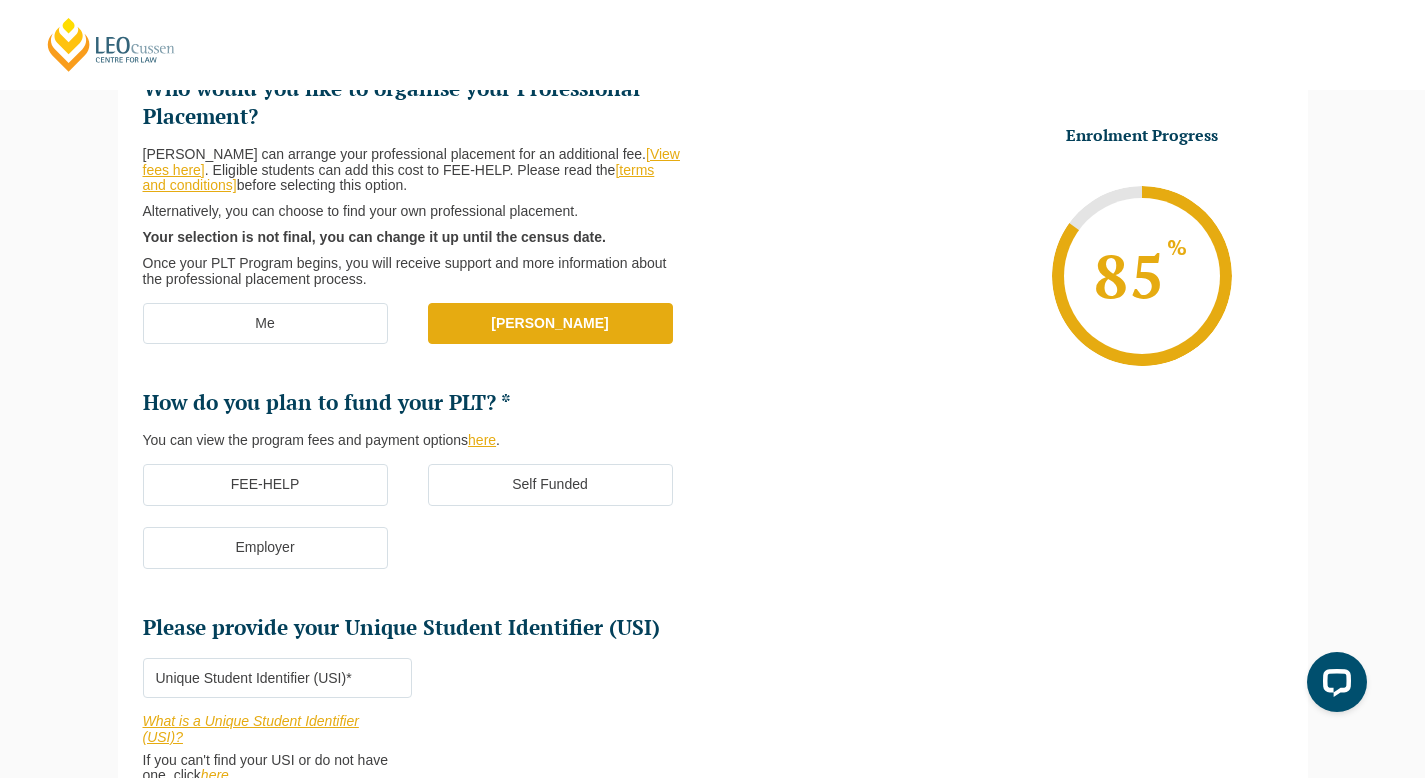 click on "Self Funded" at bounding box center (550, 485) 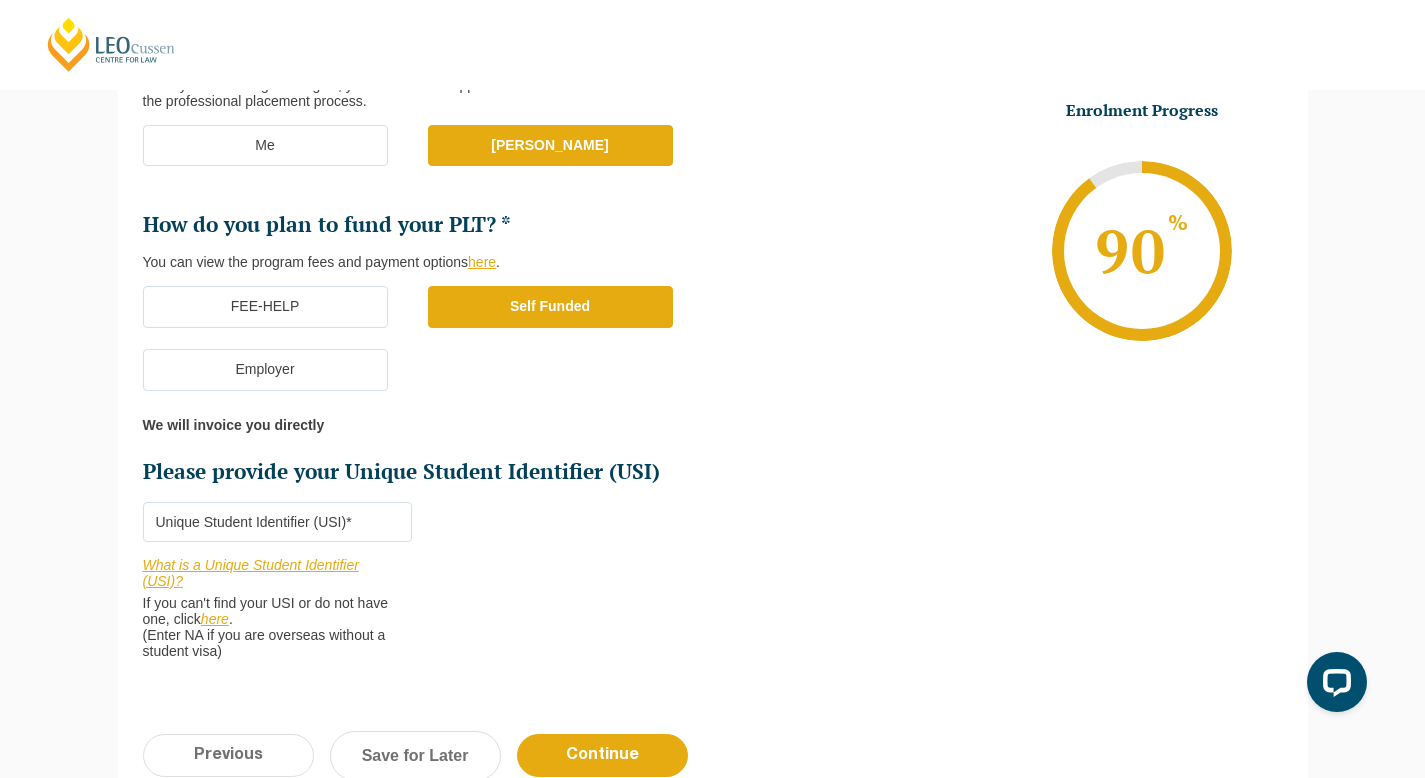scroll, scrollTop: 487, scrollLeft: 0, axis: vertical 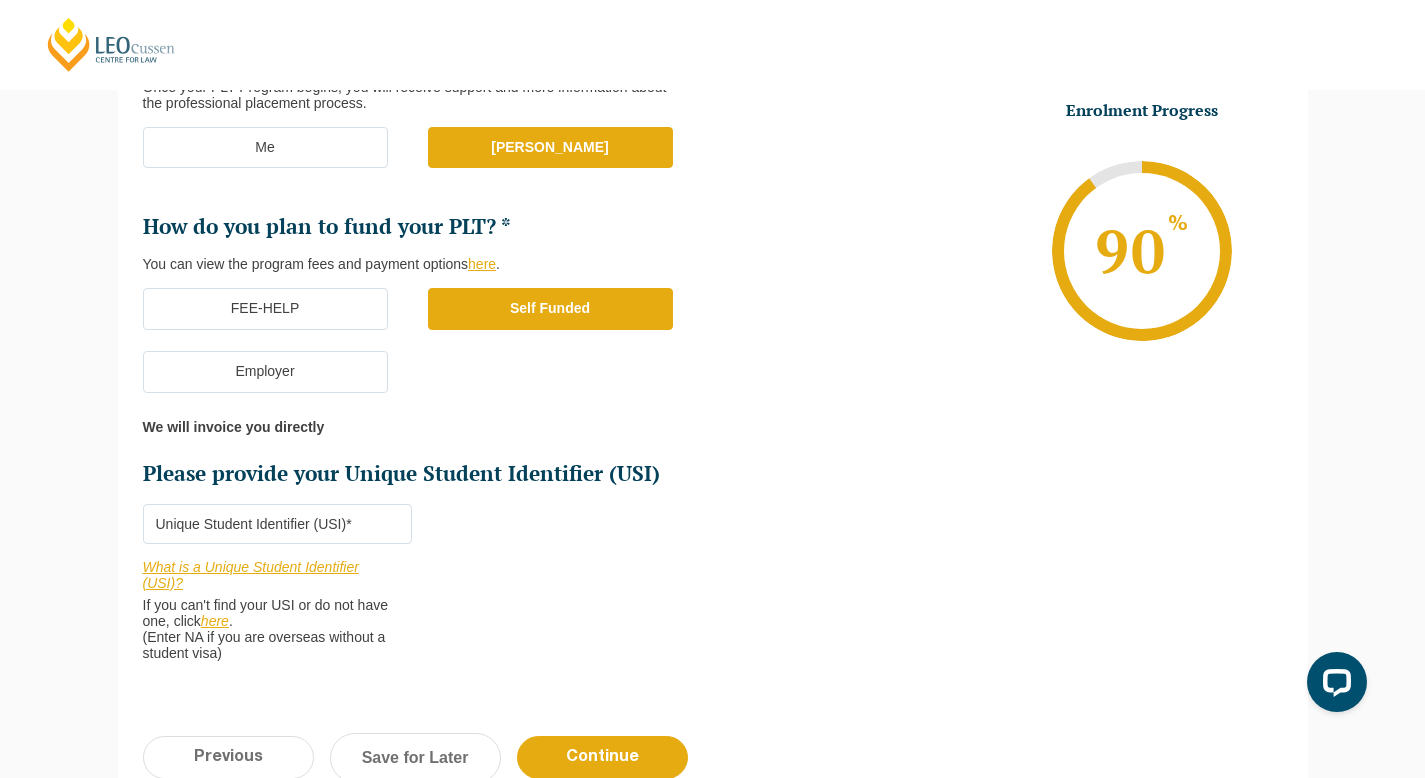 click on "Please provide your Unique Student Identifier (USI) *" at bounding box center [277, 524] 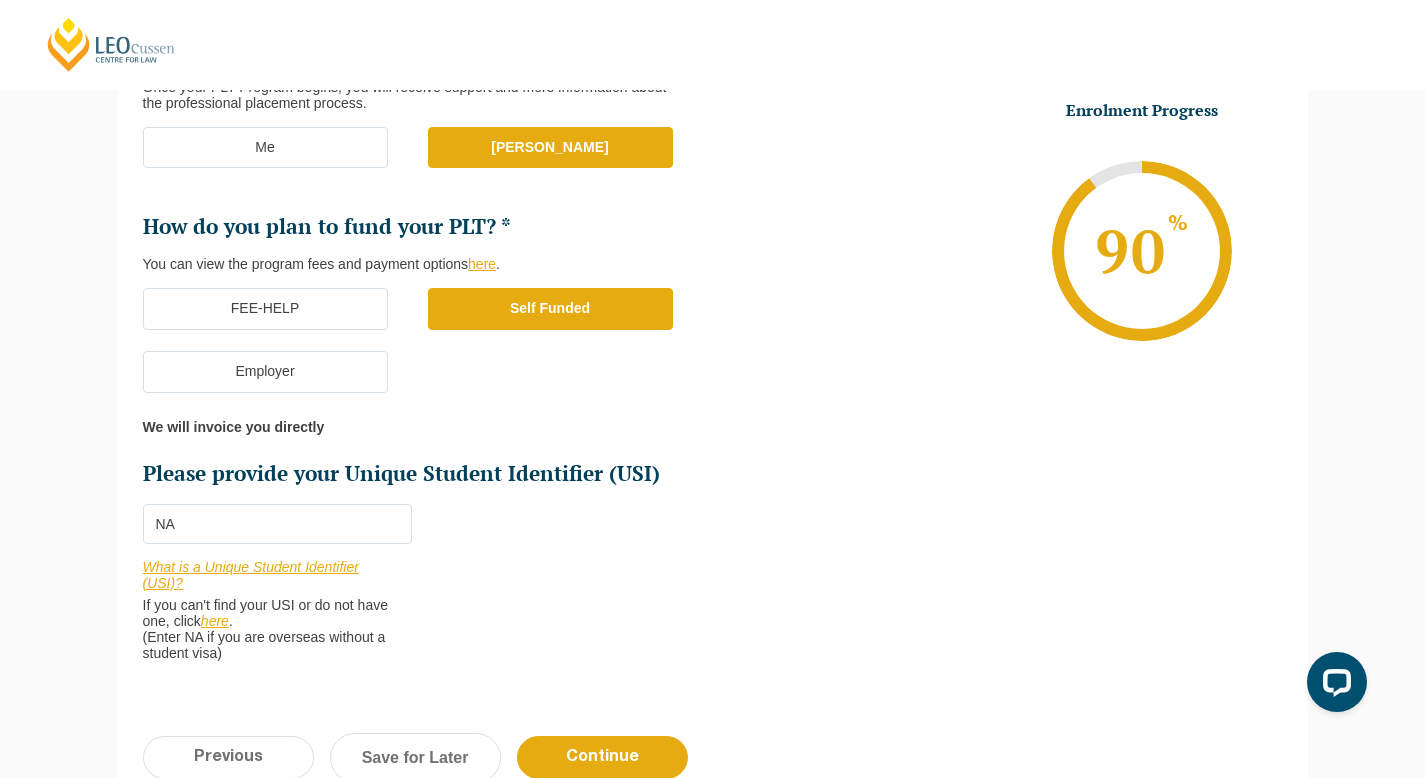 type on "N" 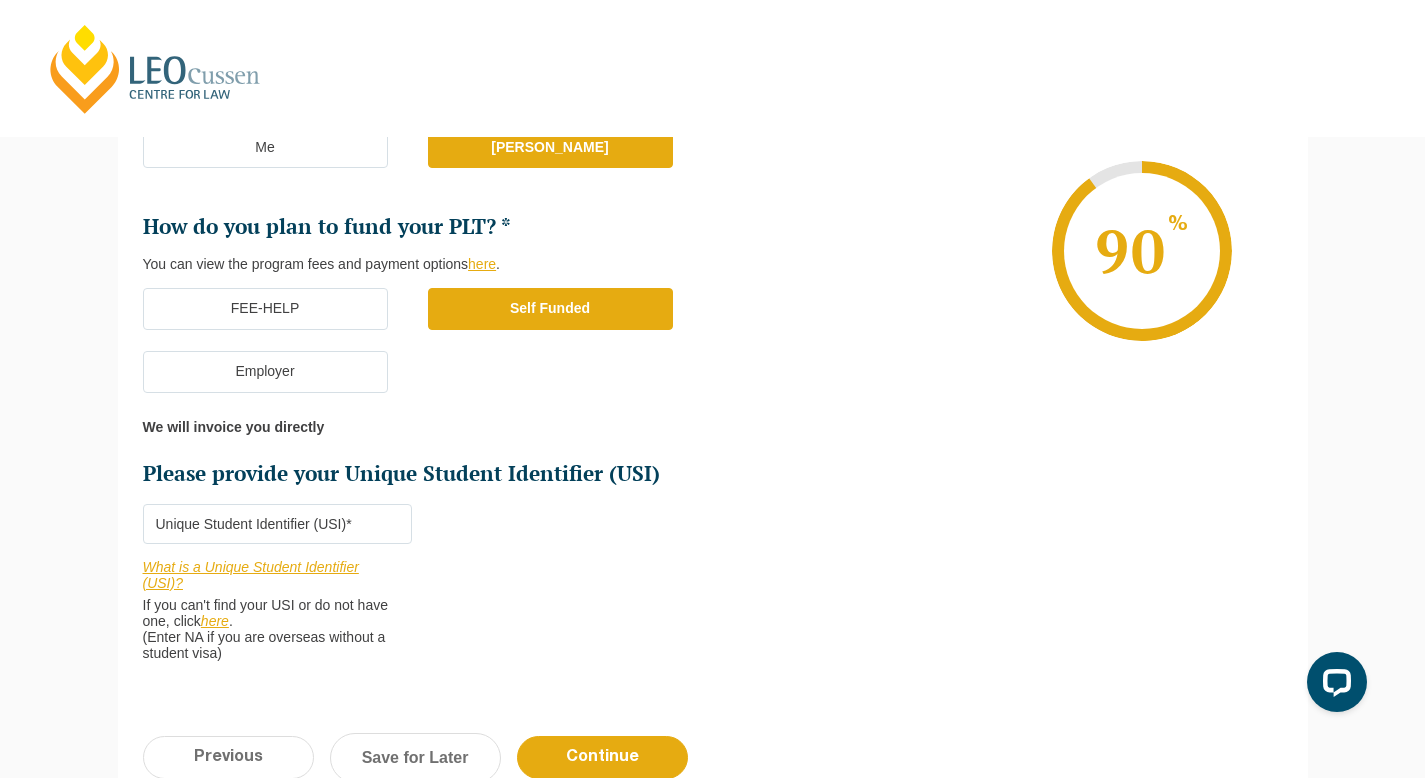 paste on "USI000081359" 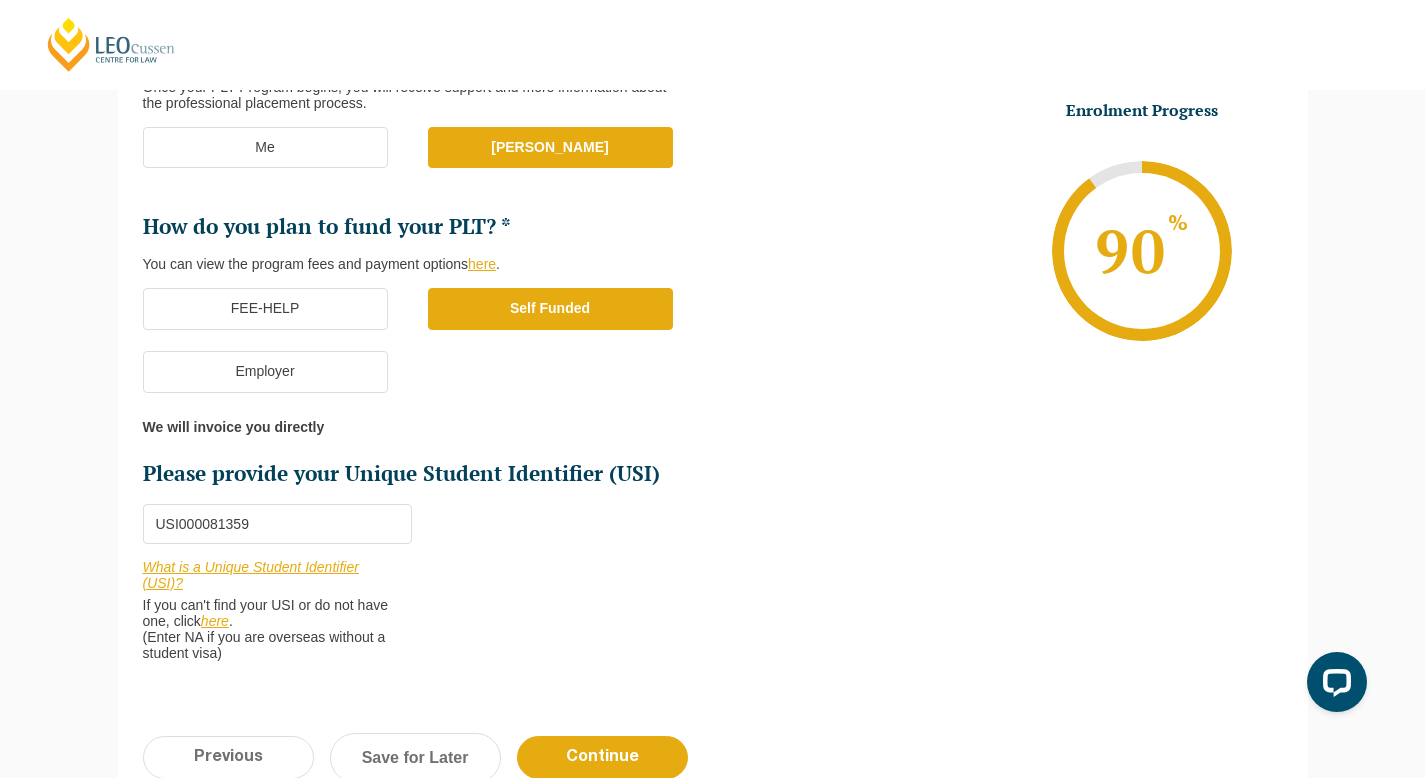 scroll, scrollTop: 528, scrollLeft: 0, axis: vertical 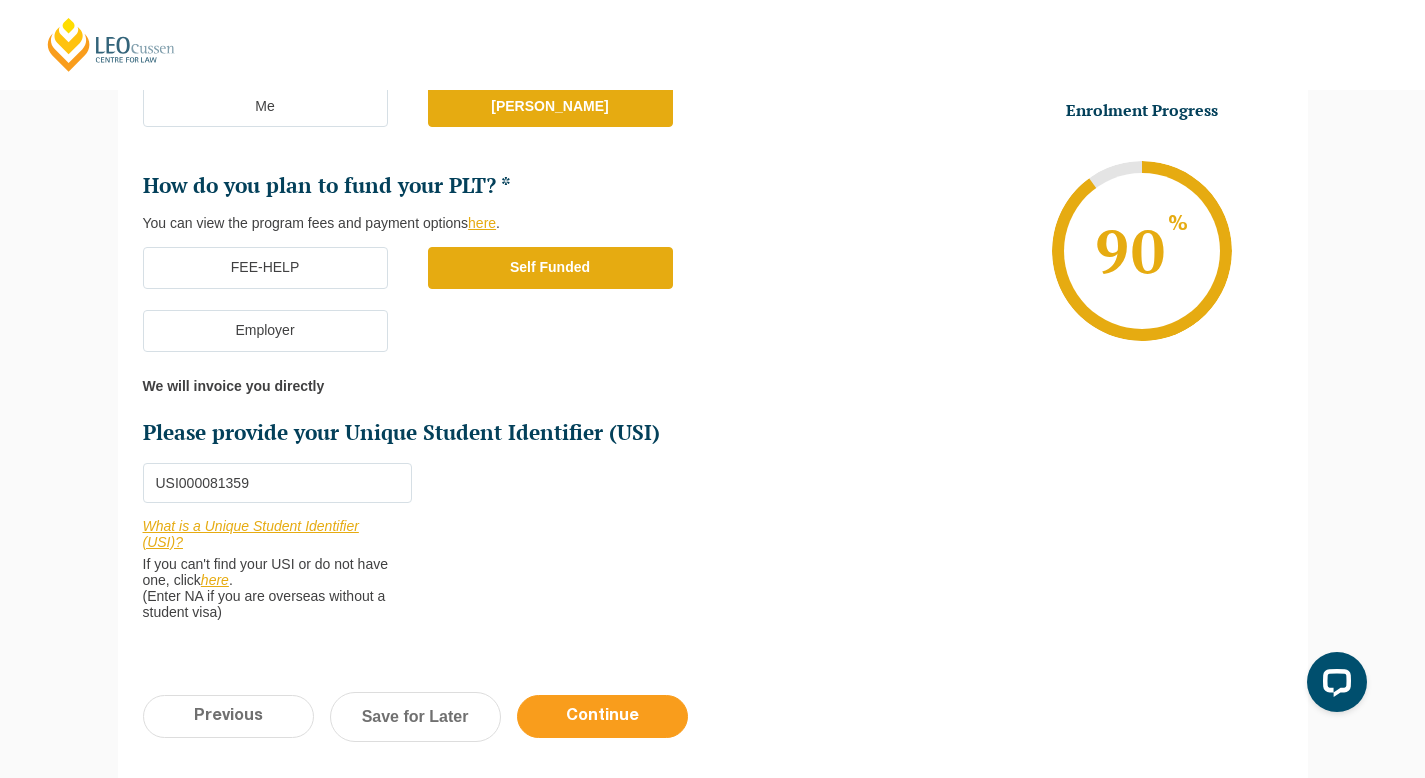 type on "USI000081359" 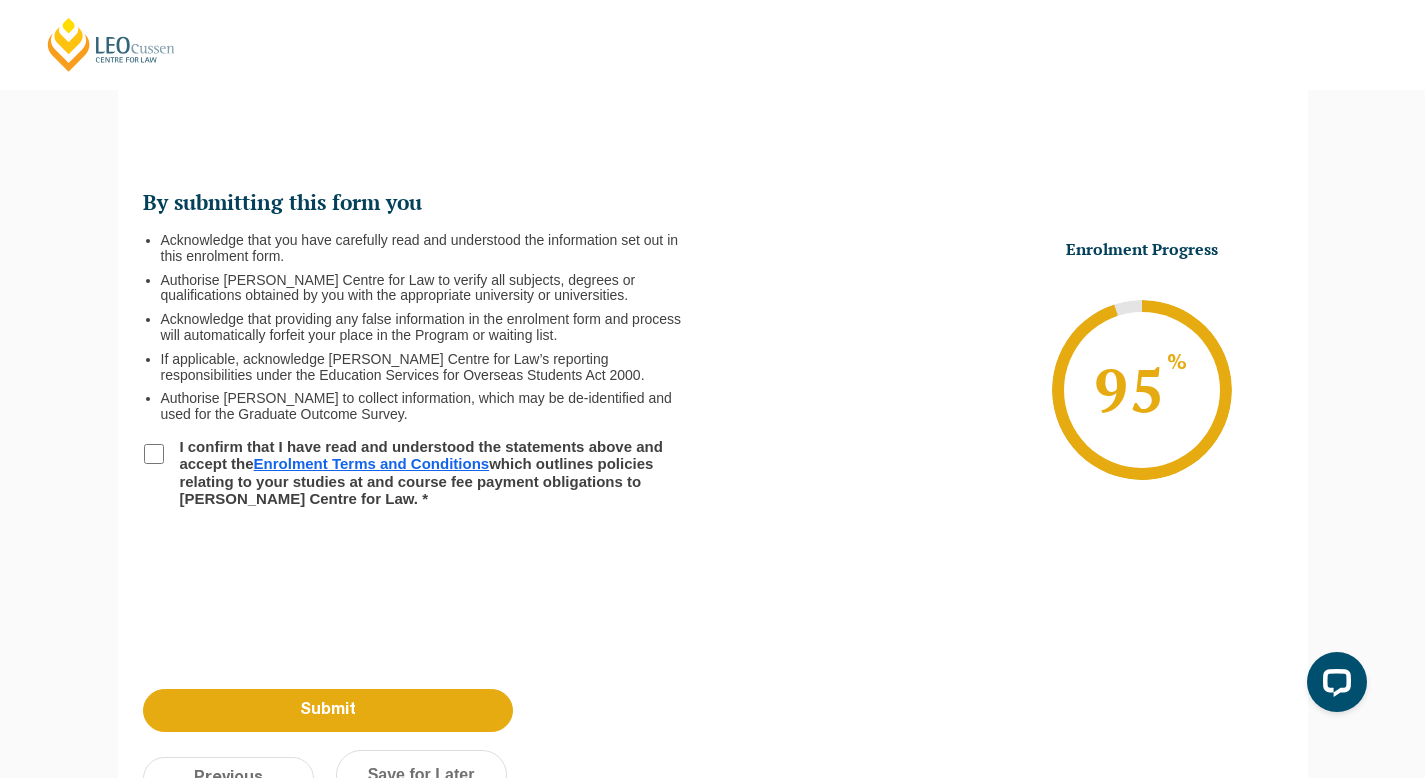 scroll, scrollTop: 173, scrollLeft: 0, axis: vertical 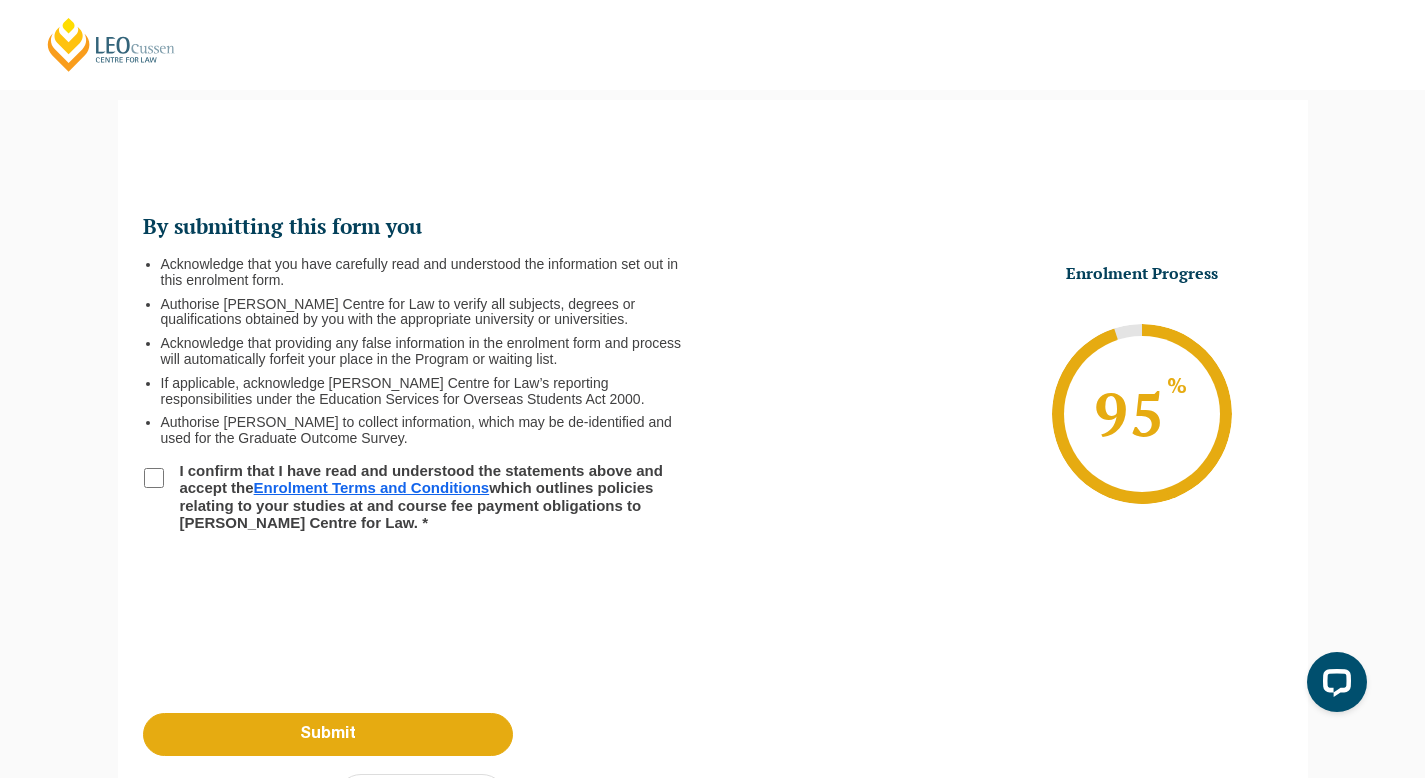 click on "I confirm that I have read and understood the statements above and accept the  Enrolment Terms and Conditions  which outlines policies relating to your studies at and course fee payment obligations to Leo Cussen Centre for Law. *" at bounding box center [154, 478] 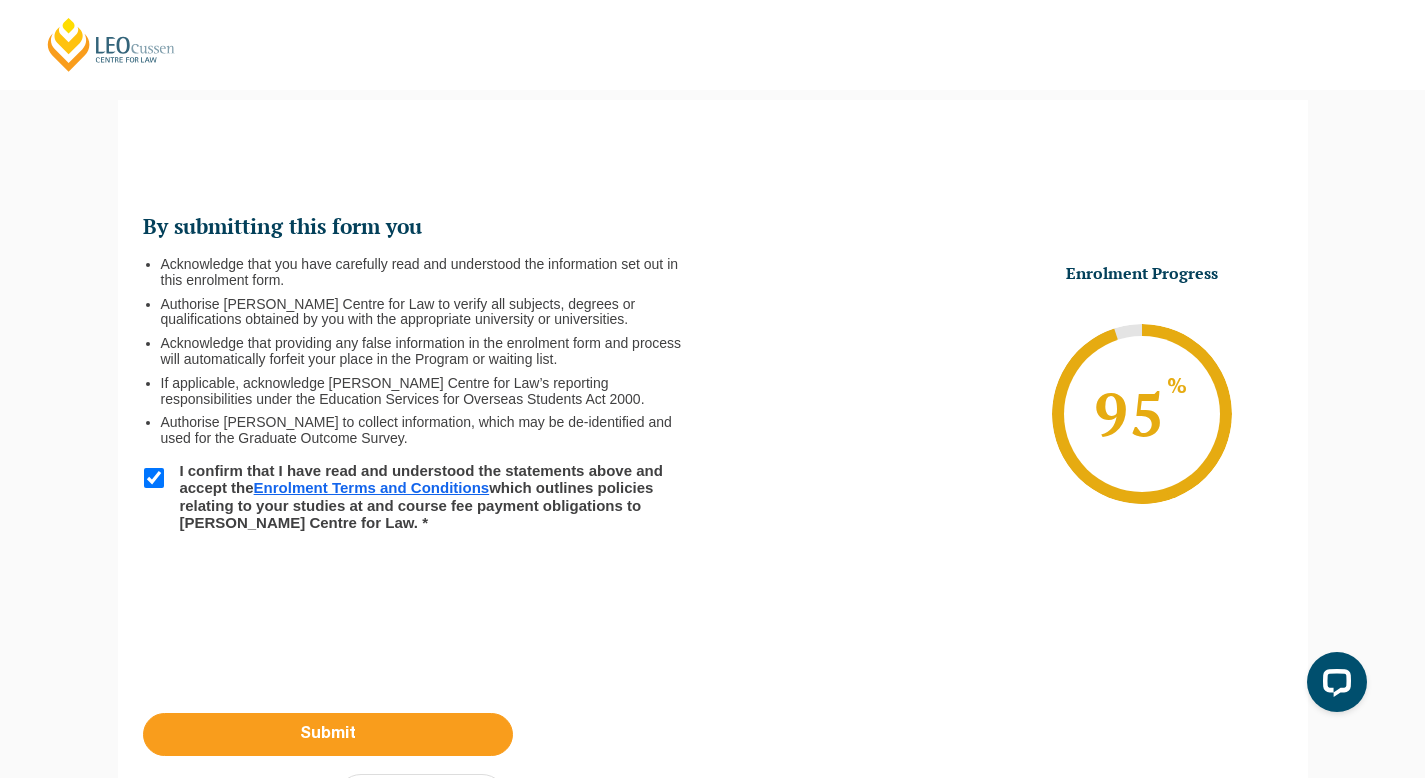 click on "Submit" at bounding box center (328, 734) 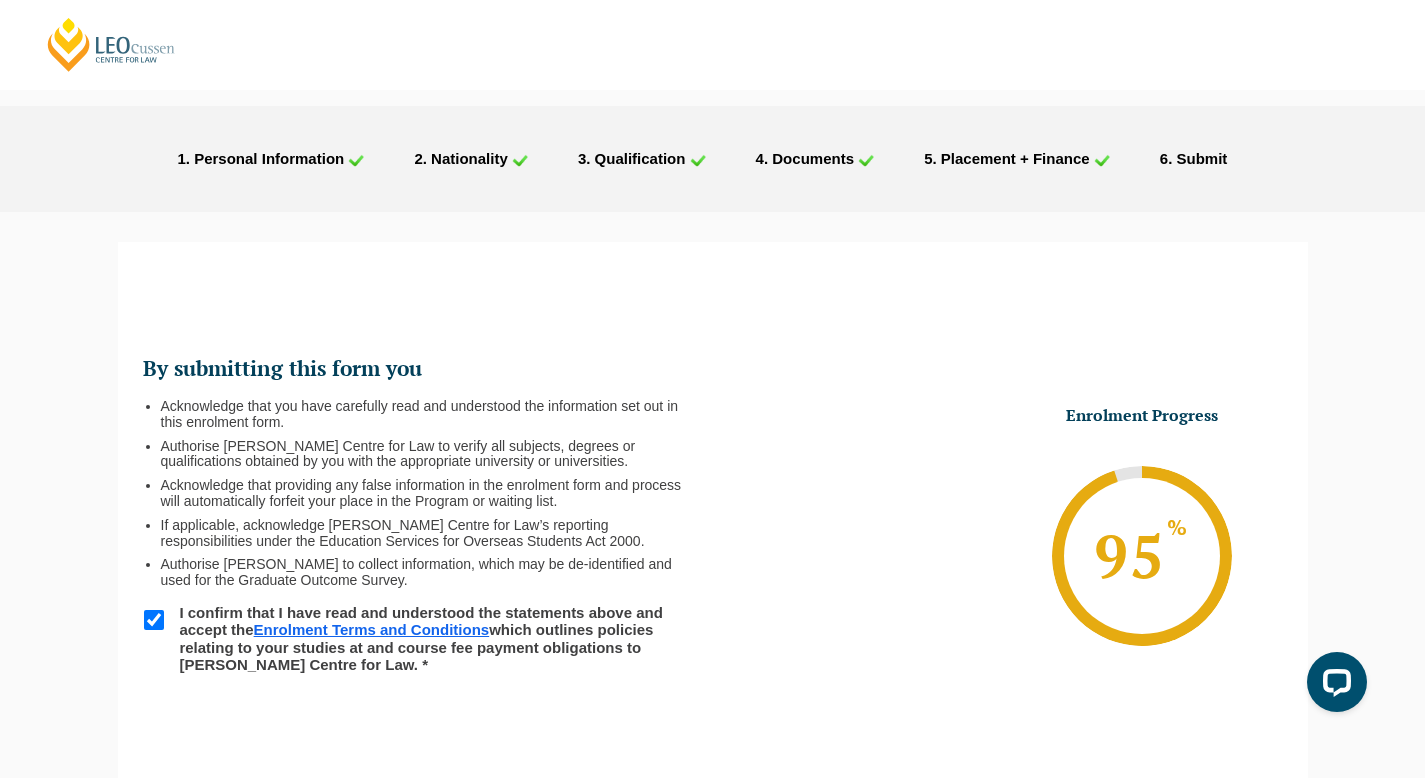 scroll, scrollTop: 0, scrollLeft: 0, axis: both 